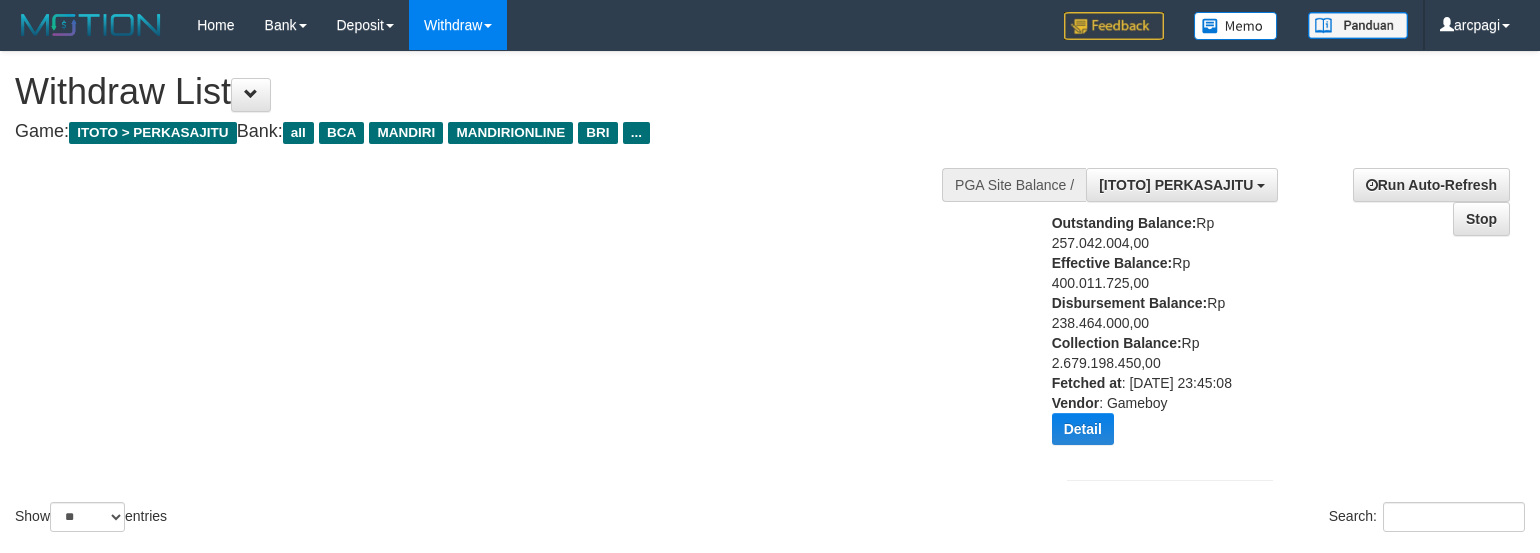 select on "**" 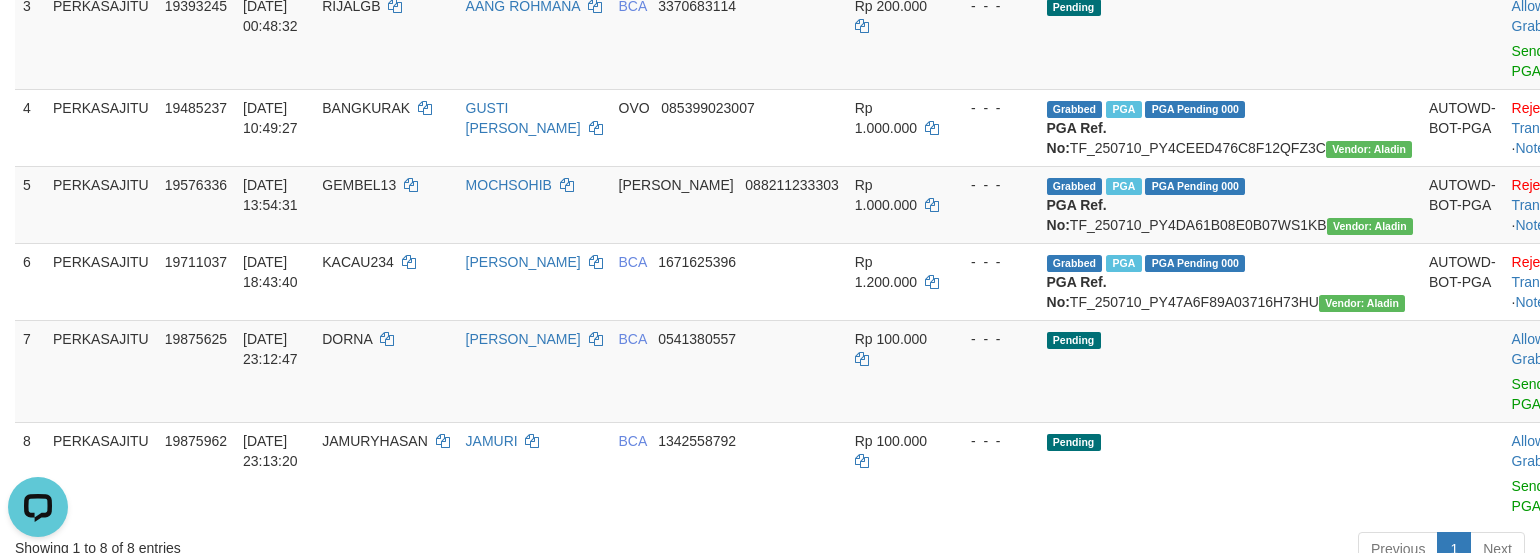 scroll, scrollTop: 0, scrollLeft: 0, axis: both 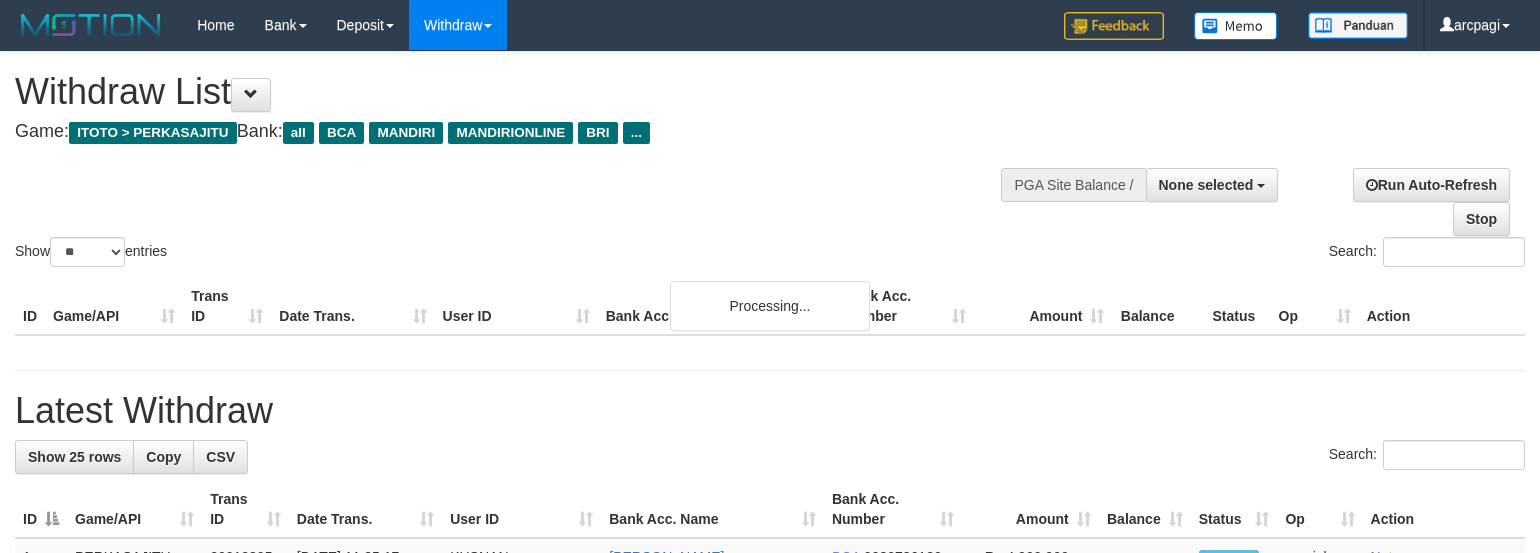 select 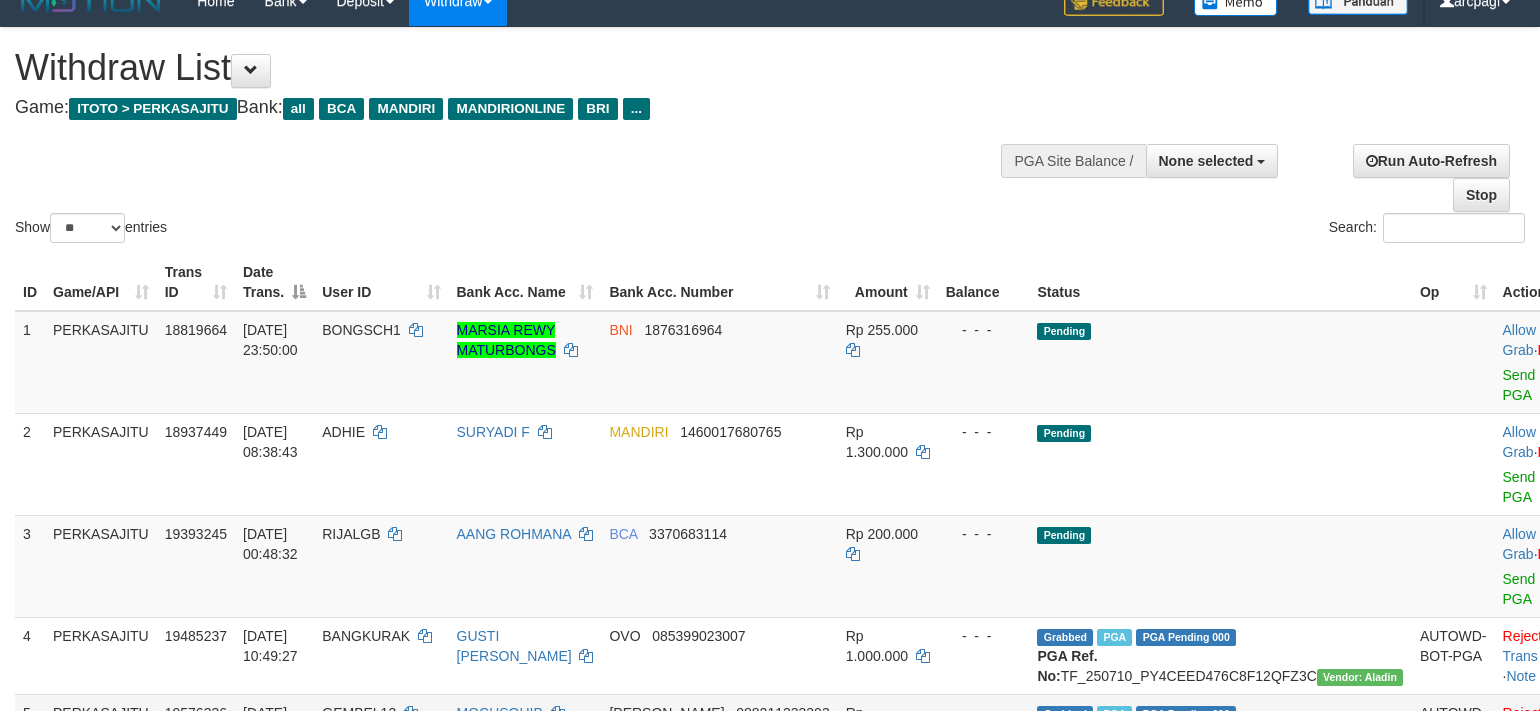 scroll, scrollTop: 0, scrollLeft: 0, axis: both 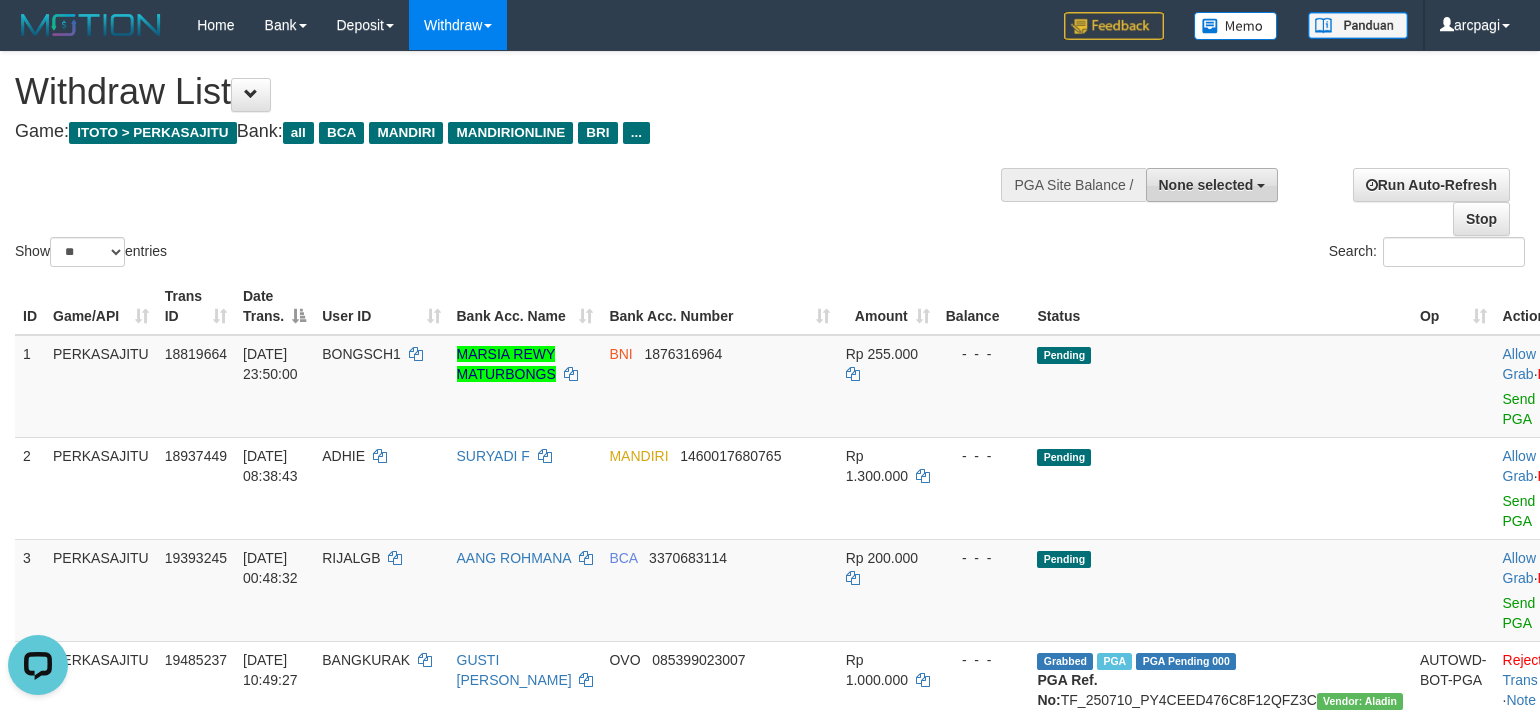 click on "None selected" at bounding box center (1212, 185) 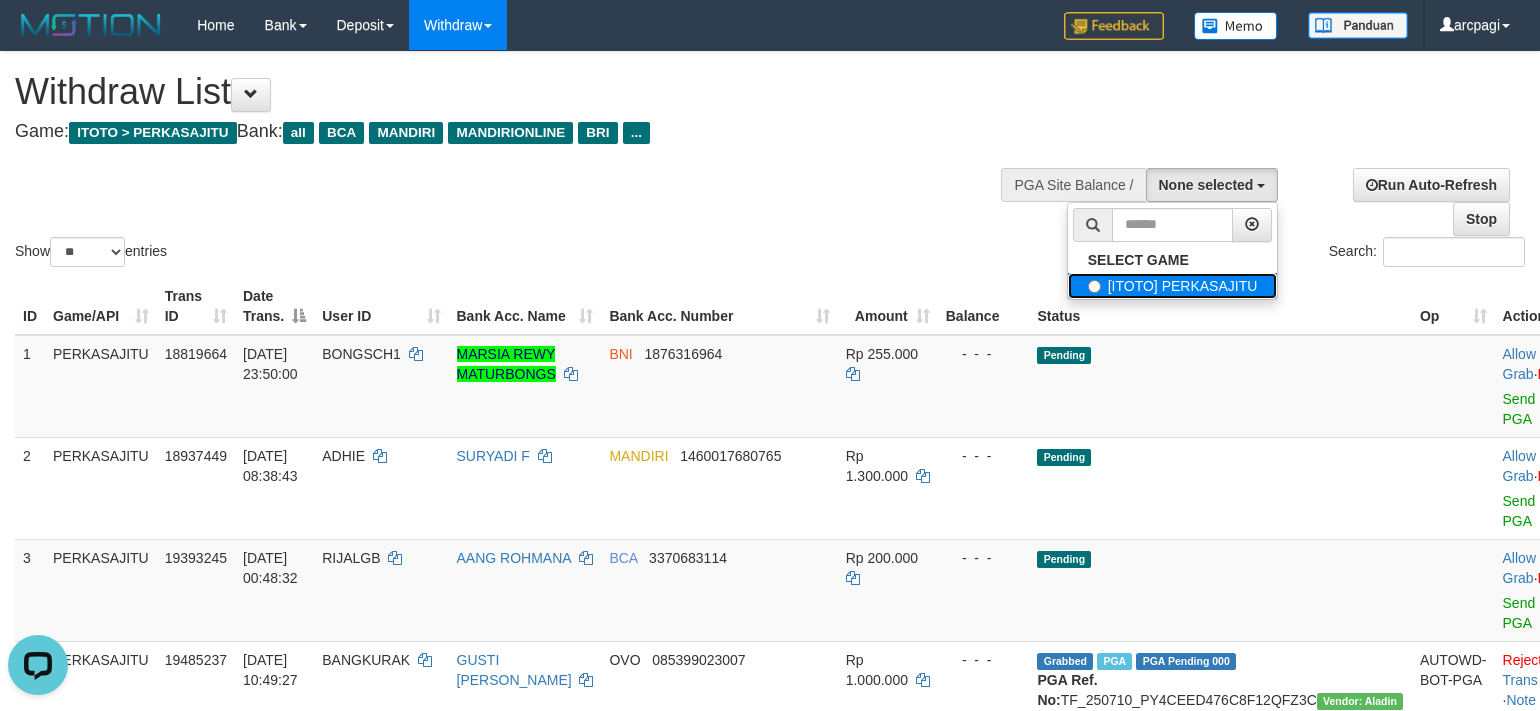 click on "[ITOTO] PERKASAJITU" at bounding box center (1173, 286) 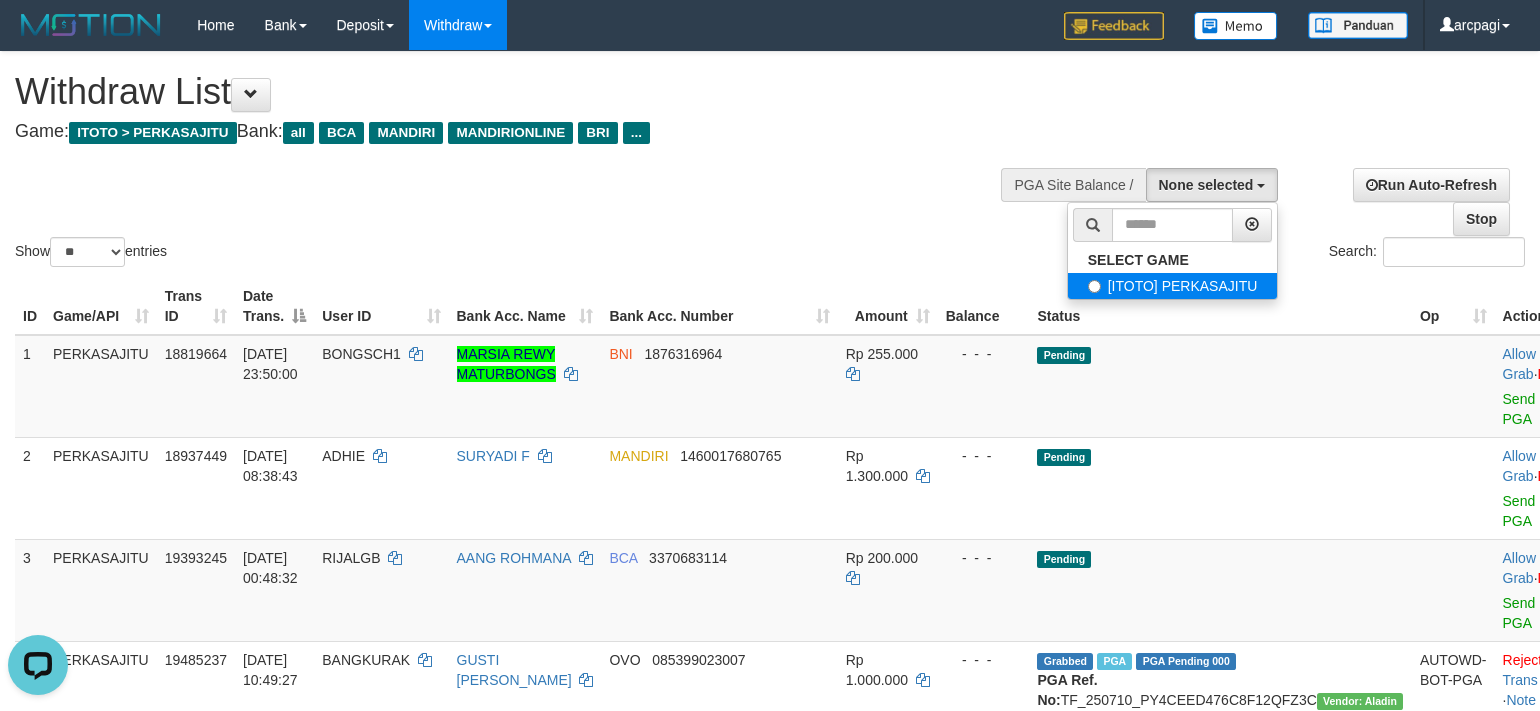 select on "***" 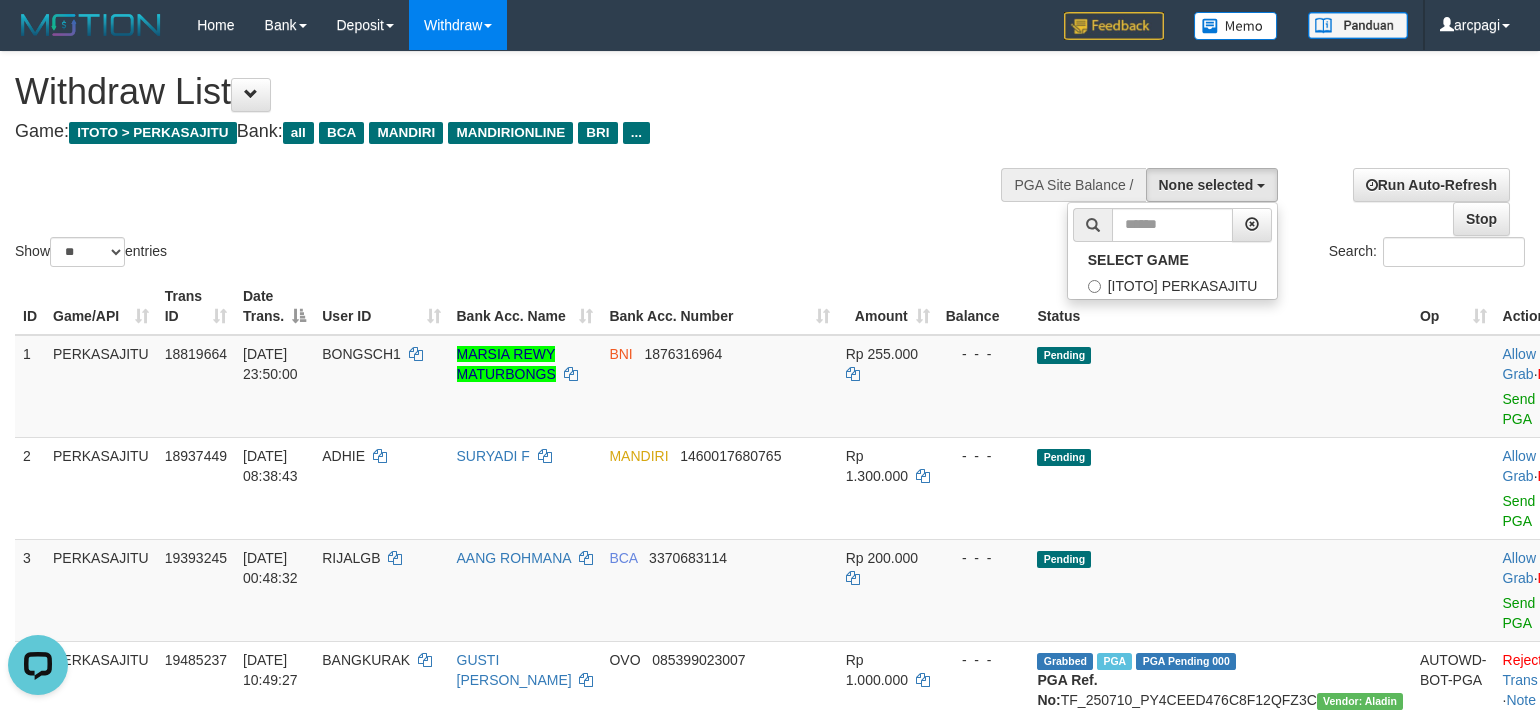scroll, scrollTop: 18, scrollLeft: 0, axis: vertical 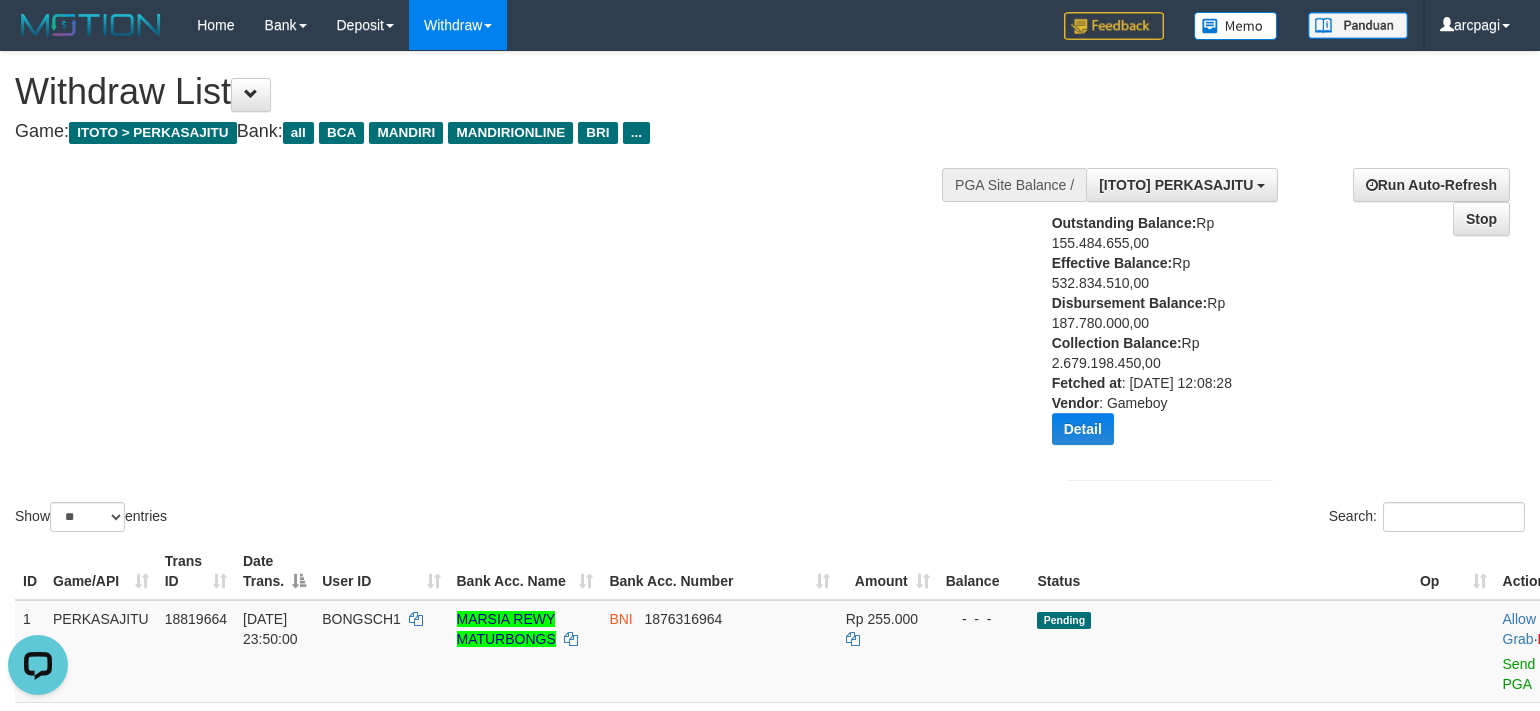 click on "Outstanding Balance:  Rp 155.484.655,00
Effective Balance:  Rp 532.834.510,00
Disbursement Balance:  Rp 187.780.000,00
Collection Balance:  Rp 2.679.198.450,00
Fetched at : 2025-07-11 12:08:28
Vendor : Gameboy
Detail
Vendor Name
Outstanding Balance
Effective Balance
Disbursment Balance
Collection Balance
No data found
Fetched at:   2025-07-11 12:08:28
Vendor:   Gameboy" at bounding box center [1150, 336] 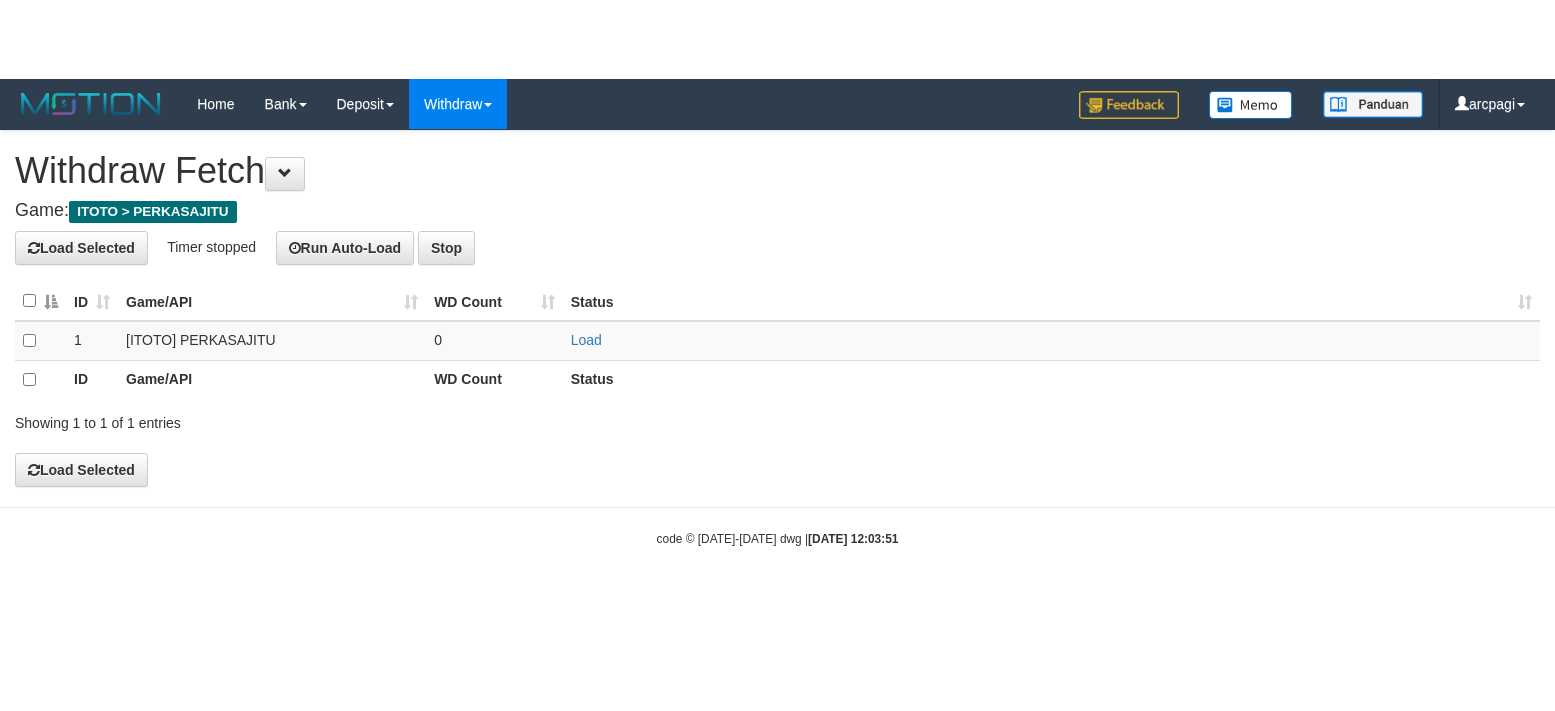 scroll, scrollTop: 0, scrollLeft: 0, axis: both 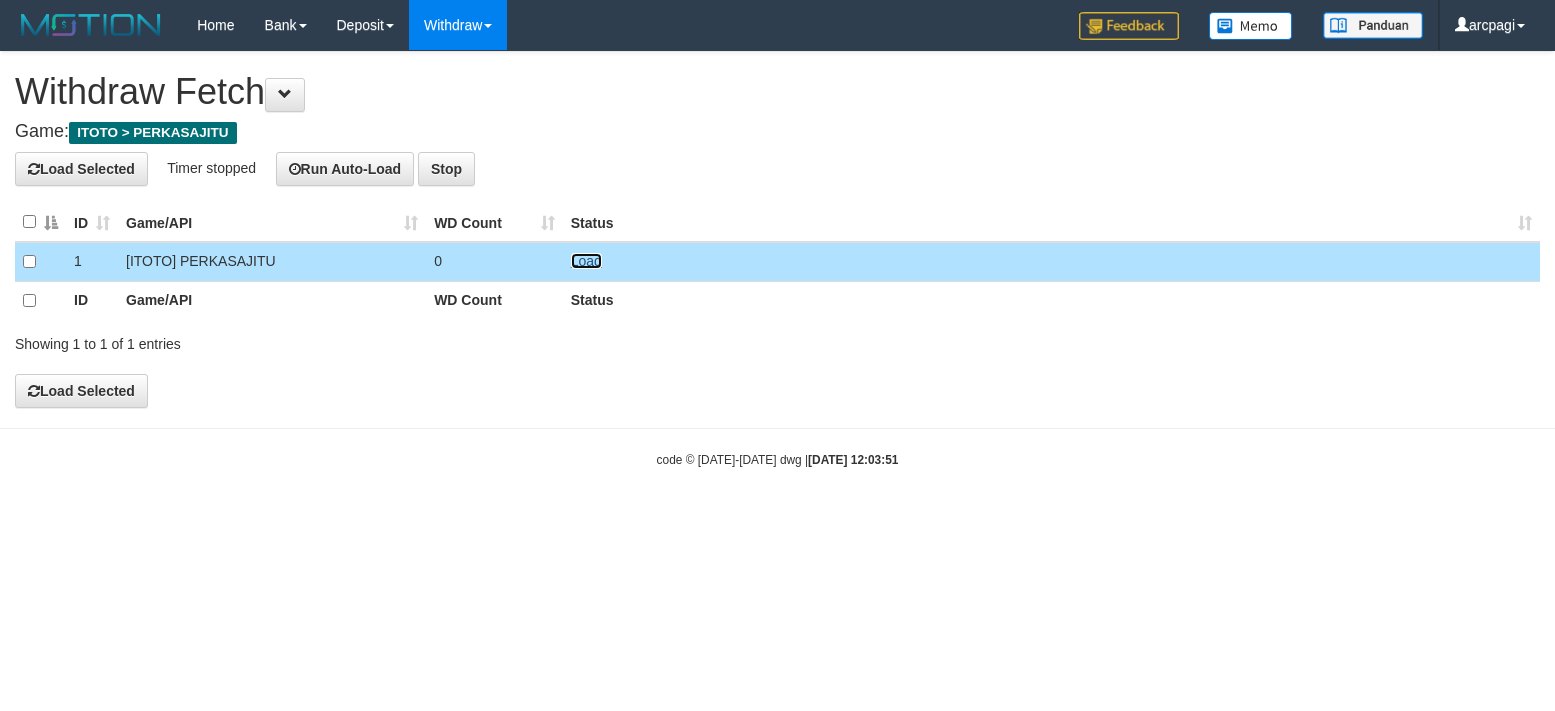 click on "Load" at bounding box center (586, 261) 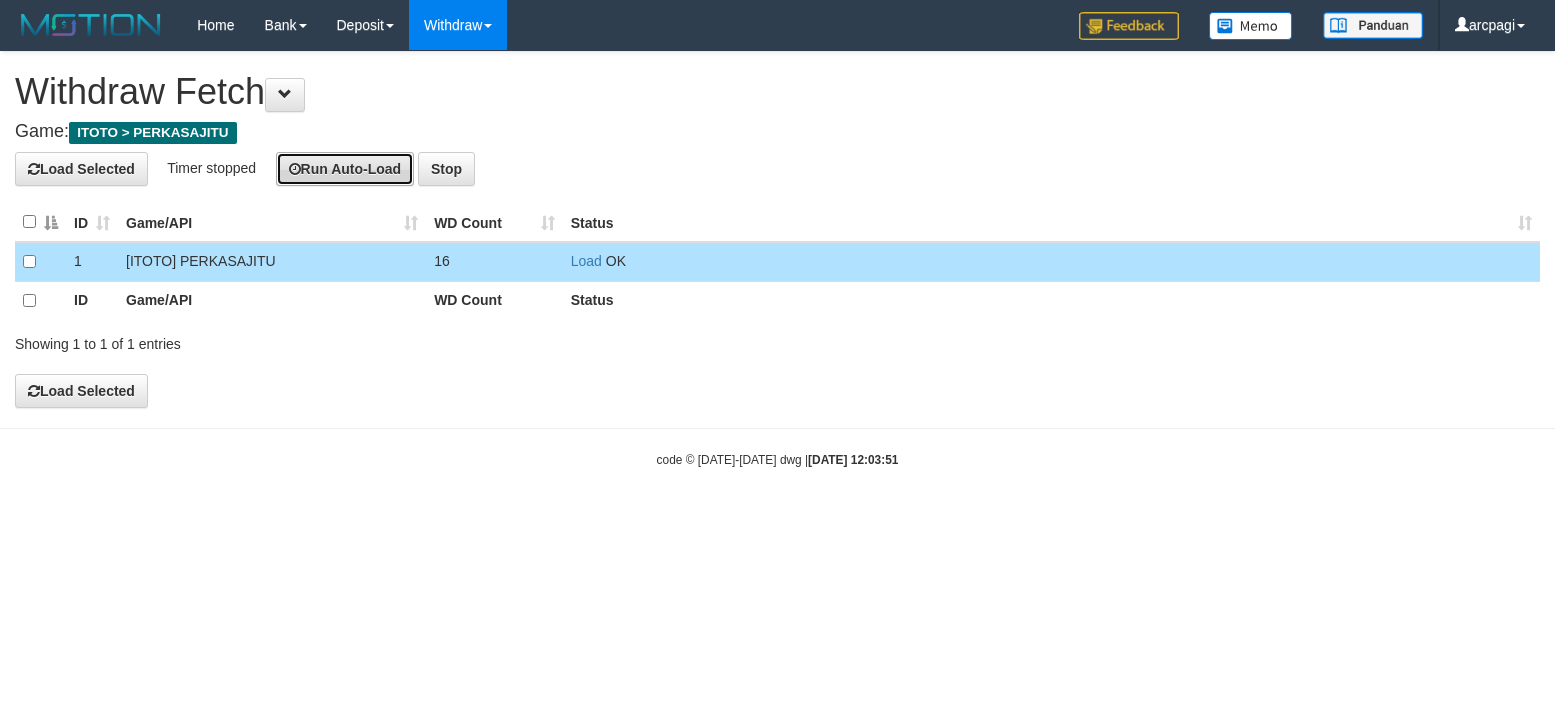 click on "Run Auto-Load" at bounding box center [345, 169] 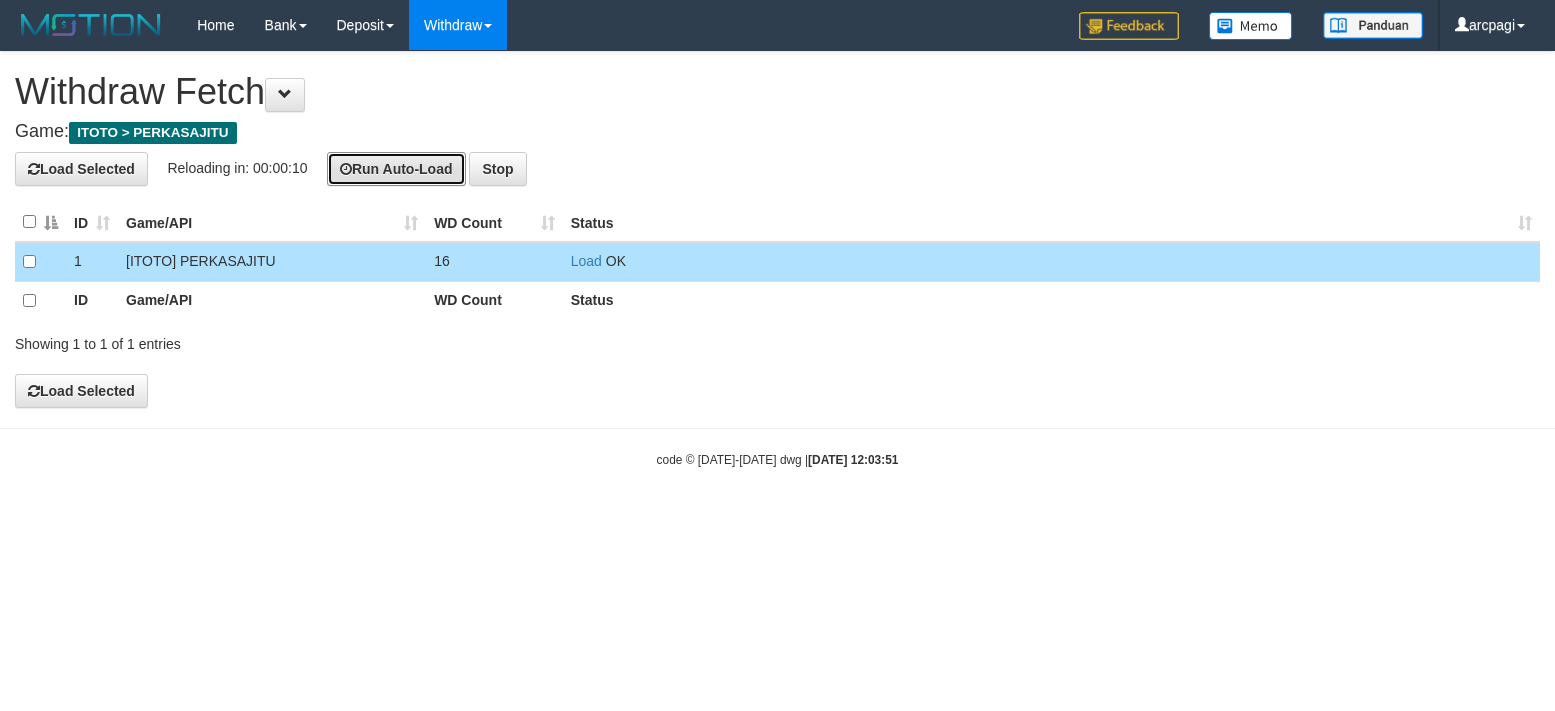 type 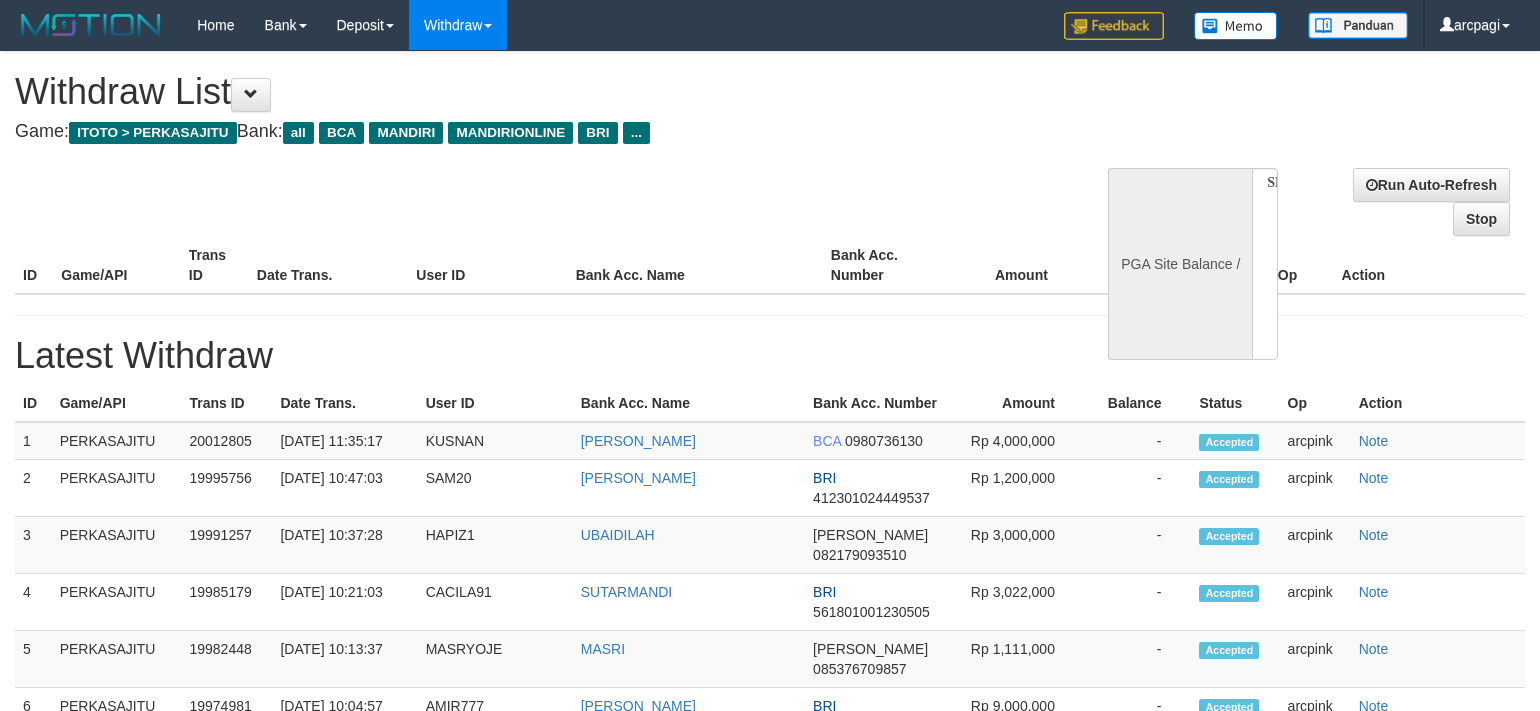select 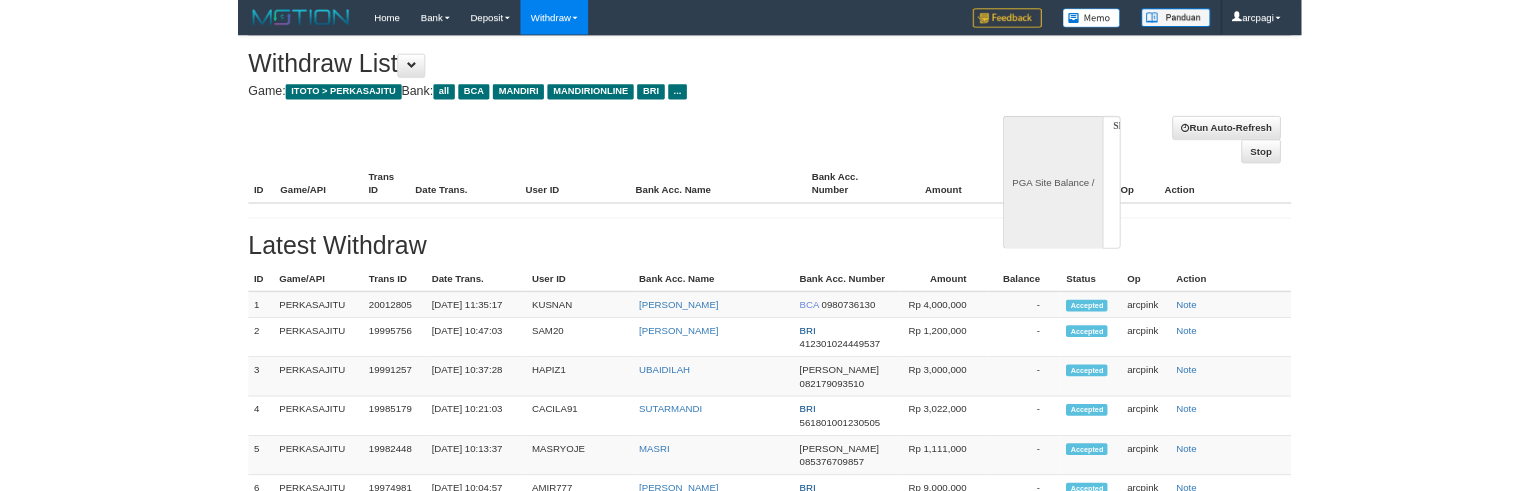 scroll, scrollTop: 0, scrollLeft: 0, axis: both 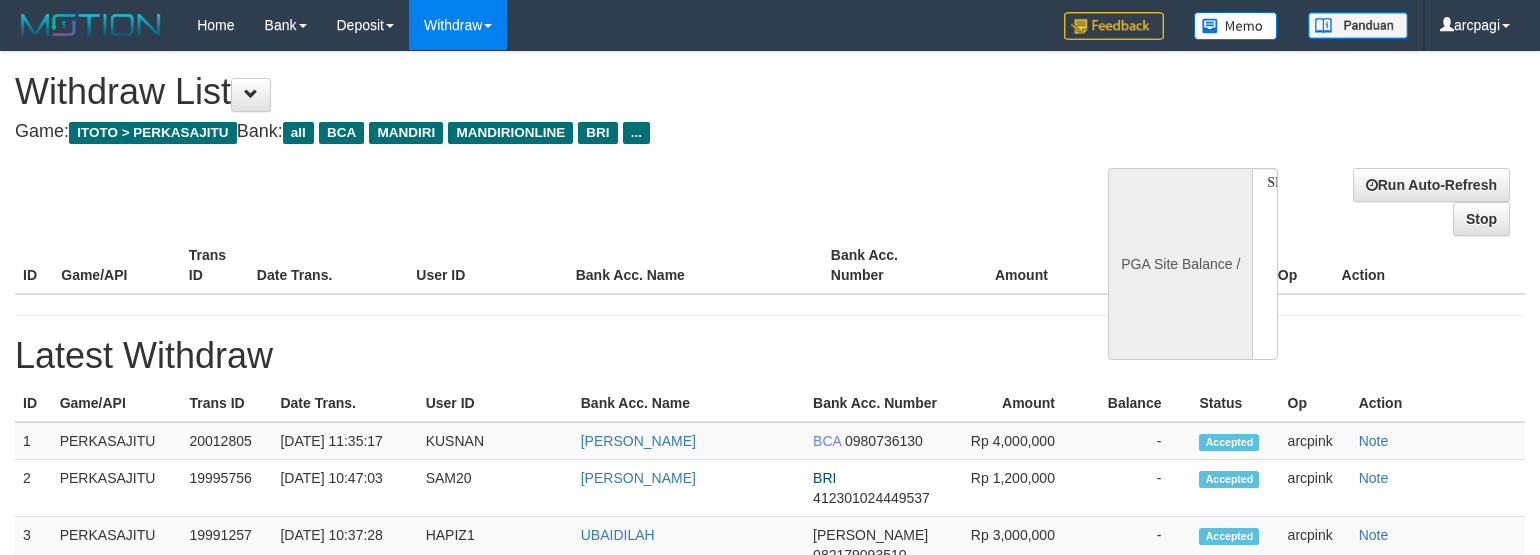 select on "**" 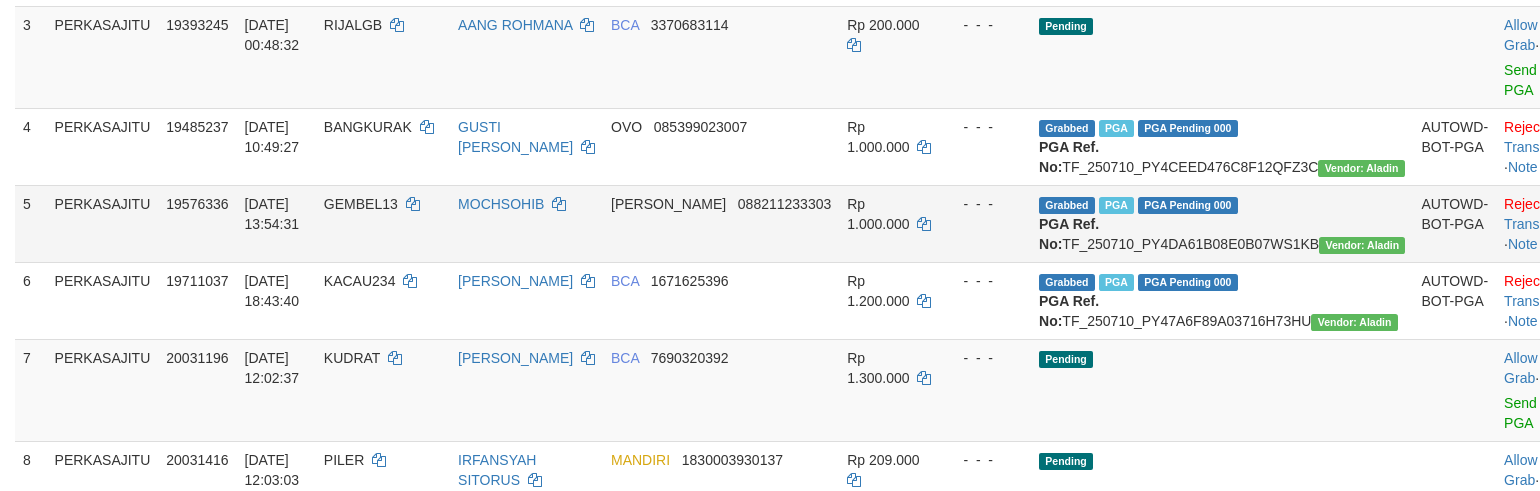 scroll, scrollTop: 600, scrollLeft: 0, axis: vertical 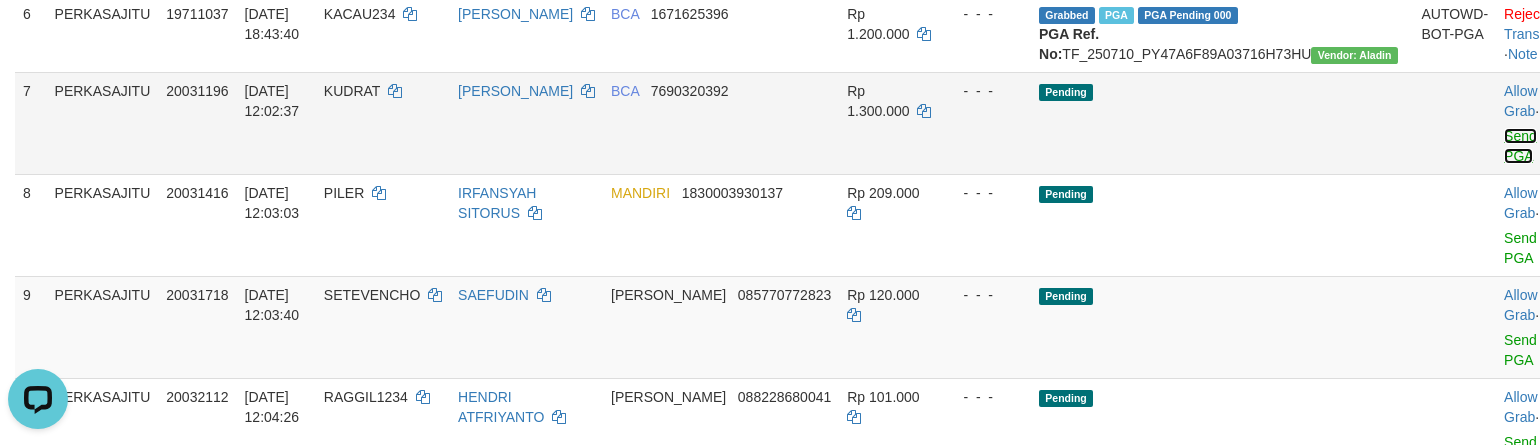 click on "Send PGA" at bounding box center [1520, 146] 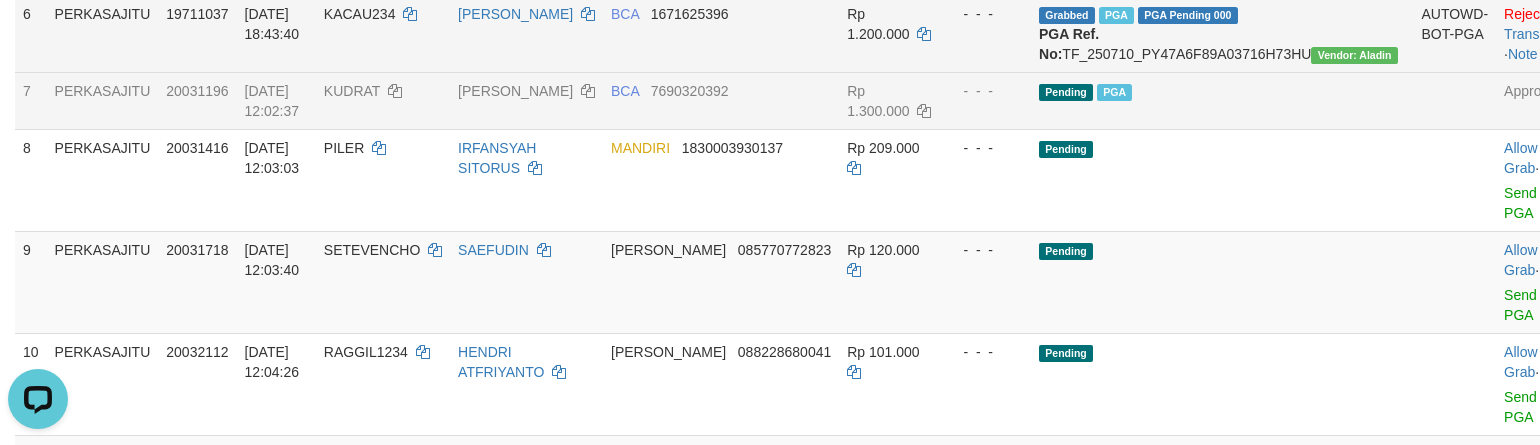 click on "BCA     1671625396" at bounding box center [721, 33] 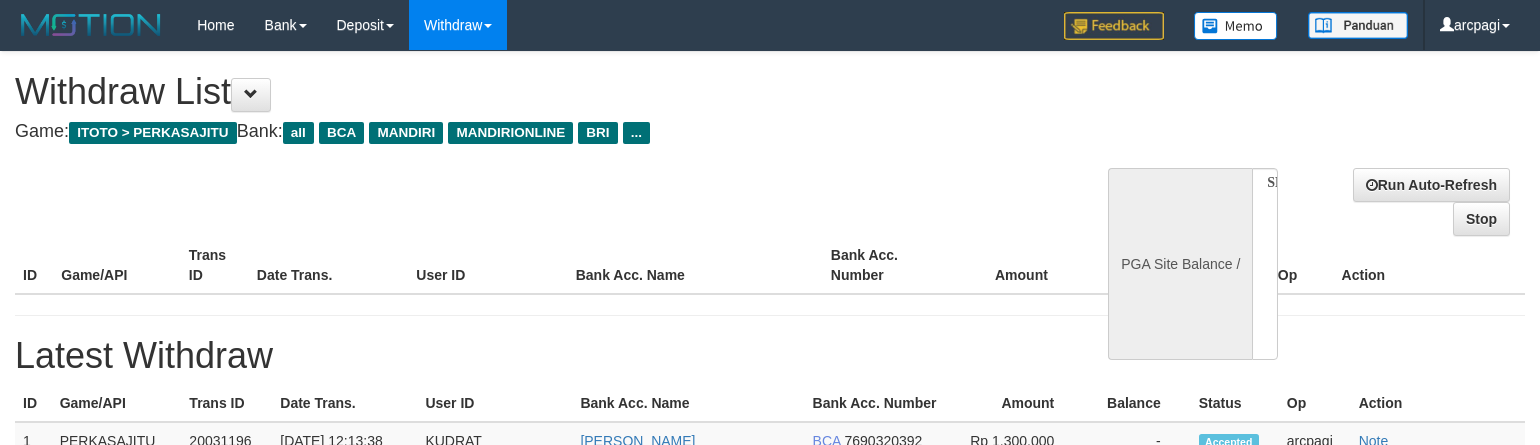 select 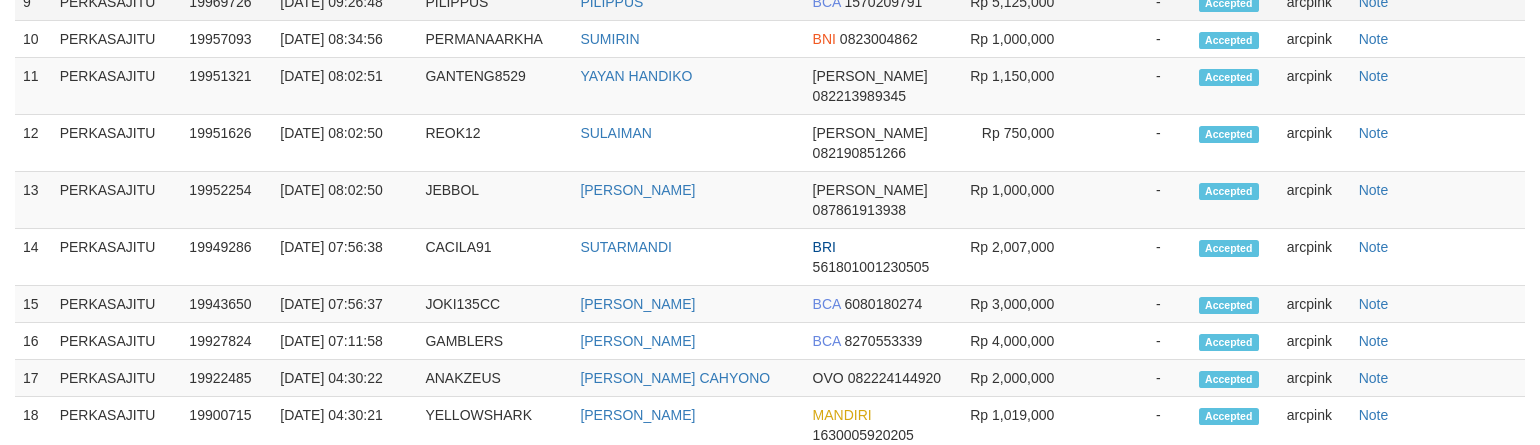 select on "**" 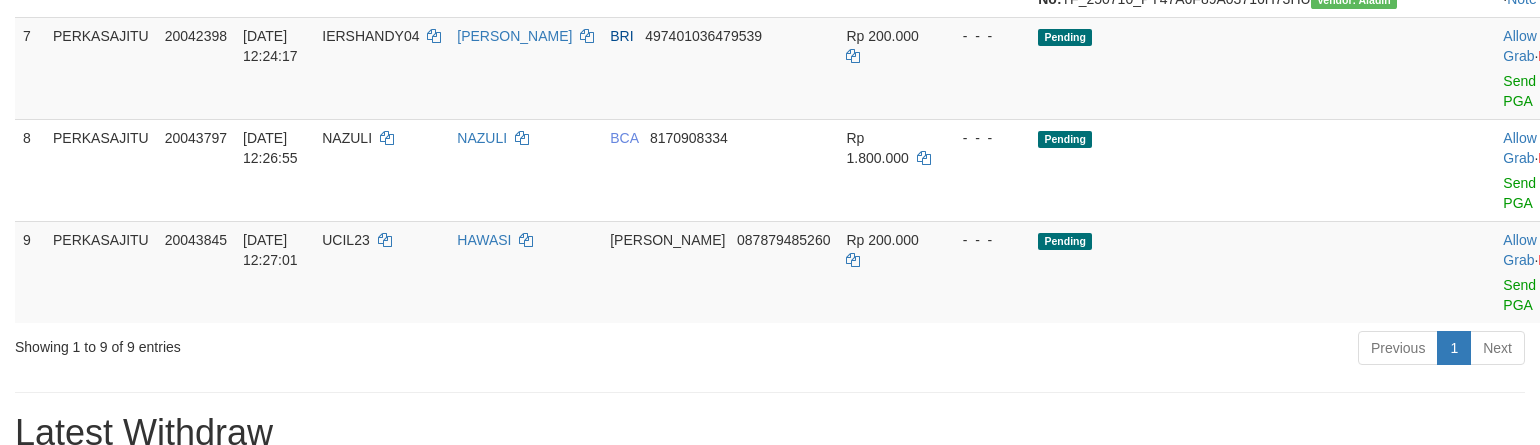 scroll, scrollTop: 800, scrollLeft: 0, axis: vertical 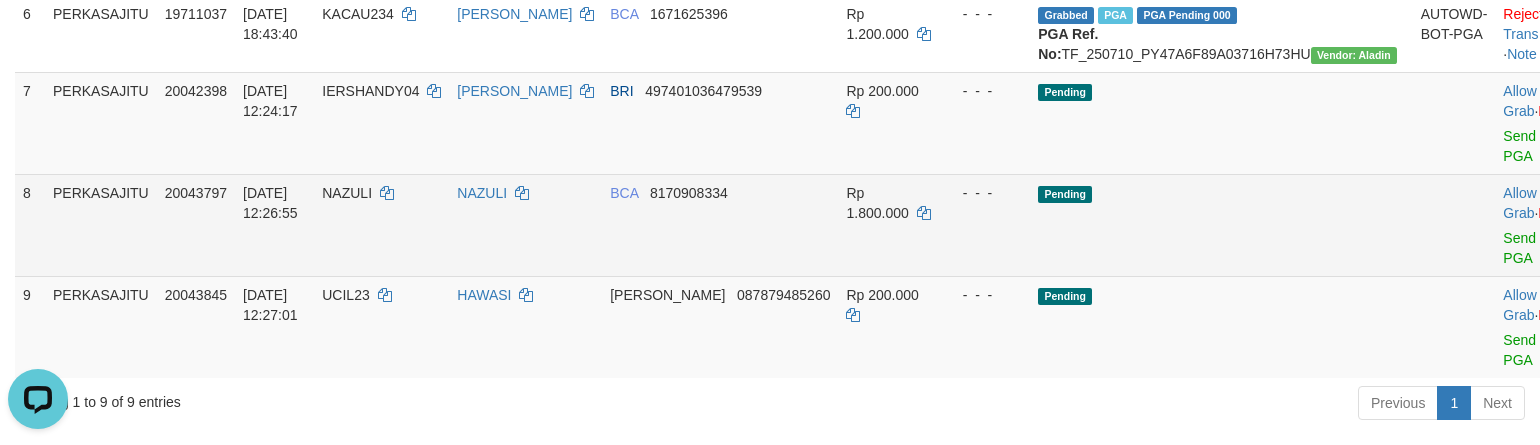 click on "Pending" at bounding box center [1221, 225] 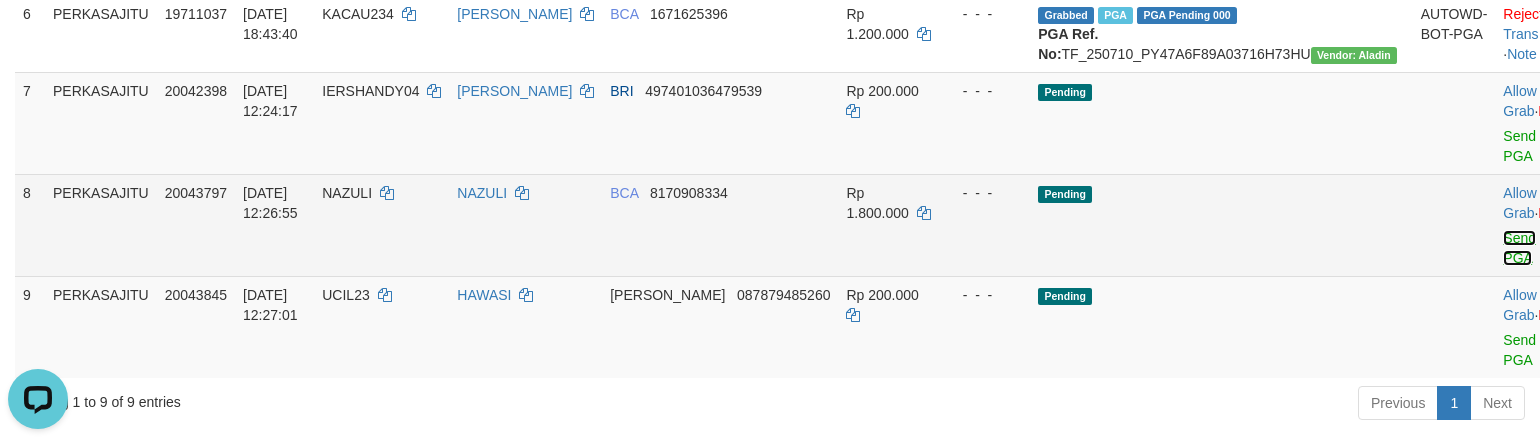 click on "Send PGA" at bounding box center (1519, 248) 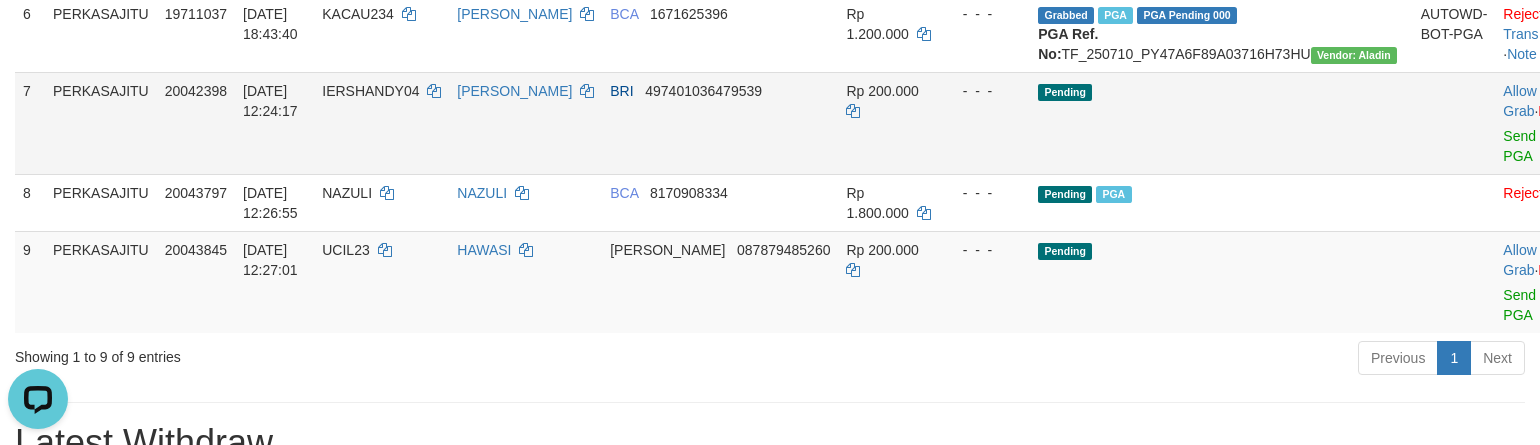 click on "BRI     497401036479539" at bounding box center [720, 123] 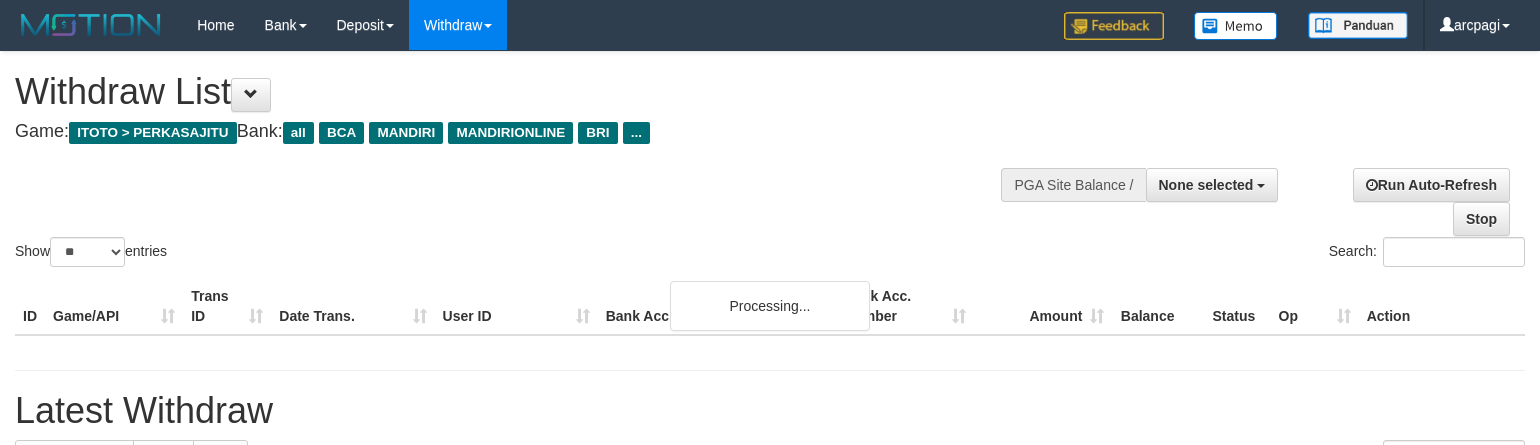 select 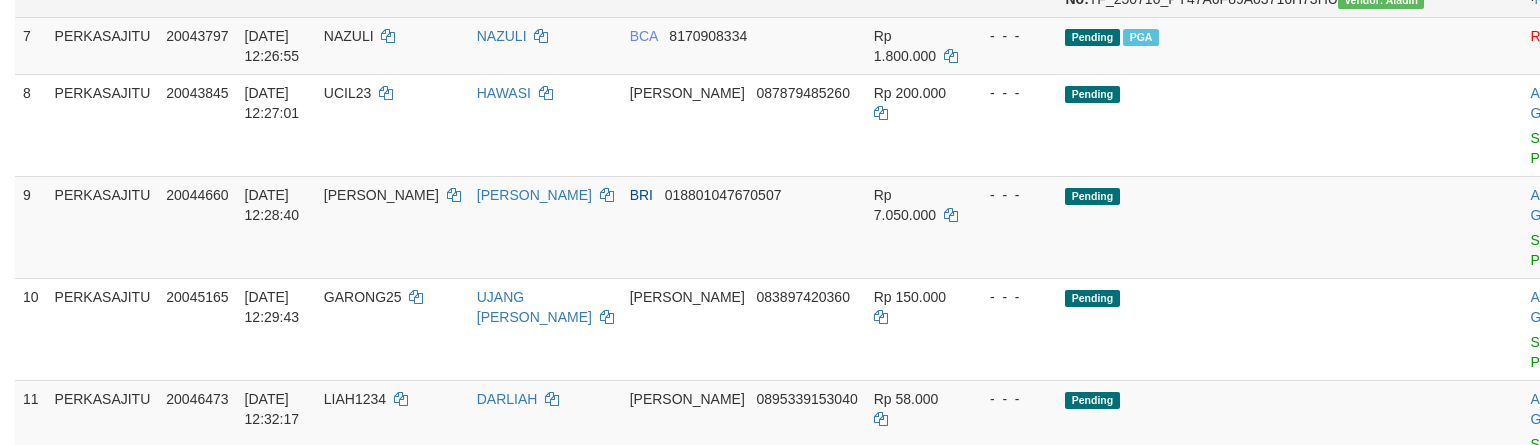 scroll, scrollTop: 800, scrollLeft: 0, axis: vertical 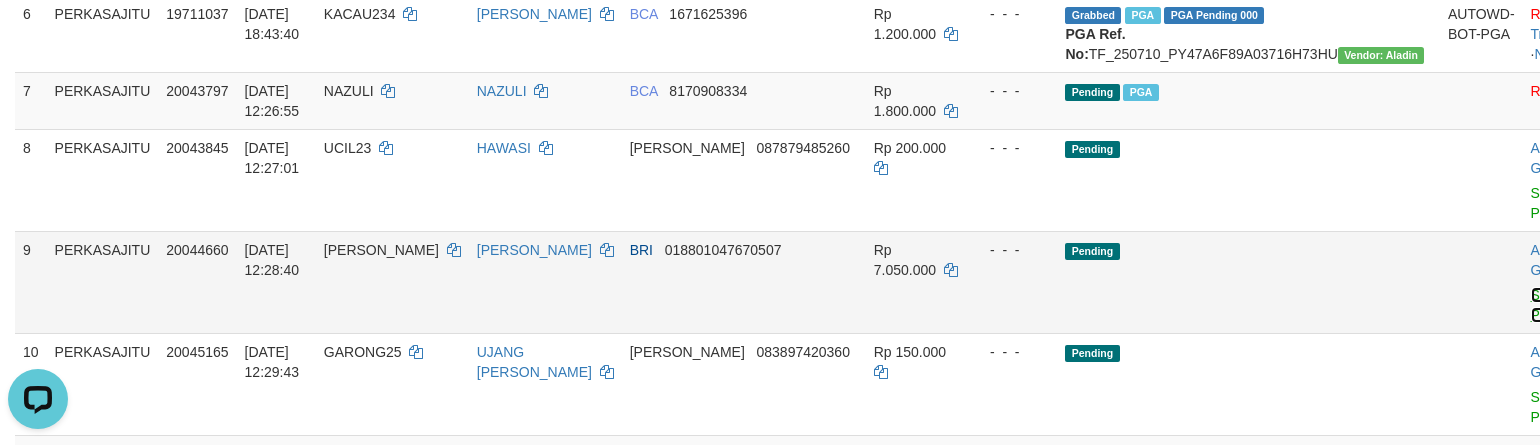 click on "Send PGA" at bounding box center (1547, 305) 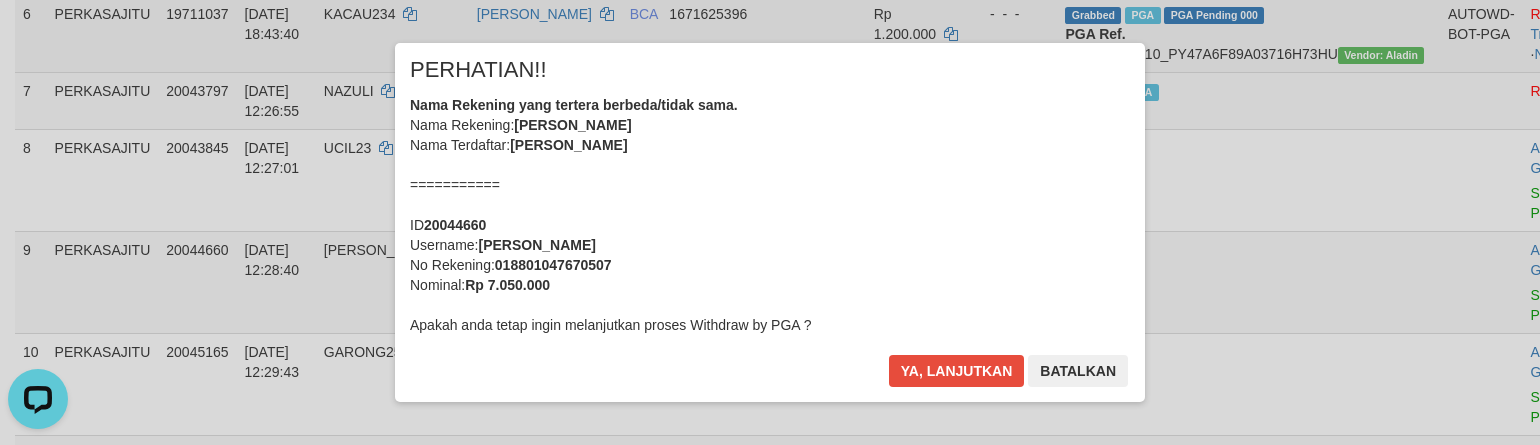 scroll, scrollTop: 0, scrollLeft: 0, axis: both 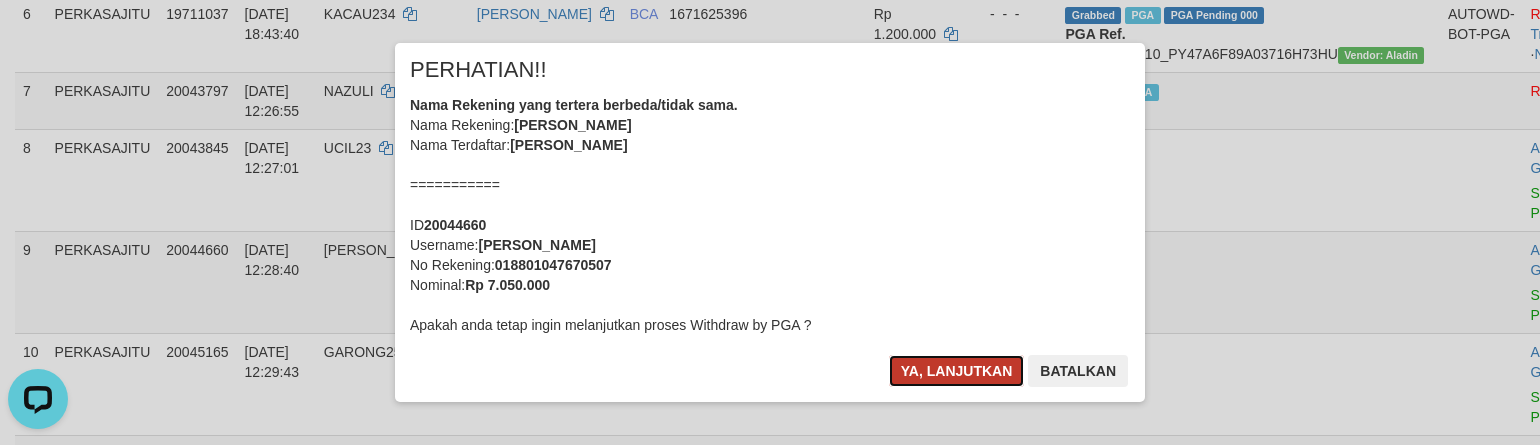 click on "Ya, lanjutkan" at bounding box center (957, 371) 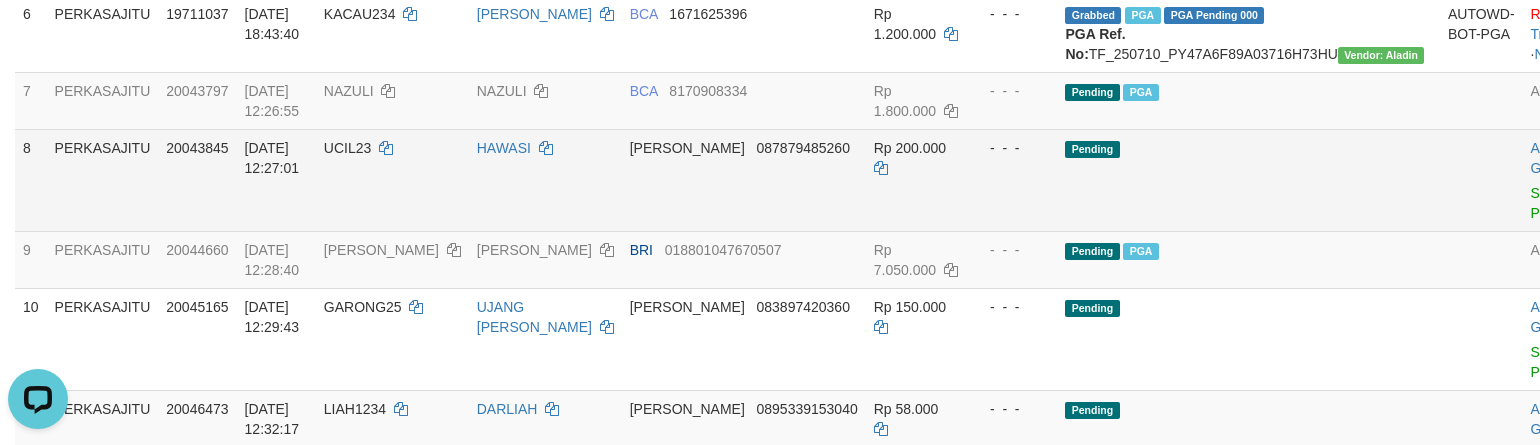 click on "DANA     087879485260" at bounding box center [744, 180] 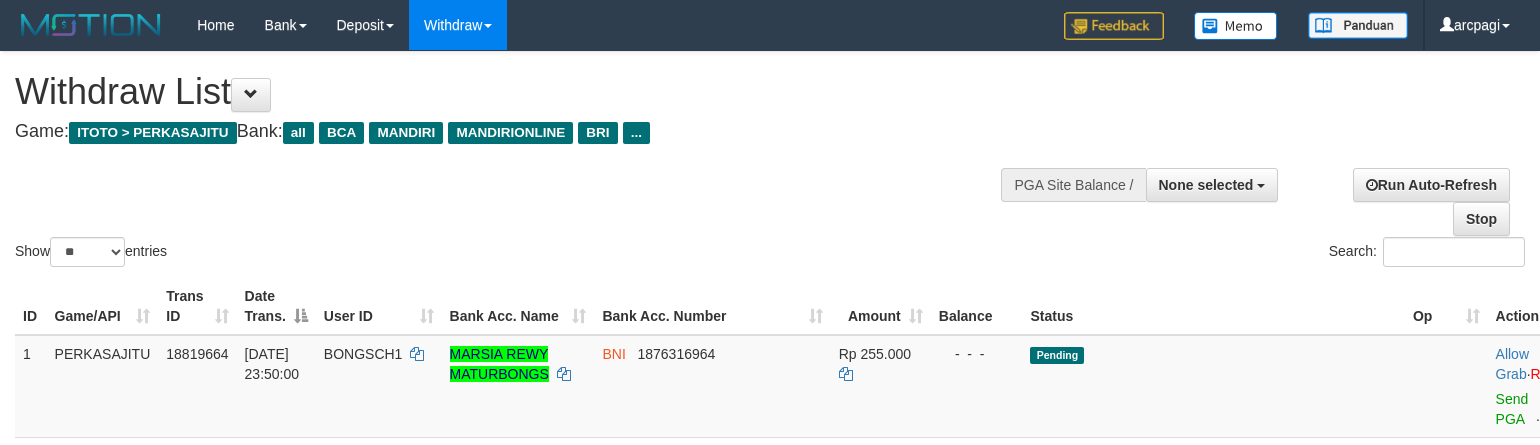 select 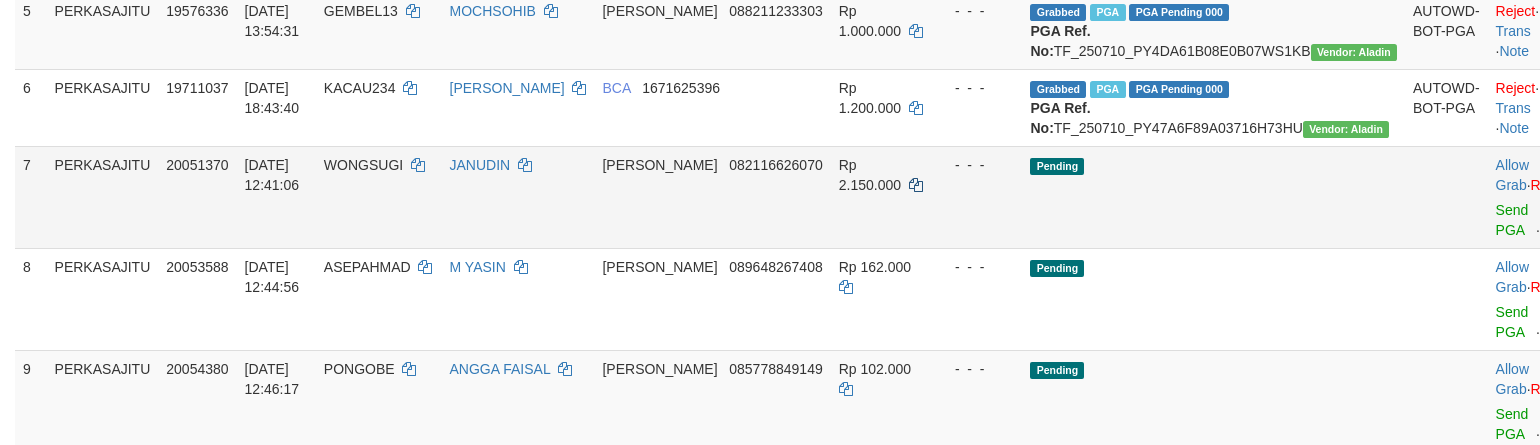 scroll, scrollTop: 722, scrollLeft: 0, axis: vertical 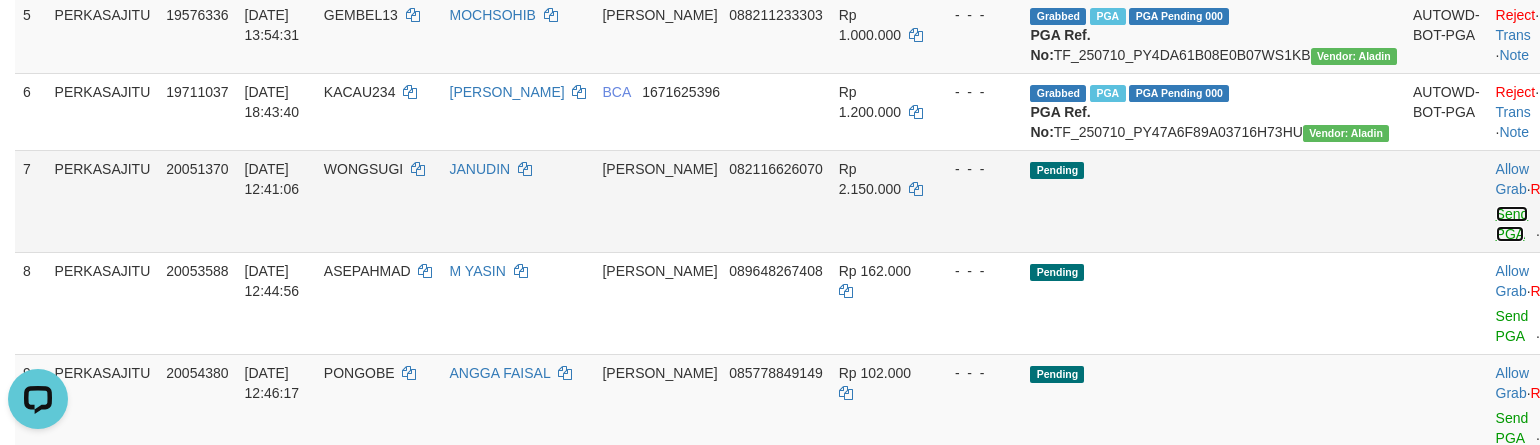 click on "Send PGA" at bounding box center (1512, 224) 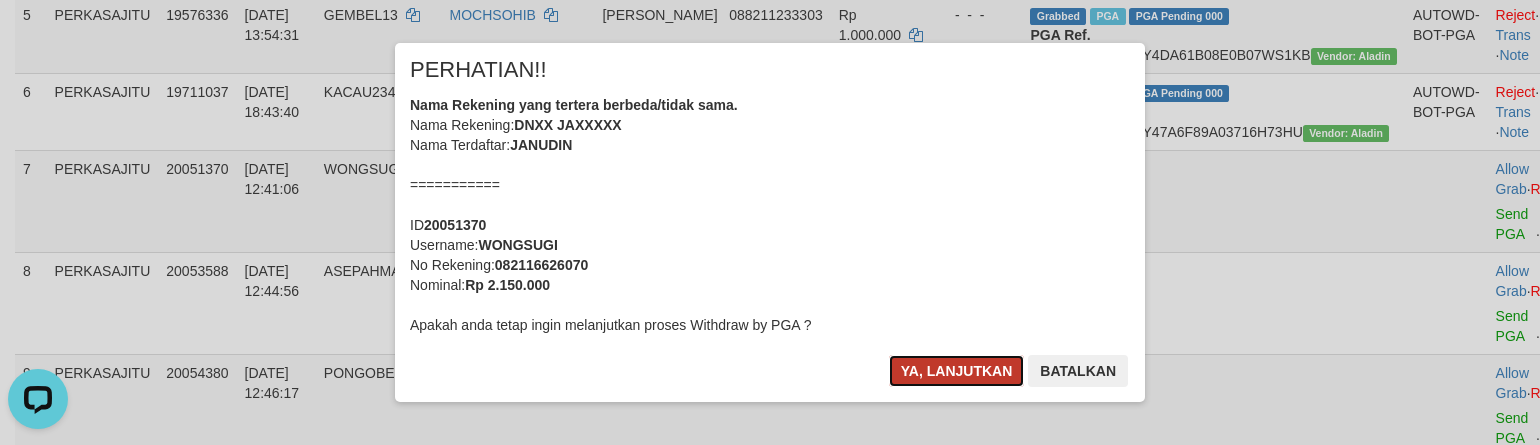 click on "Ya, lanjutkan" at bounding box center (957, 371) 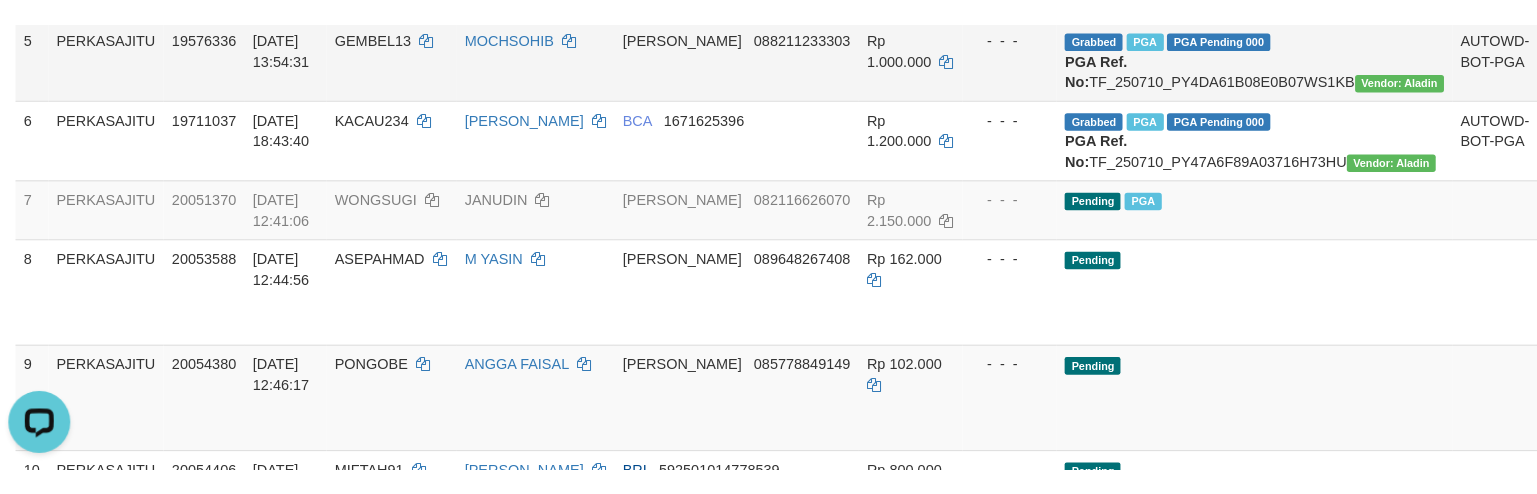 scroll, scrollTop: 722, scrollLeft: 0, axis: vertical 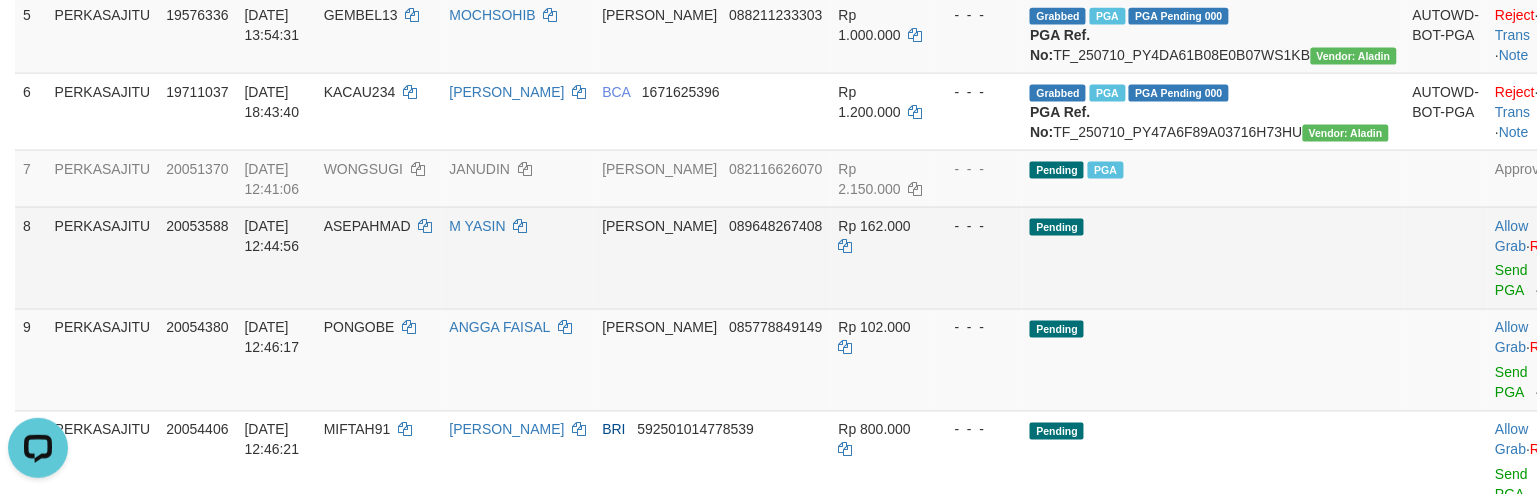 click on "Pending" at bounding box center (1213, 258) 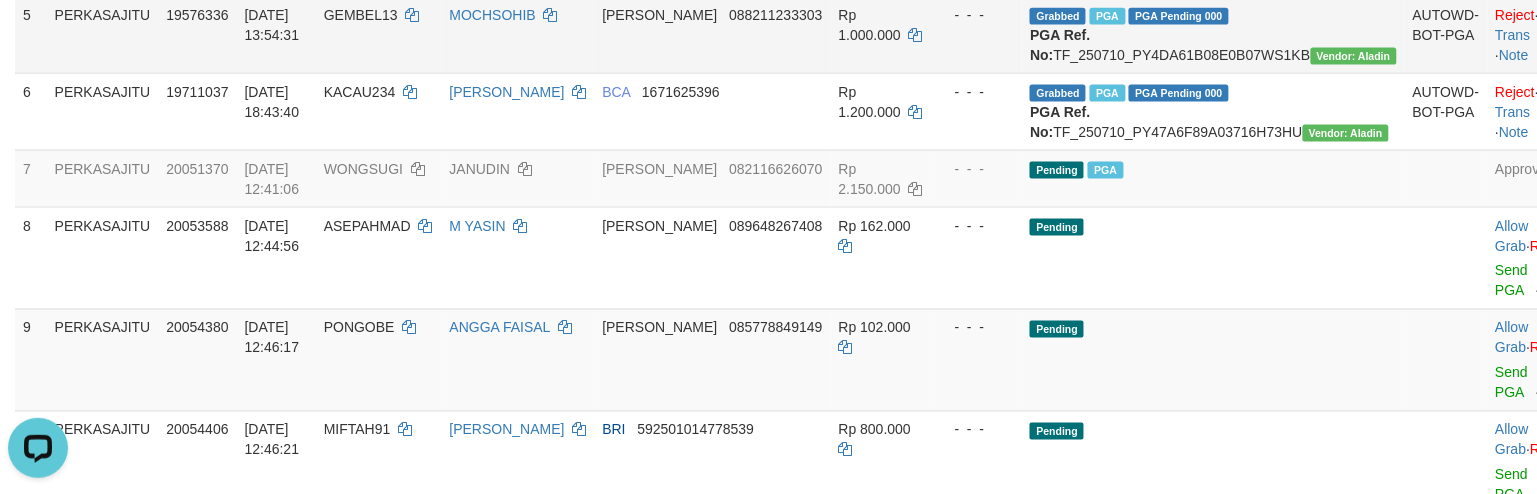 click on "DANA     088211233303" at bounding box center [712, 34] 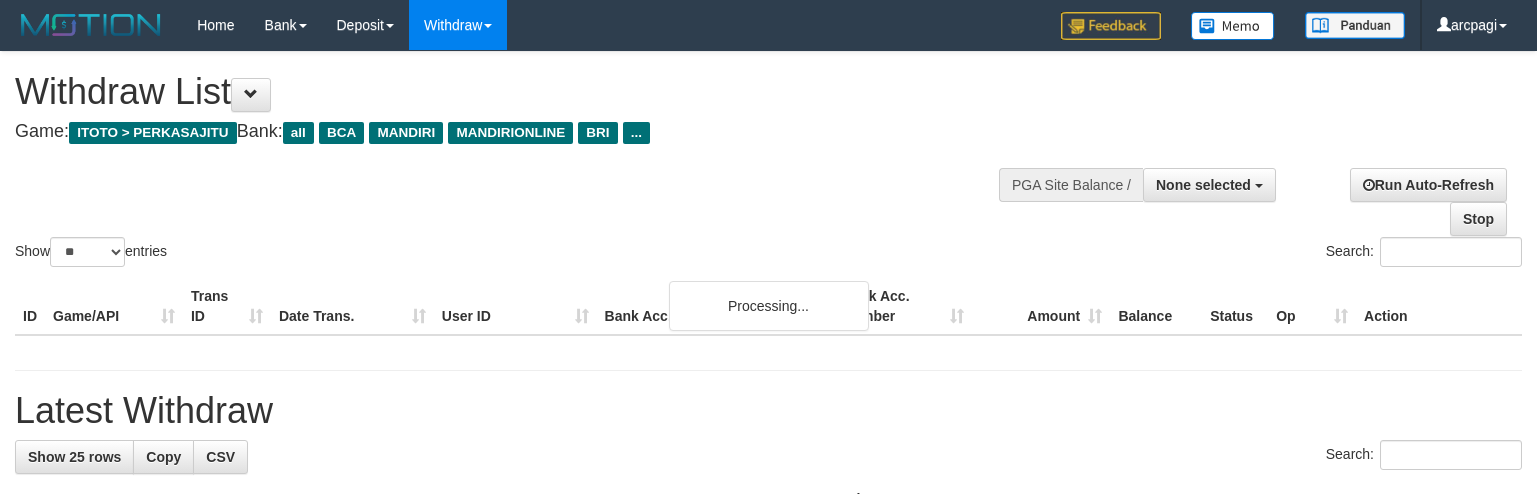 select 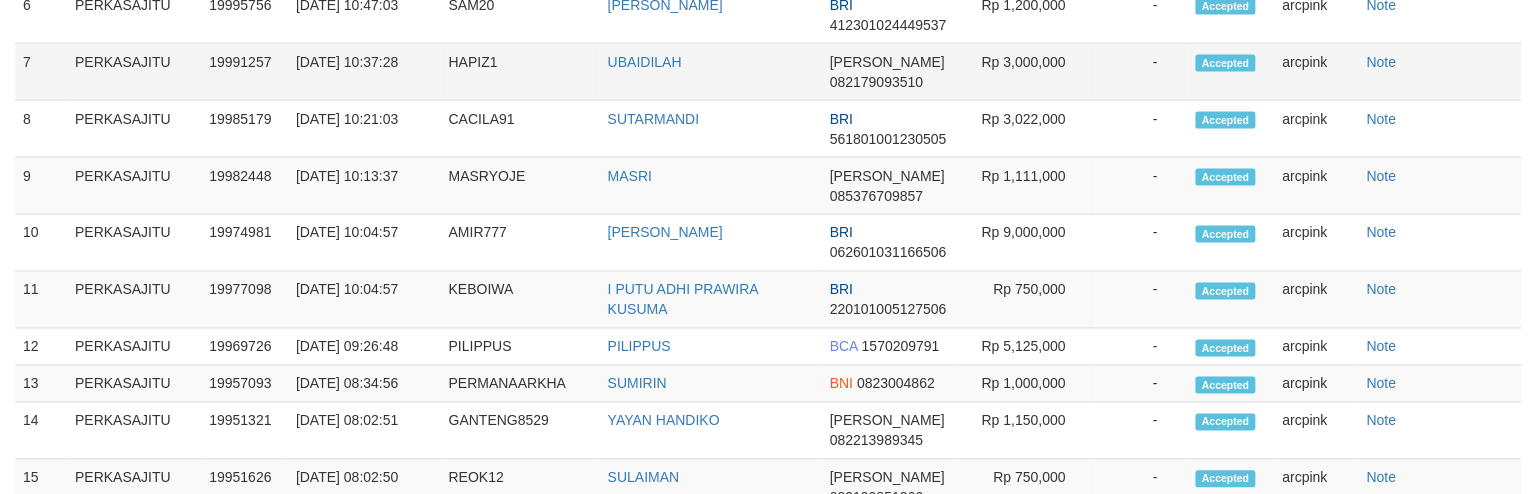 scroll, scrollTop: 1110, scrollLeft: 0, axis: vertical 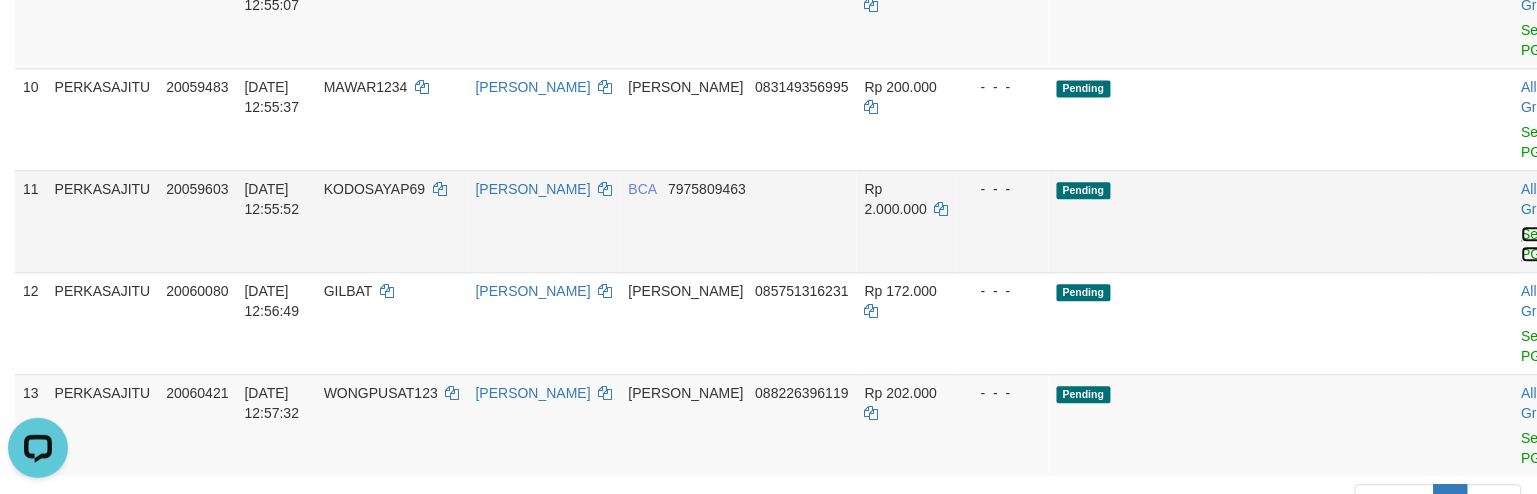 click on "Send PGA" at bounding box center (1538, 244) 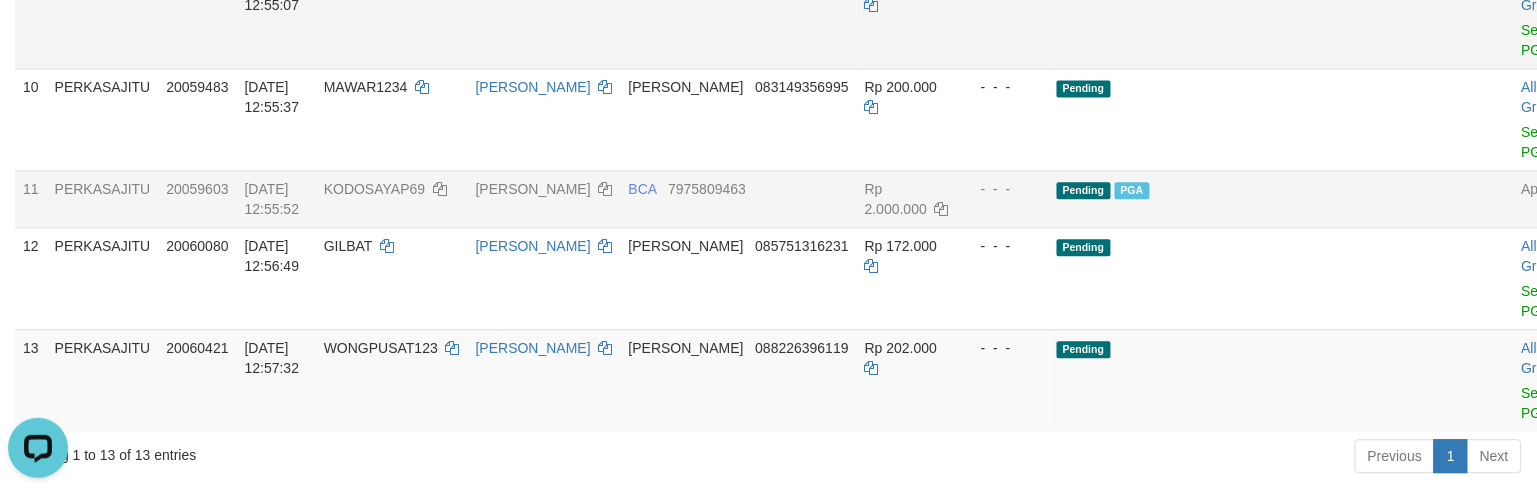 click on "NOVIANSYAH" at bounding box center [544, 17] 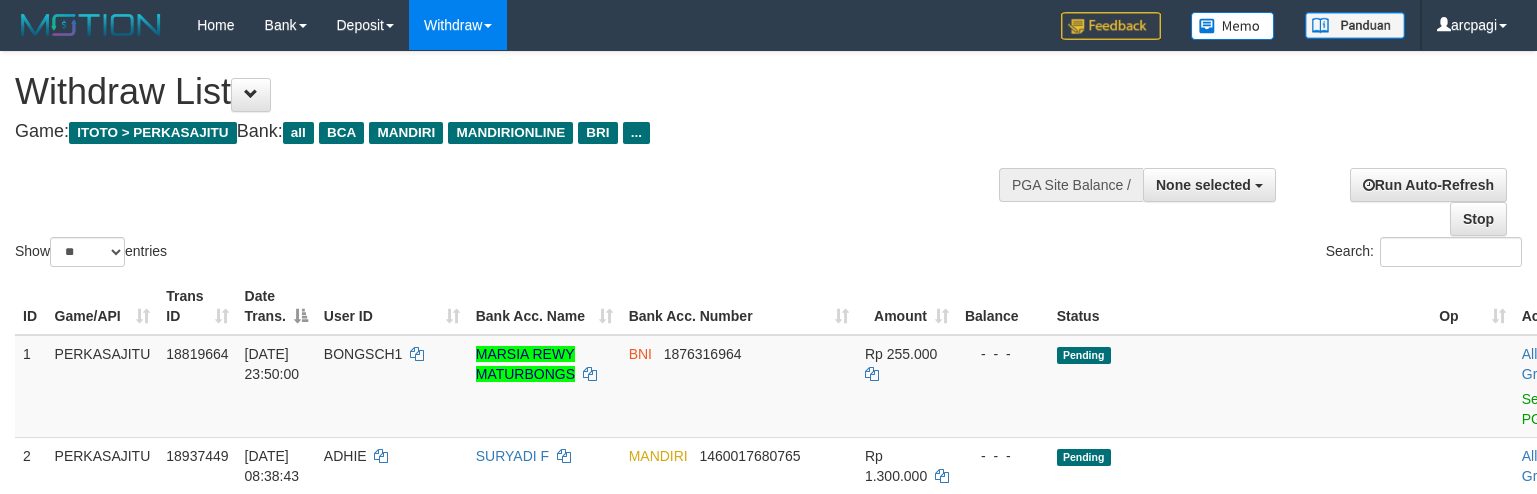 select 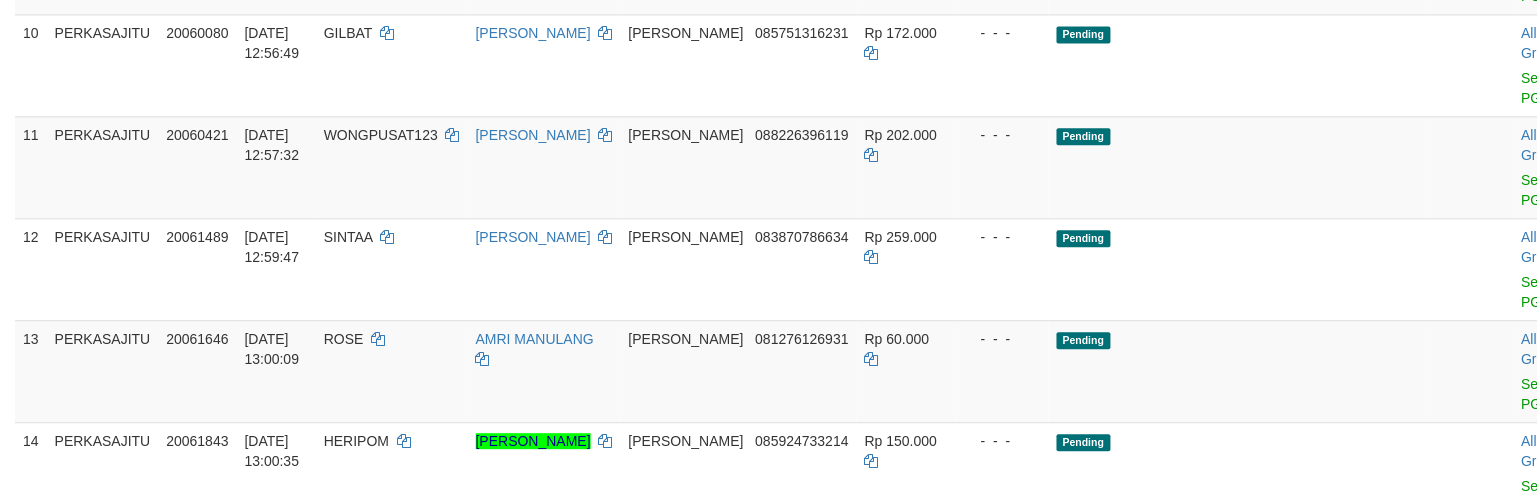 scroll, scrollTop: 1722, scrollLeft: 0, axis: vertical 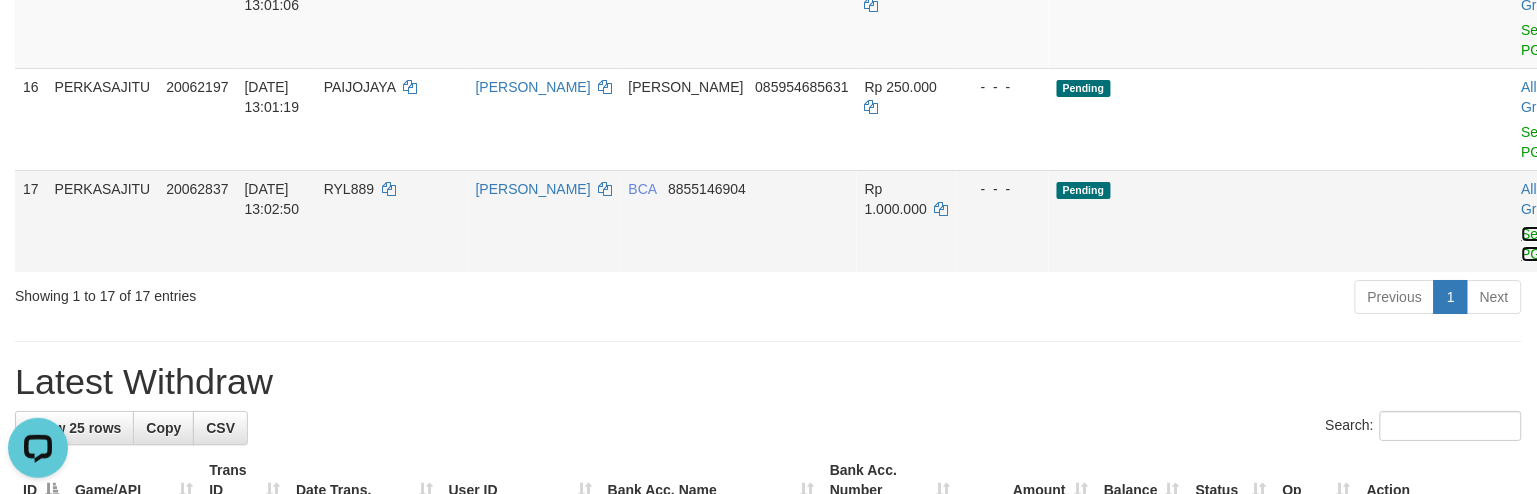 click on "Send PGA" at bounding box center [1538, 244] 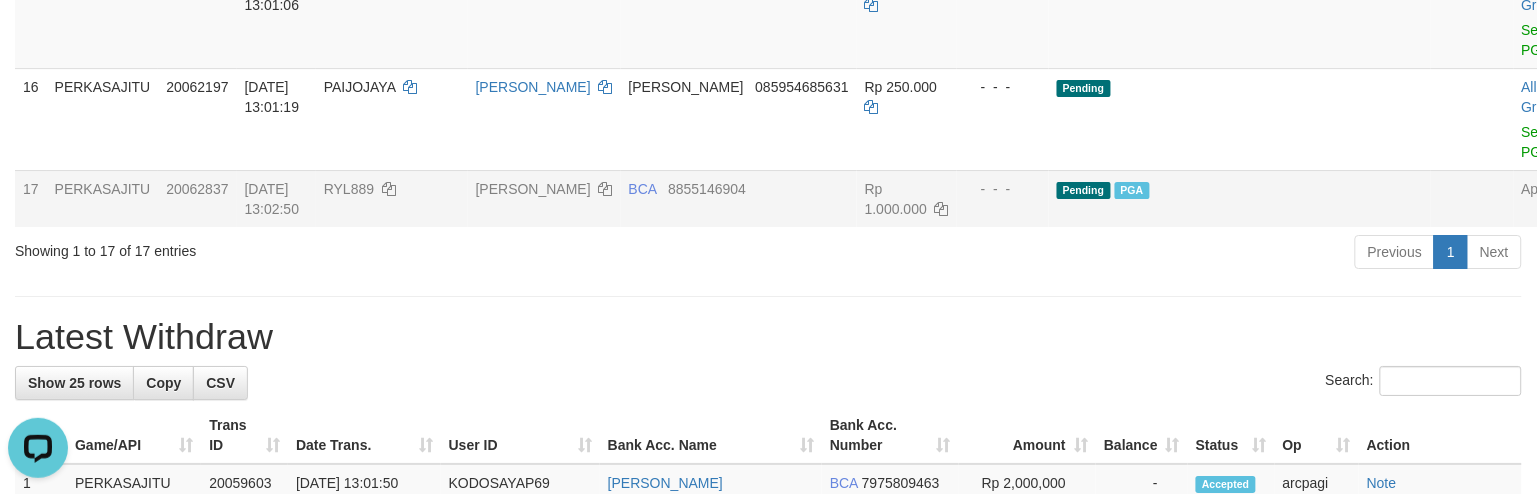click on "**********" at bounding box center (768, 86) 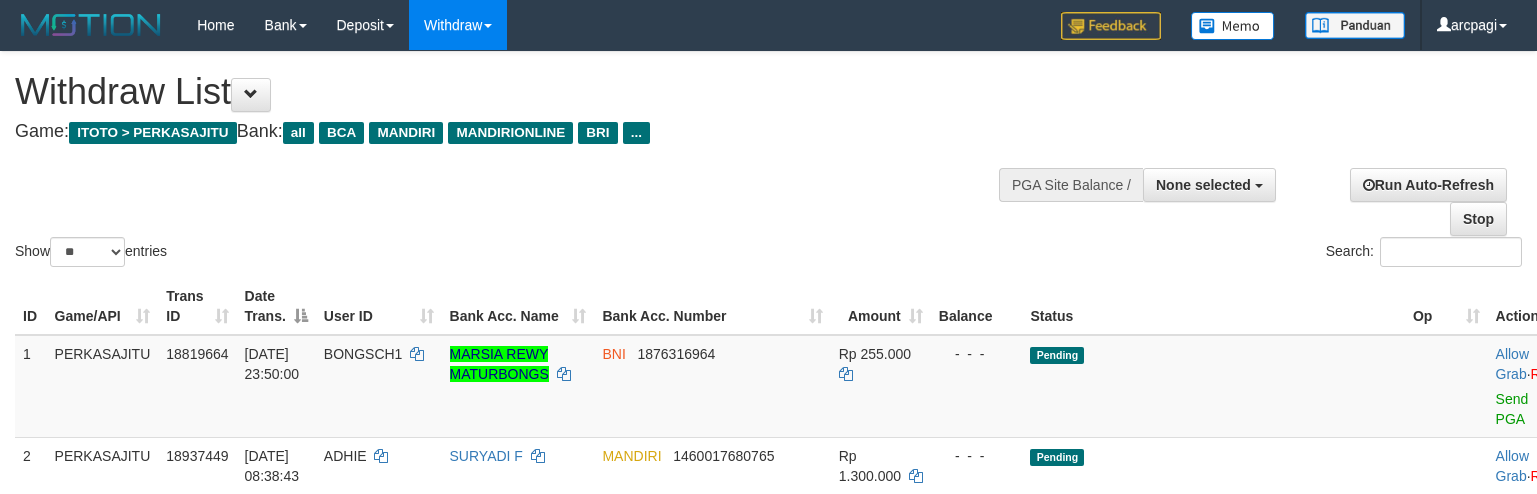 select 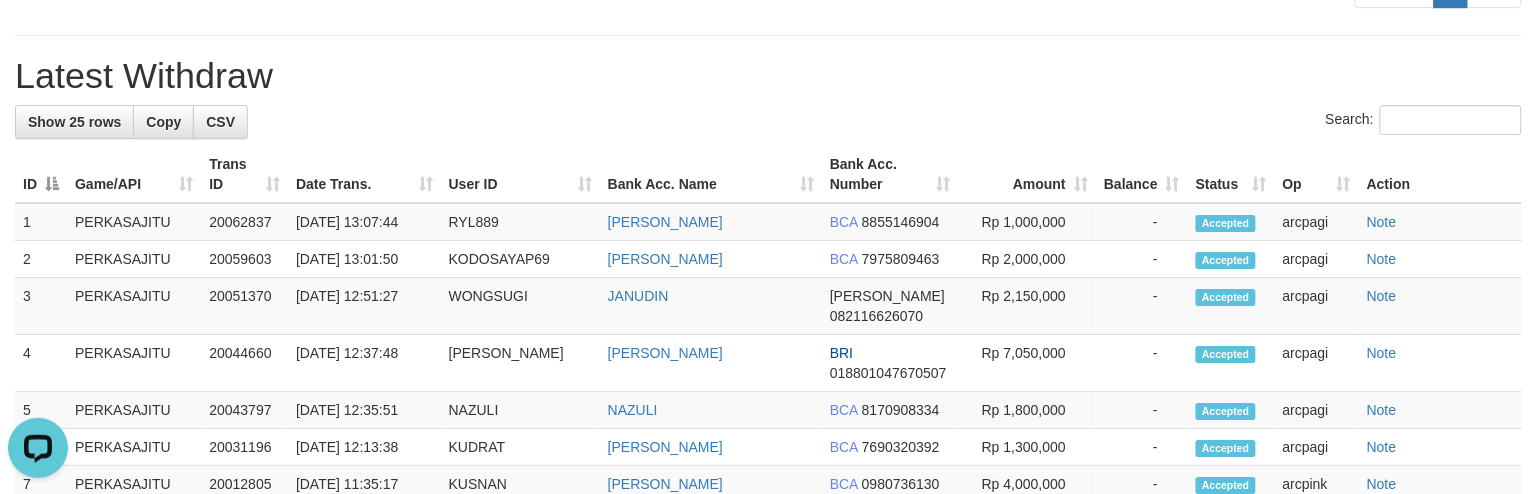 scroll, scrollTop: 0, scrollLeft: 0, axis: both 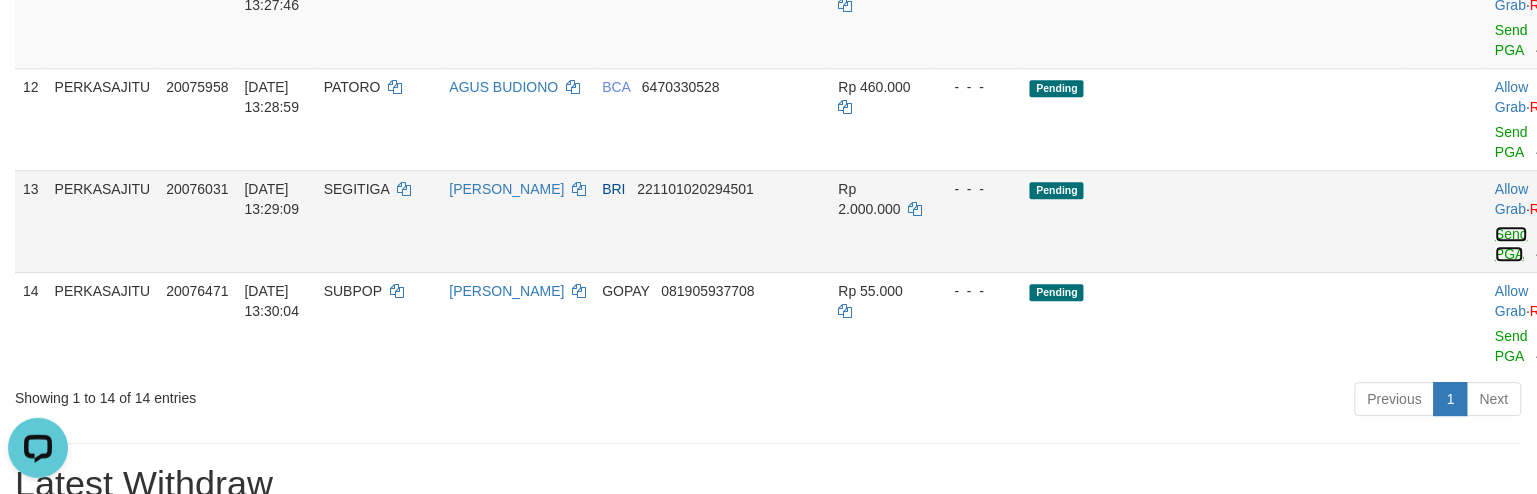 click on "Send PGA" at bounding box center [1512, 244] 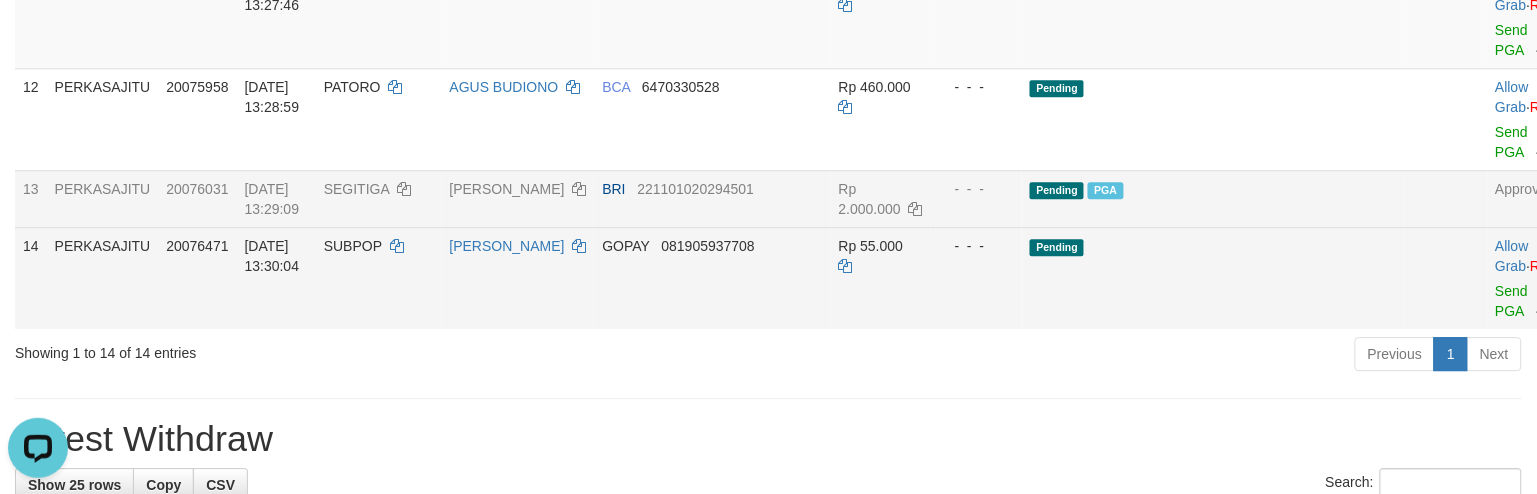 click on "ACHMAD FALIAN" at bounding box center (518, 278) 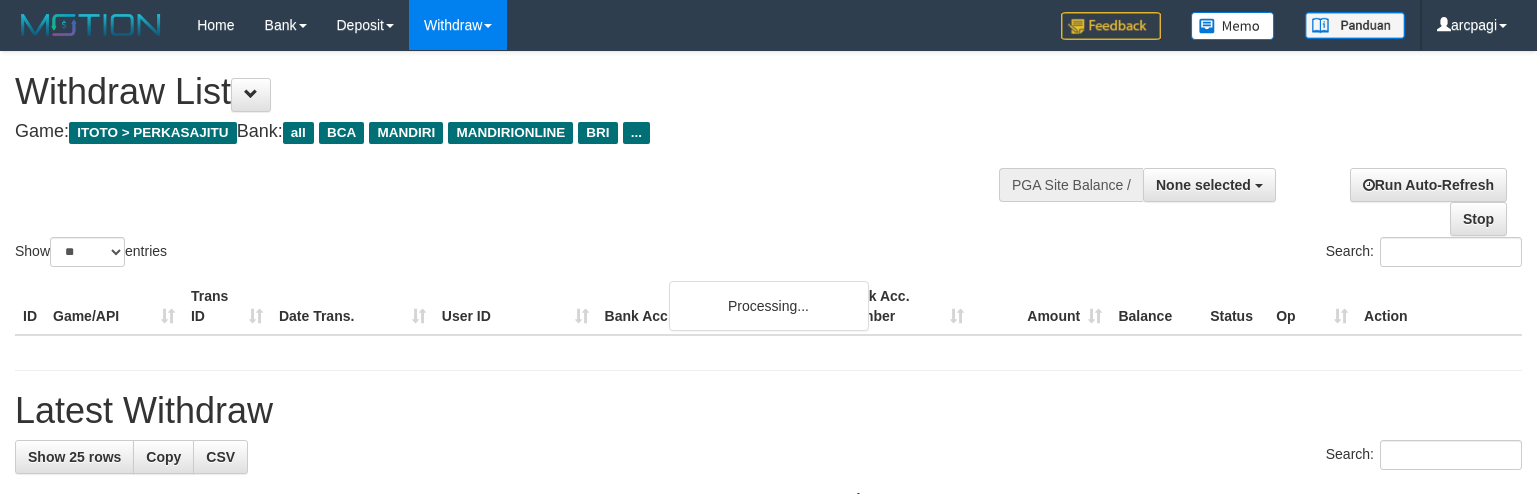 select 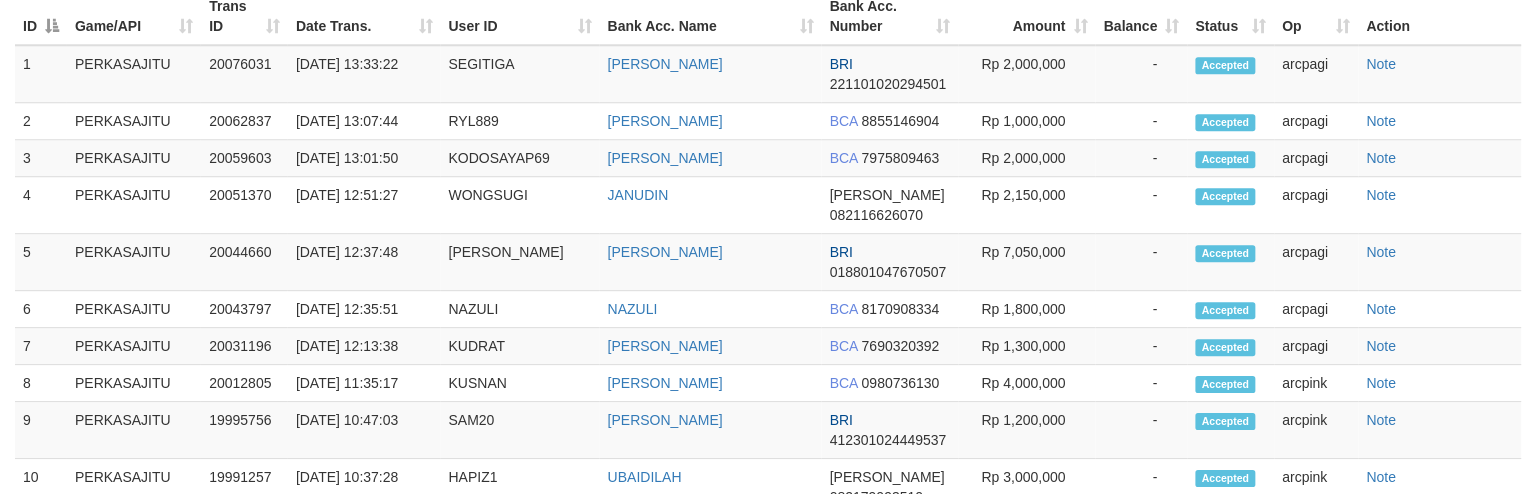scroll, scrollTop: 905, scrollLeft: 0, axis: vertical 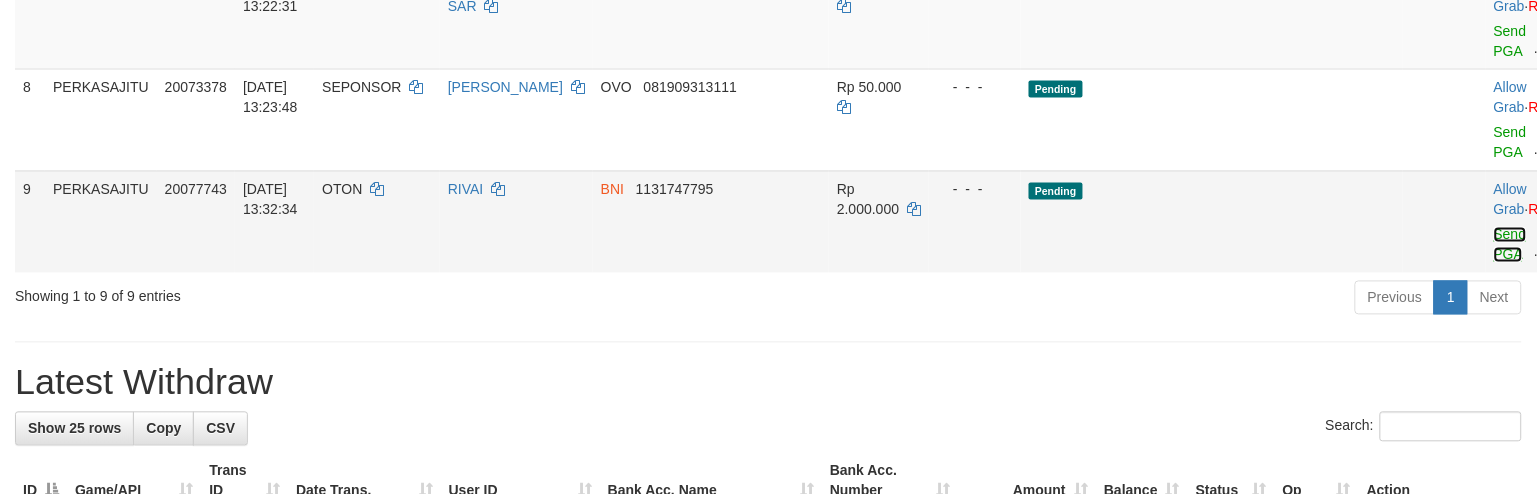 click on "Send PGA" at bounding box center [1510, 245] 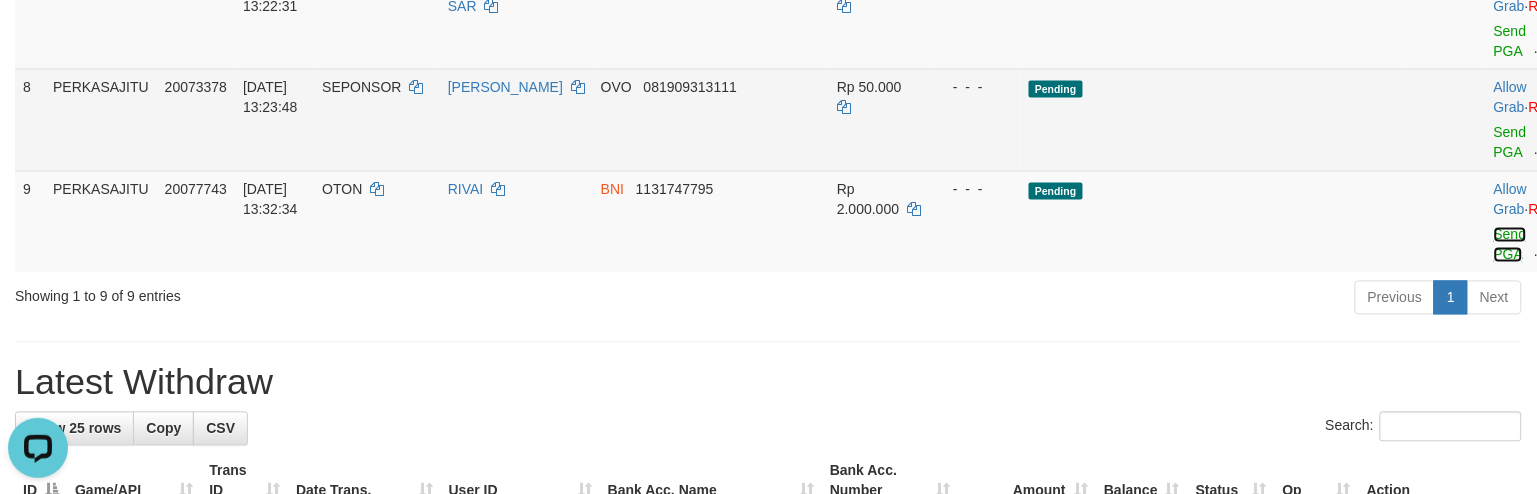 scroll, scrollTop: 0, scrollLeft: 0, axis: both 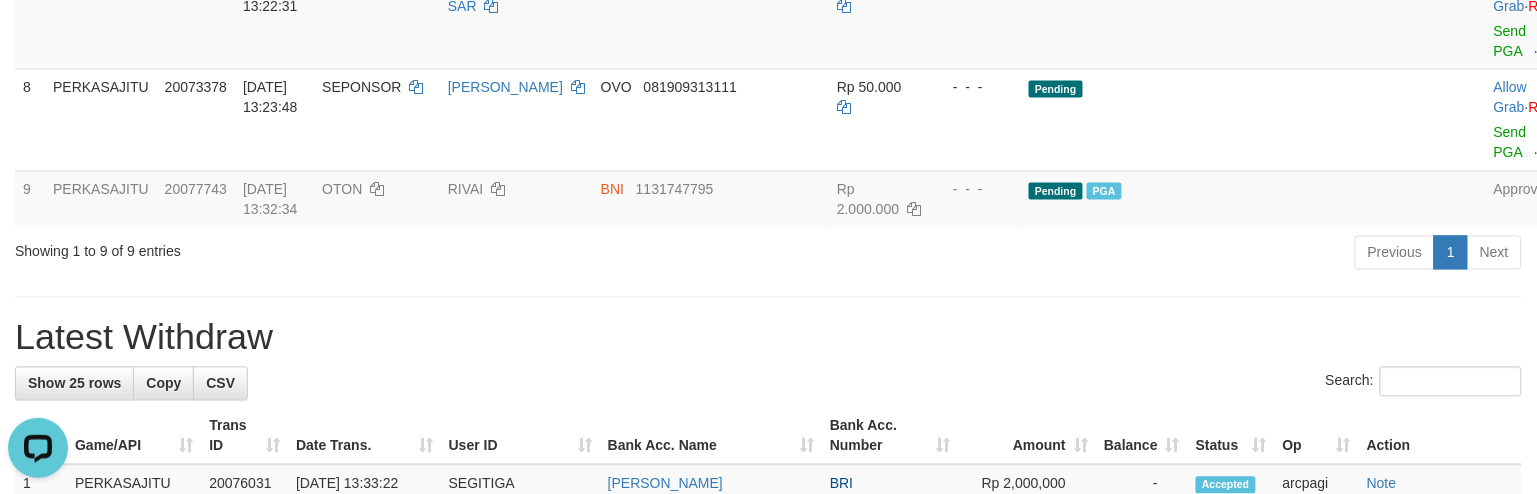 click on "Previous 1 Next" at bounding box center [1088, 255] 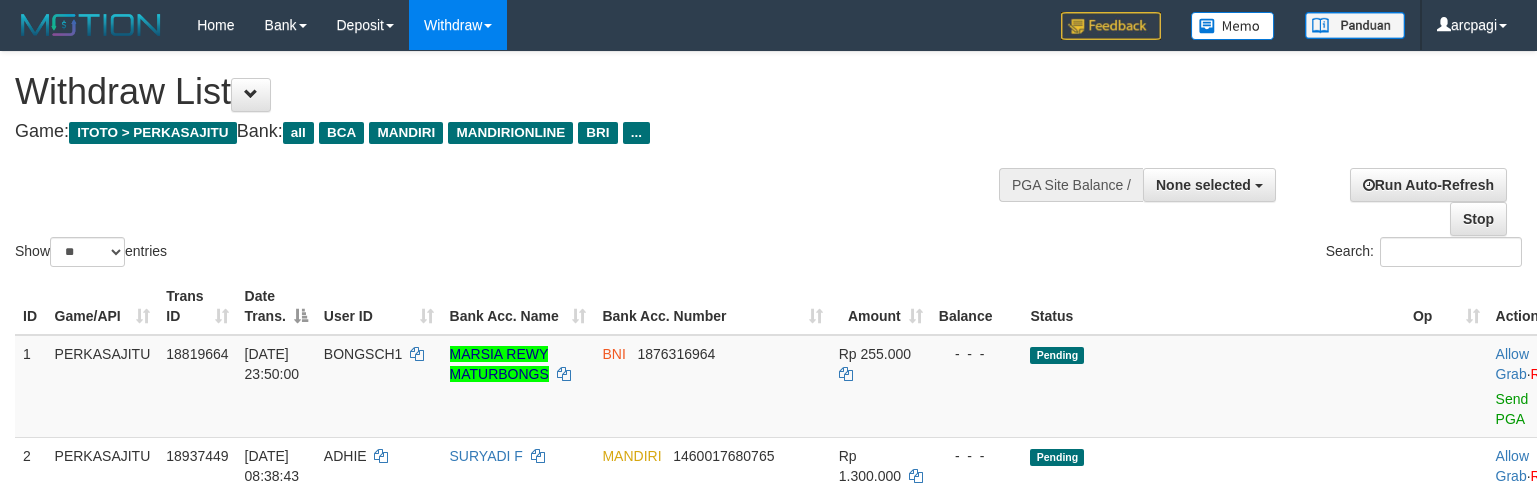 select 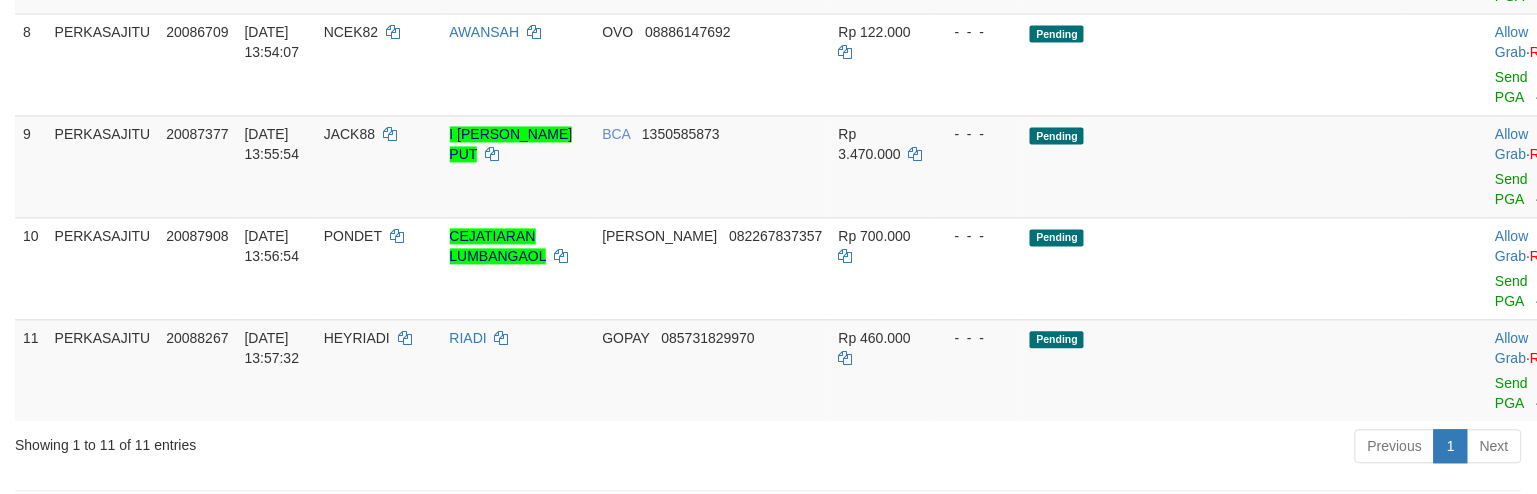 scroll, scrollTop: 905, scrollLeft: 0, axis: vertical 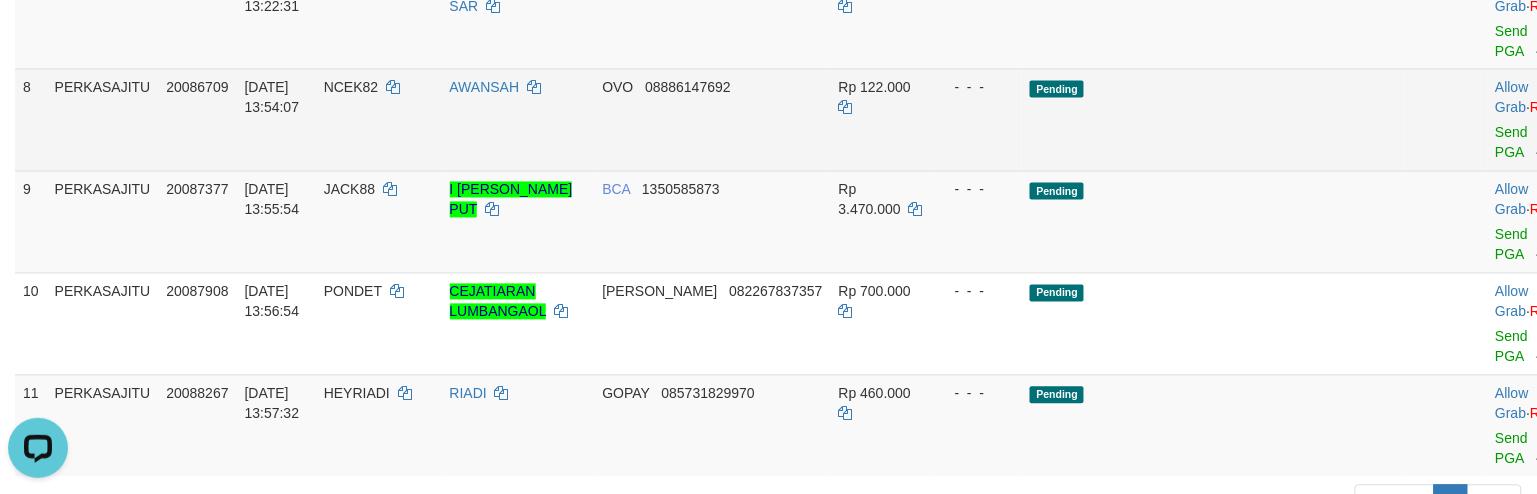 click on "Pending" at bounding box center [1213, 120] 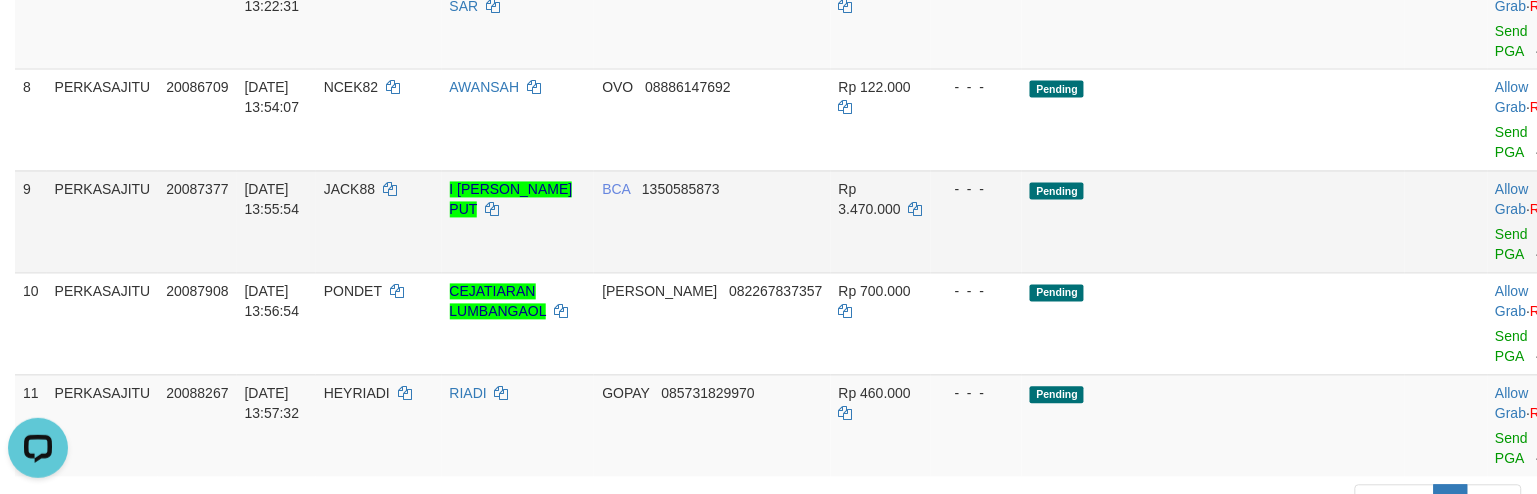 click on "Allow Grab   ·    Reject Send PGA     ·    Note" at bounding box center [1537, 222] 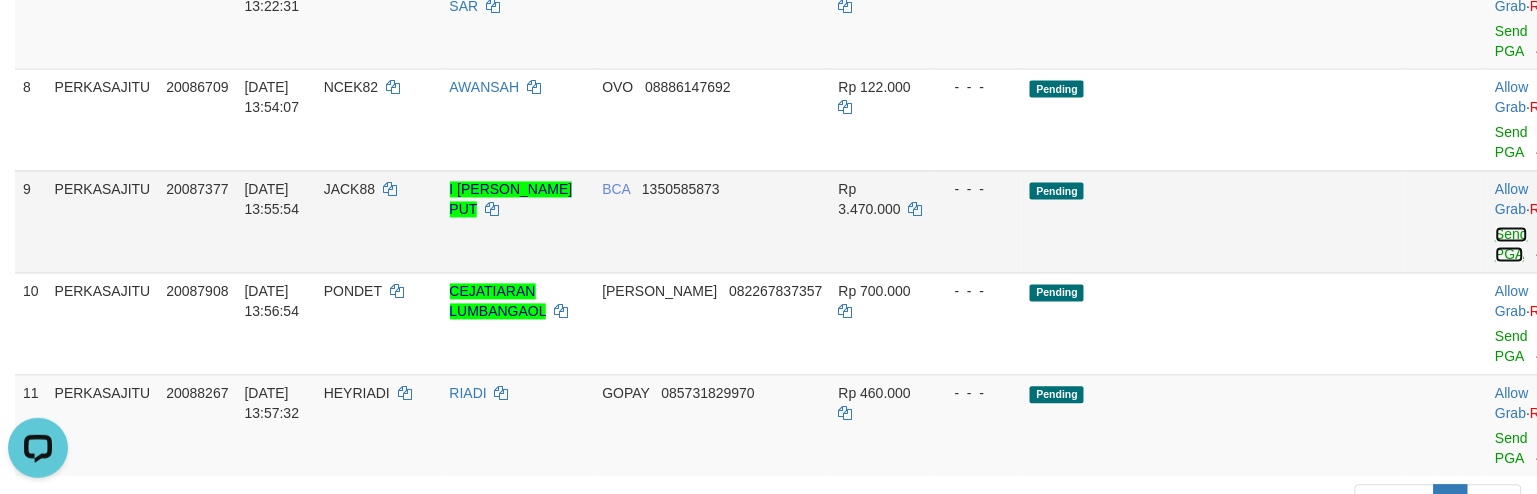 click on "Send PGA" at bounding box center [1512, 245] 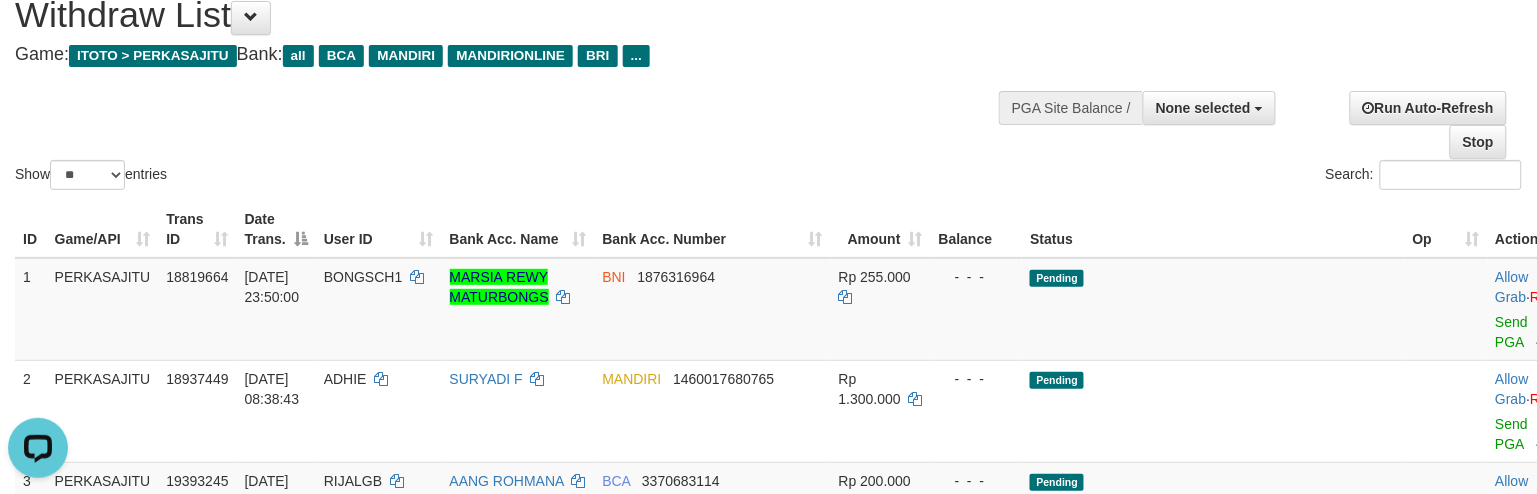 scroll, scrollTop: 0, scrollLeft: 0, axis: both 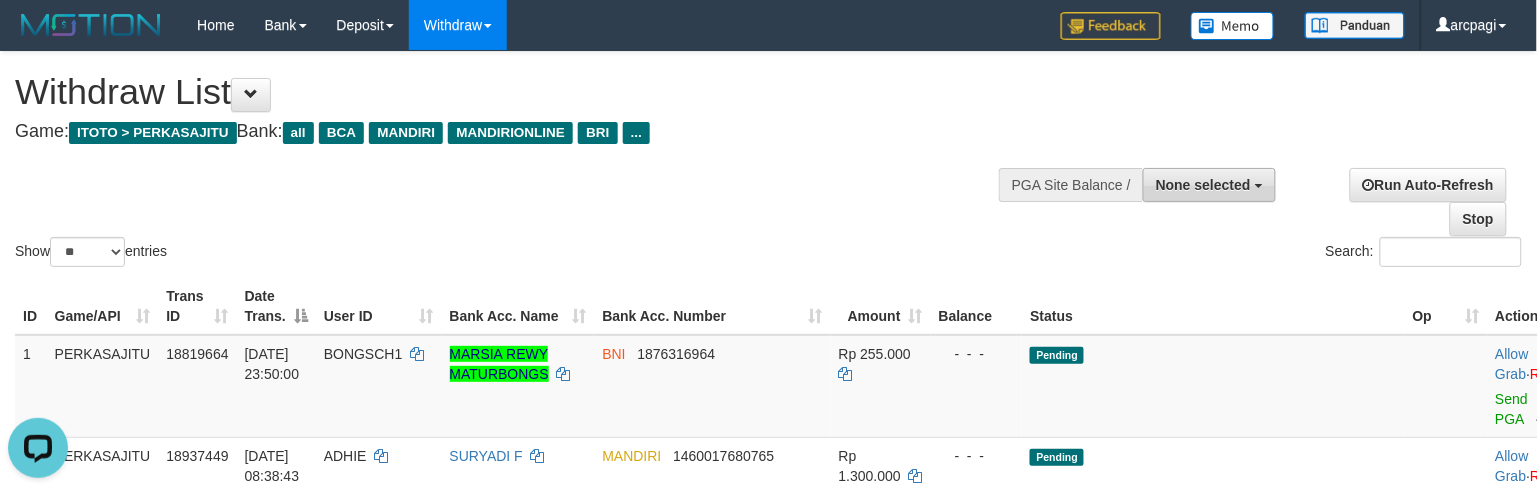 click on "None selected" at bounding box center (1209, 185) 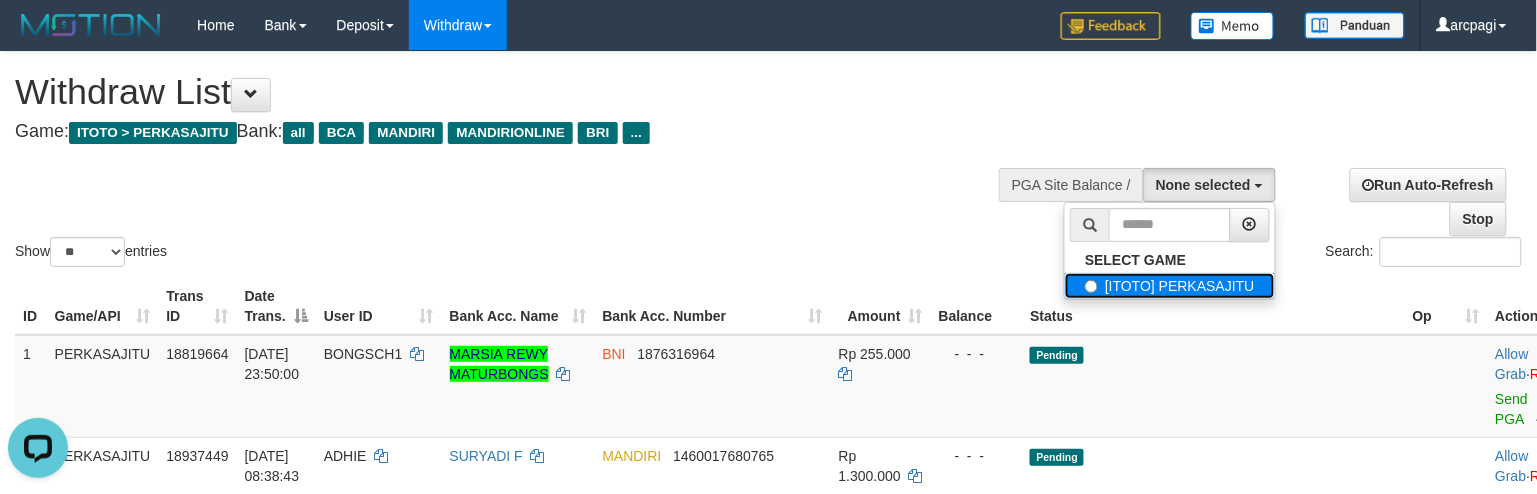 click on "[ITOTO] PERKASAJITU" at bounding box center [1170, 286] 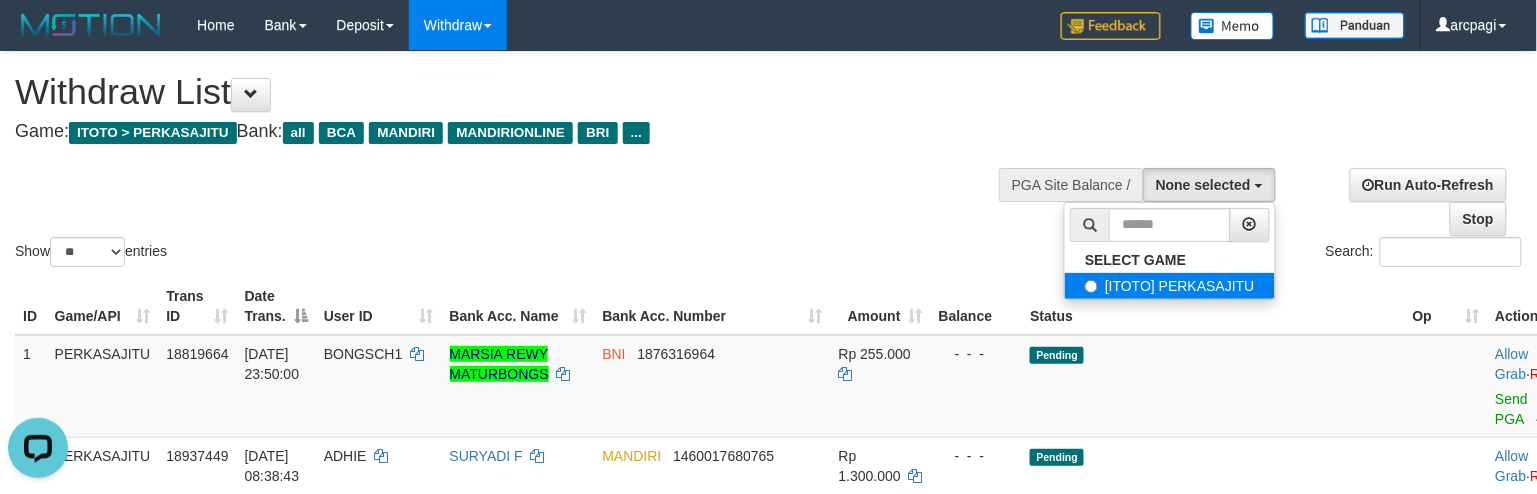 select on "***" 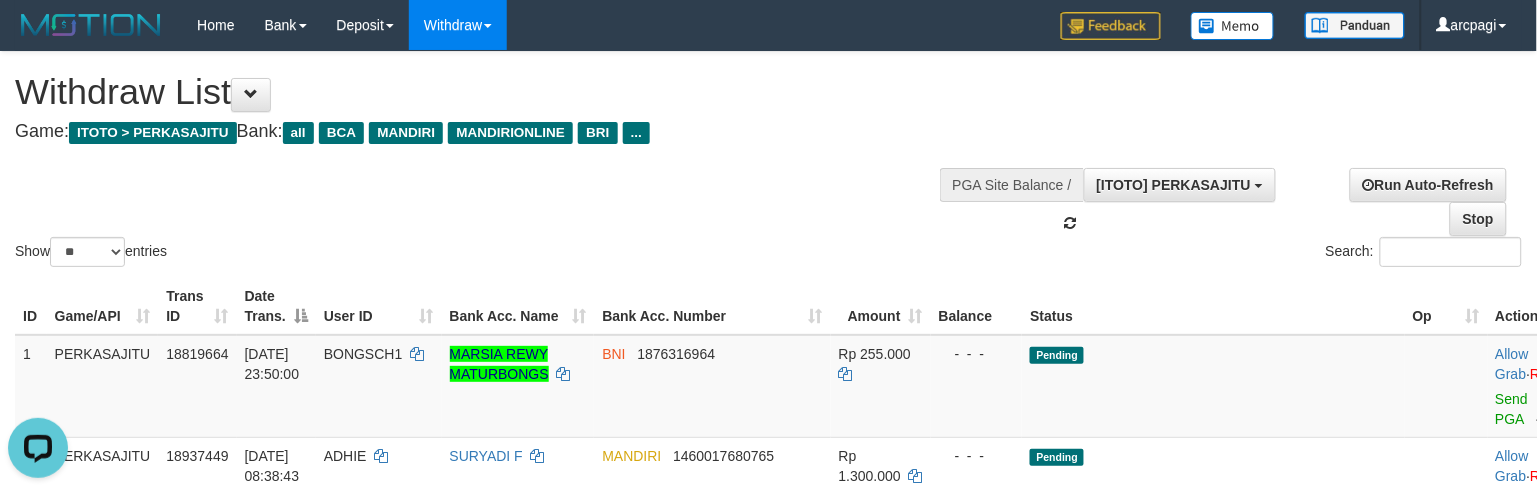 scroll, scrollTop: 17, scrollLeft: 0, axis: vertical 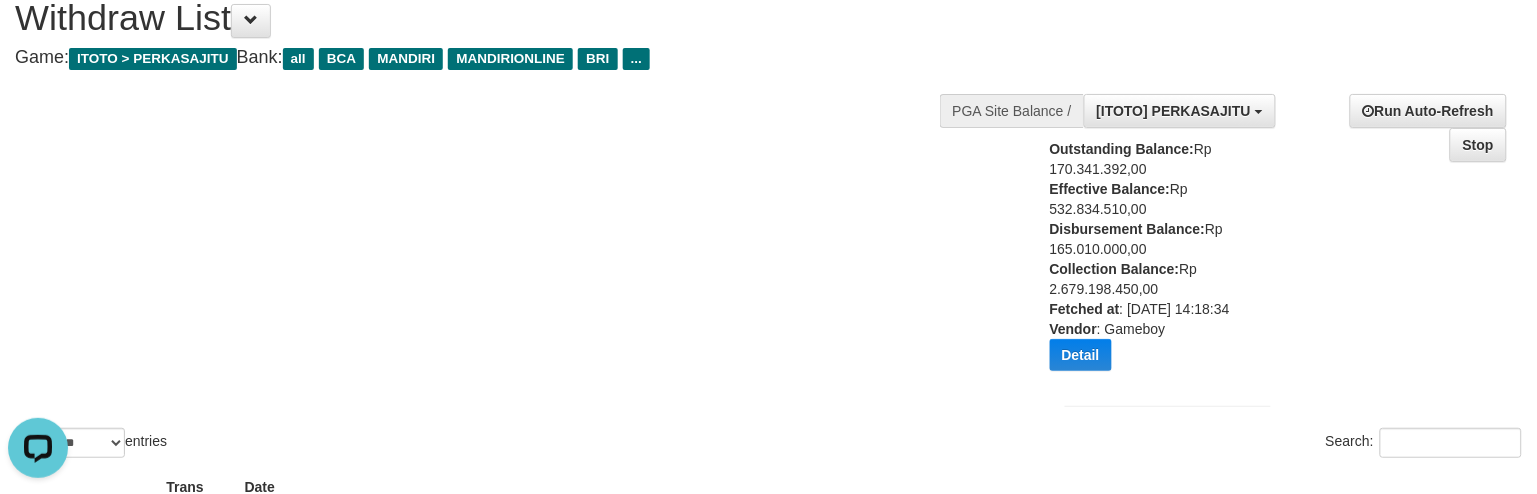 click on "Outstanding Balance:  Rp 170.341.392,00
Effective Balance:  Rp 532.834.510,00
Disbursement Balance:  Rp 165.010.000,00
Collection Balance:  Rp 2.679.198.450,00
Fetched at : 2025-07-11 14:18:34
Vendor : Gameboy
Detail
Vendor Name
Outstanding Balance
Effective Balance
Disbursment Balance
Collection Balance
No data found
Fetched at:   2025-07-11 14:18:34
Vendor:   Gameboy" at bounding box center [1148, 262] 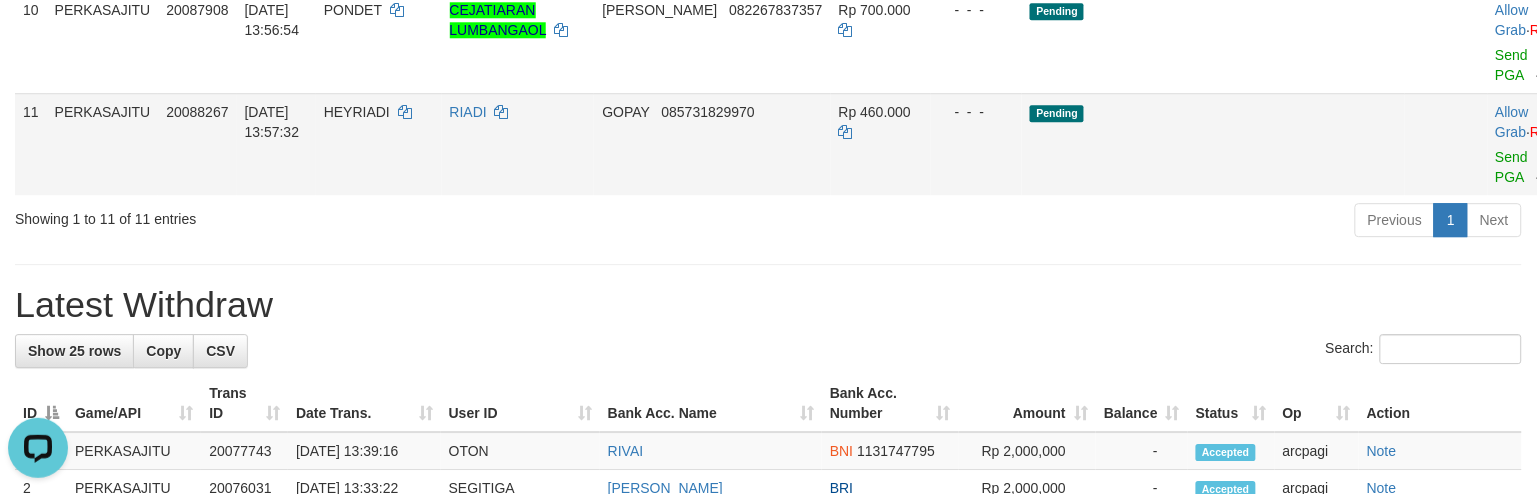 scroll, scrollTop: 1333, scrollLeft: 0, axis: vertical 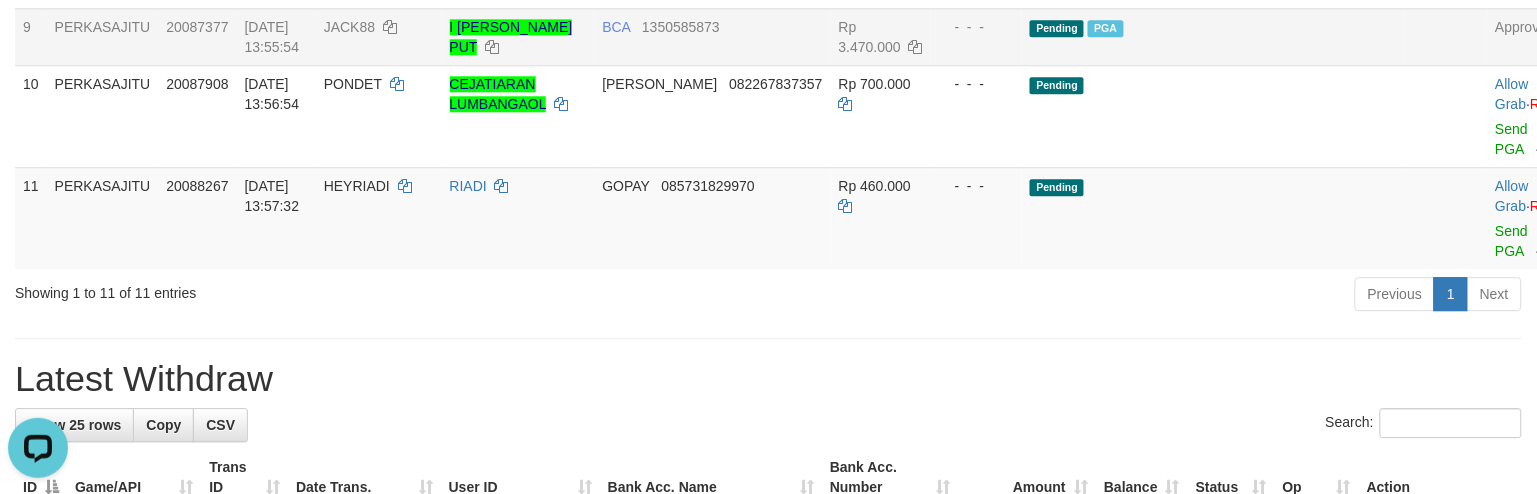 click on "Previous 1 Next" at bounding box center (1088, 296) 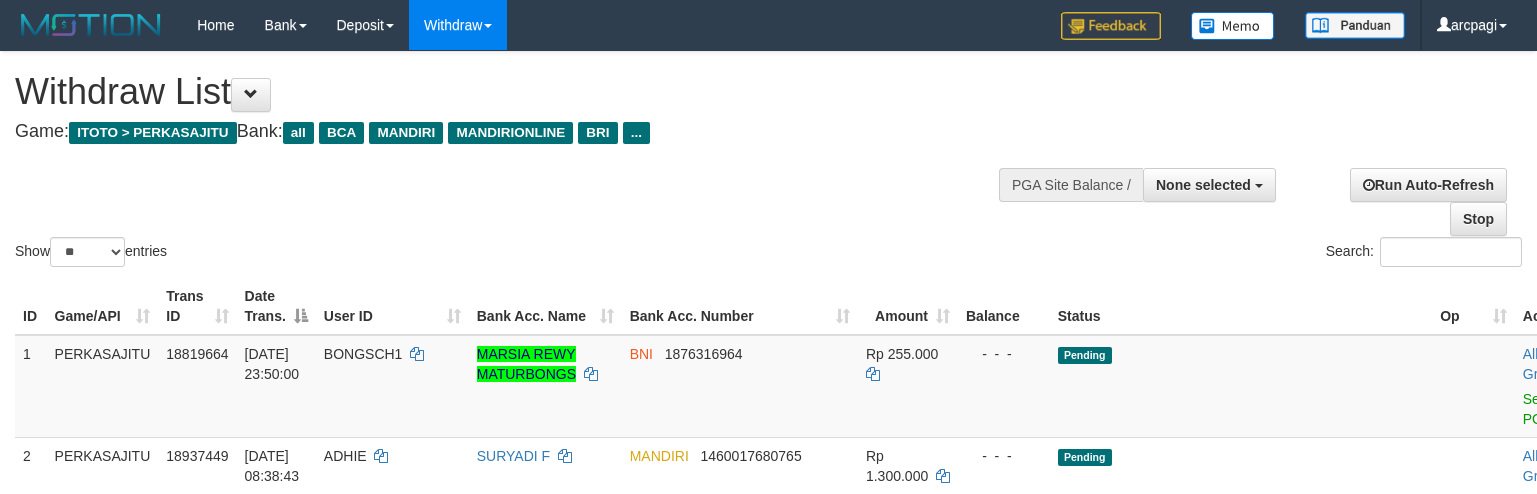 select 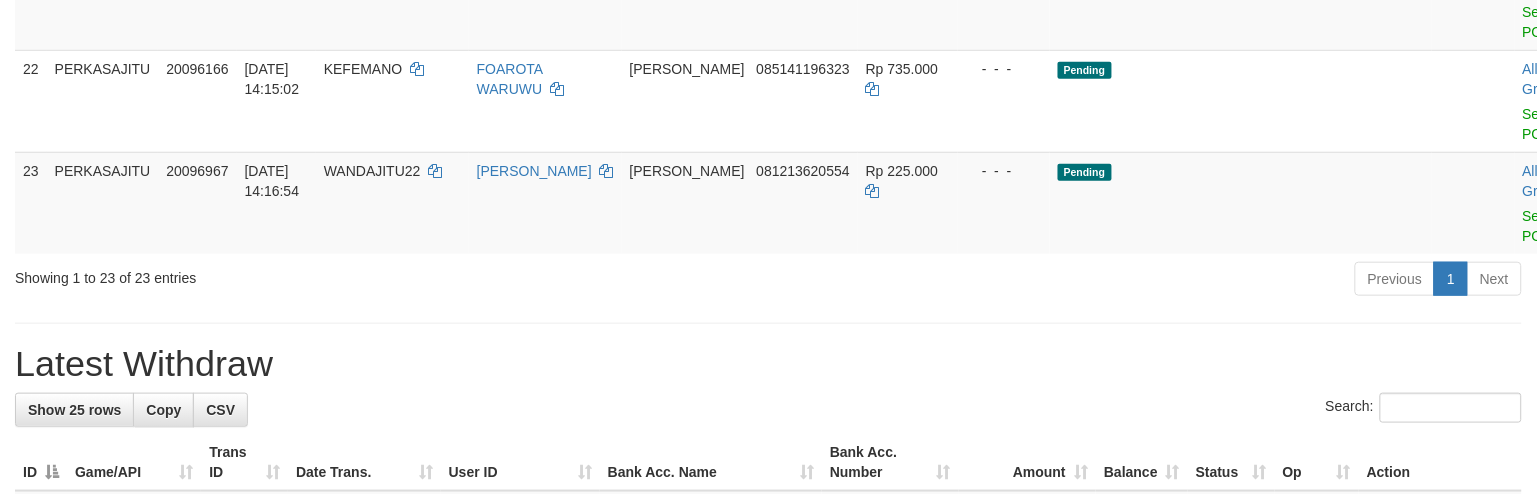 scroll, scrollTop: 2796, scrollLeft: 0, axis: vertical 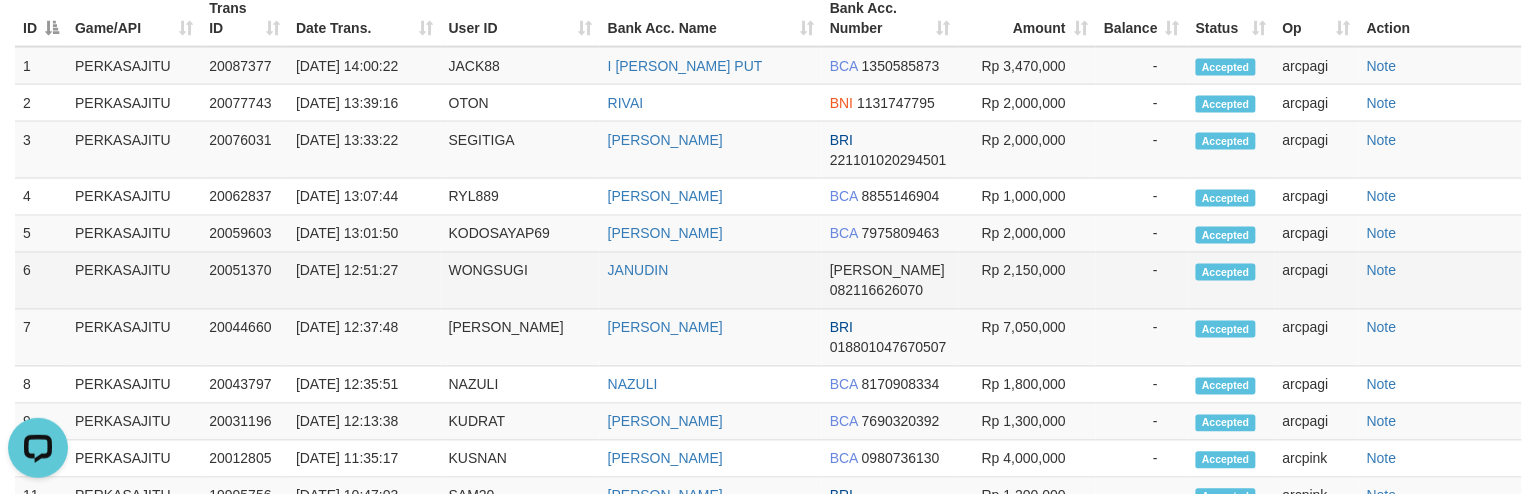 click on "Rp 2,150,000" at bounding box center [1027, 281] 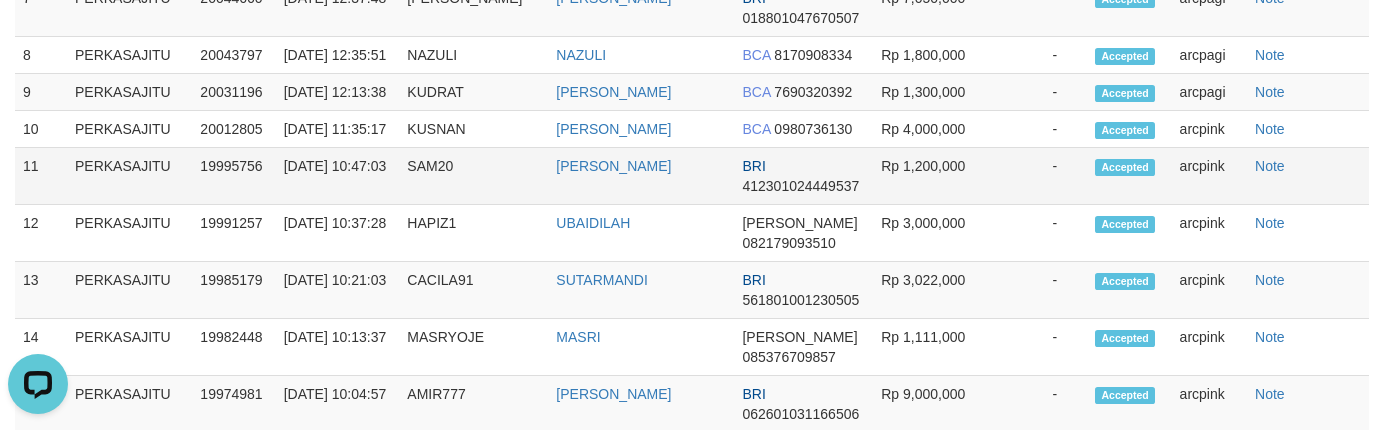 scroll, scrollTop: 3060, scrollLeft: 0, axis: vertical 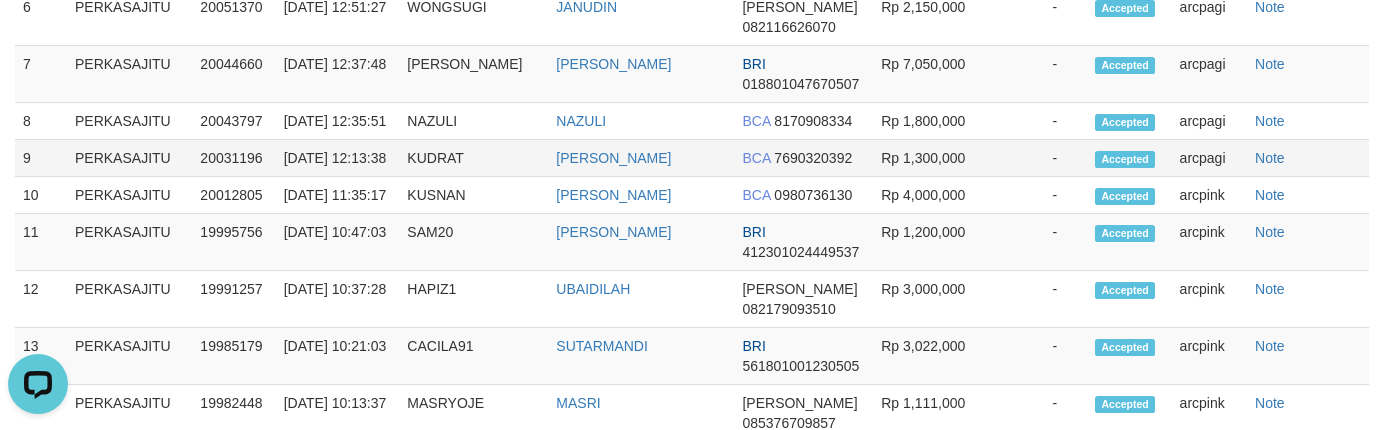 click on "KUDRAT" at bounding box center [473, 158] 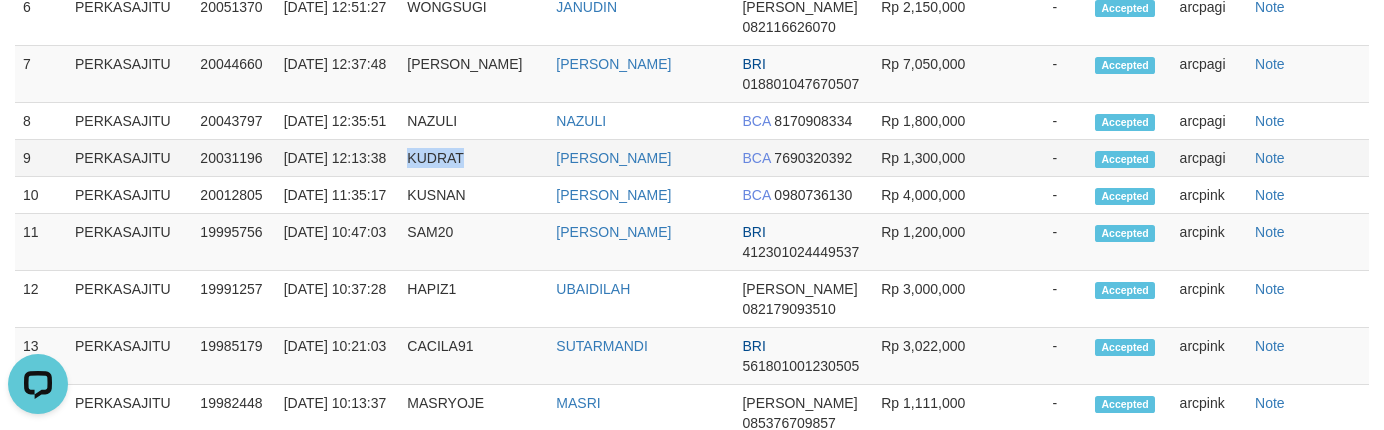 click on "KUDRAT" at bounding box center [473, 158] 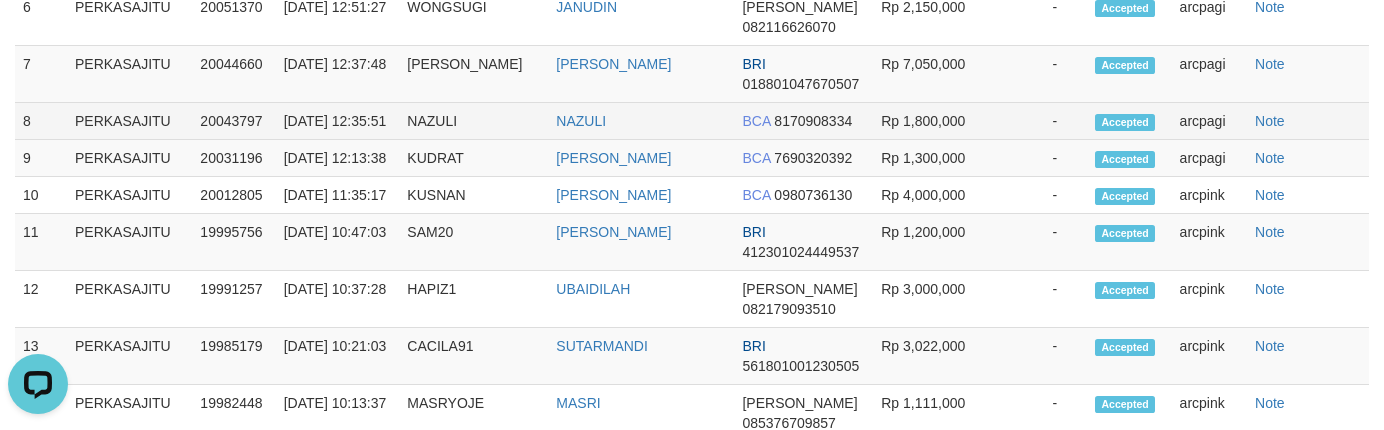 click on "NAZULI" at bounding box center (473, 121) 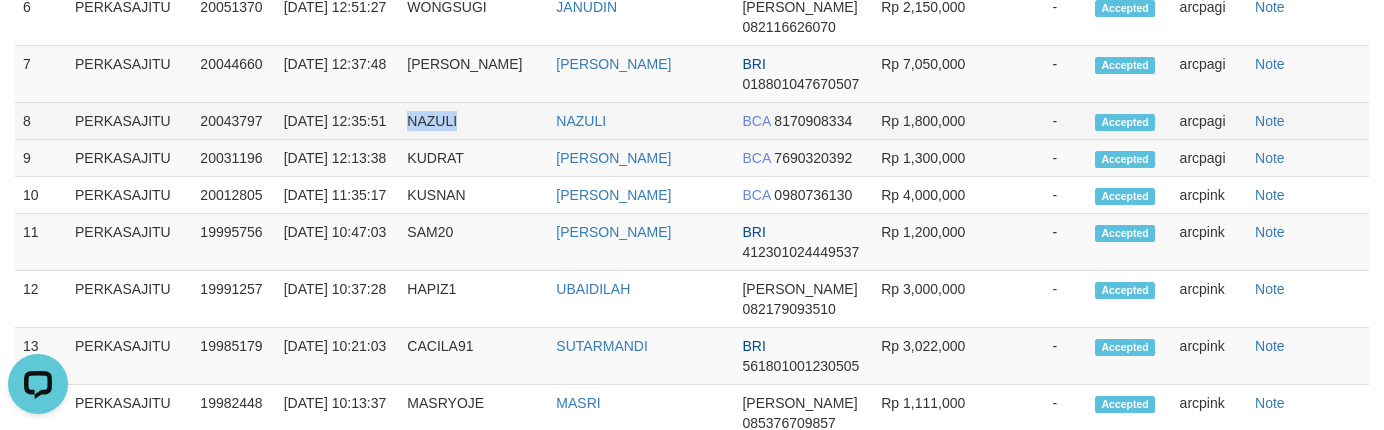 copy on "NAZULI" 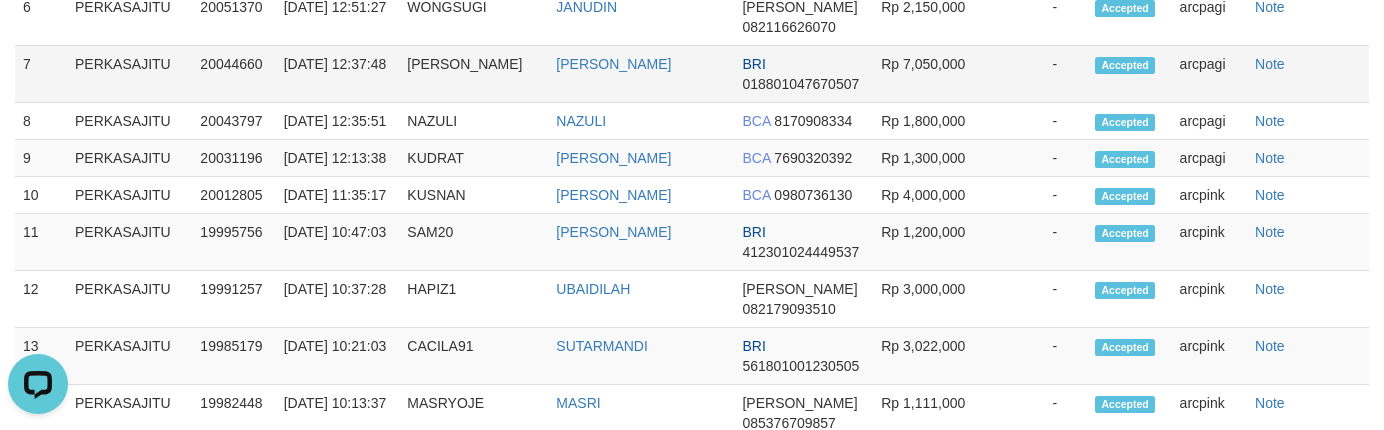 click on "[PERSON_NAME]" at bounding box center [473, 74] 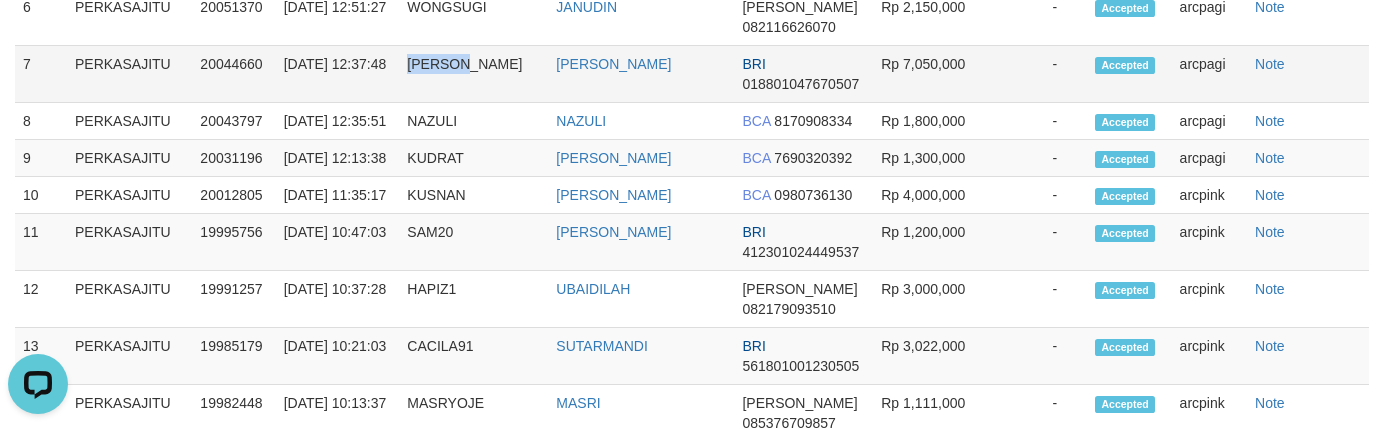click on "[PERSON_NAME]" at bounding box center [473, 74] 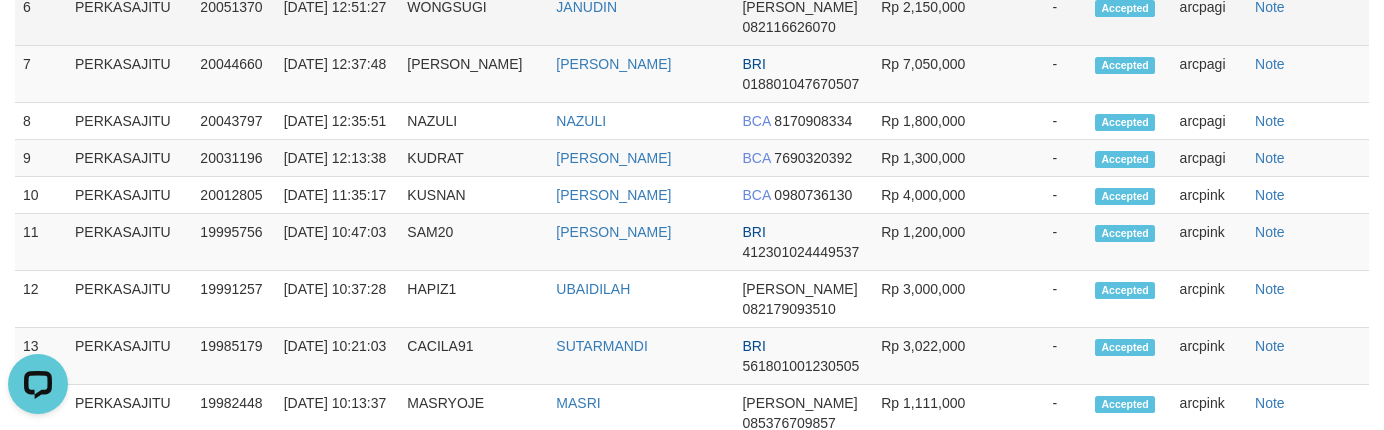 click on "WONGSUGI" at bounding box center (473, 17) 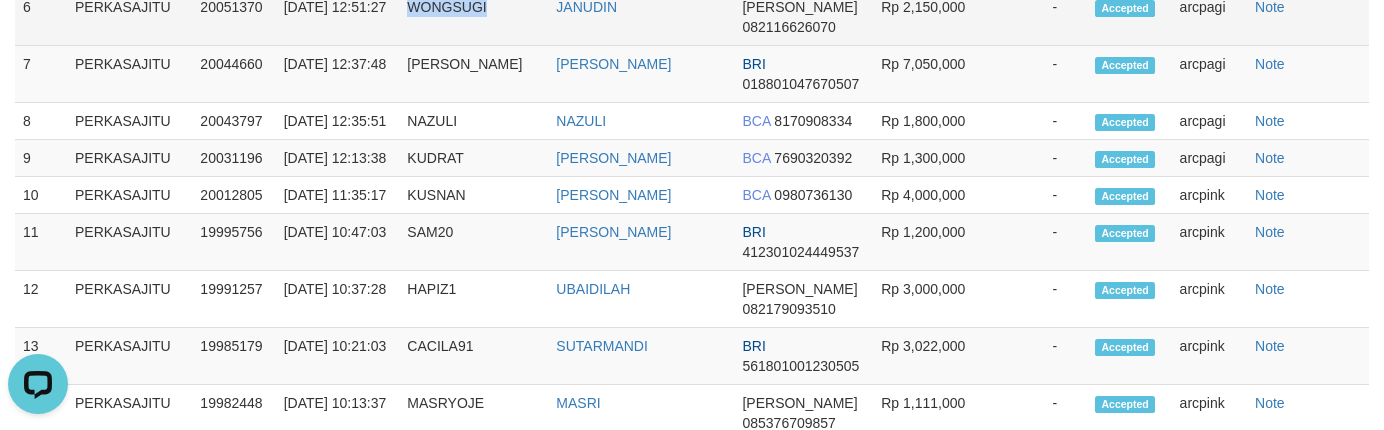 click on "WONGSUGI" at bounding box center [473, 17] 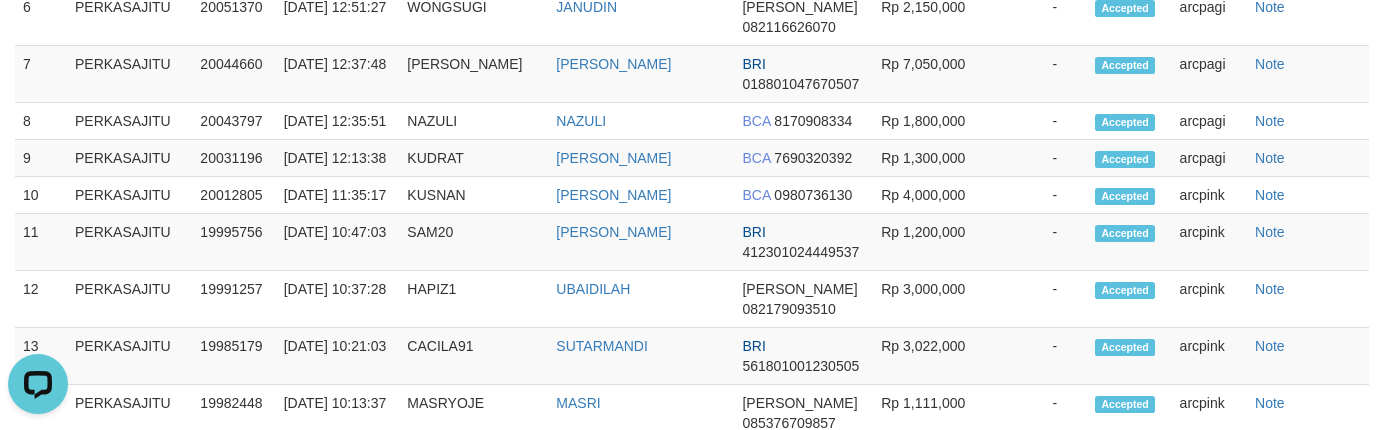 click on "KODOSAYAP69" at bounding box center (473, -30) 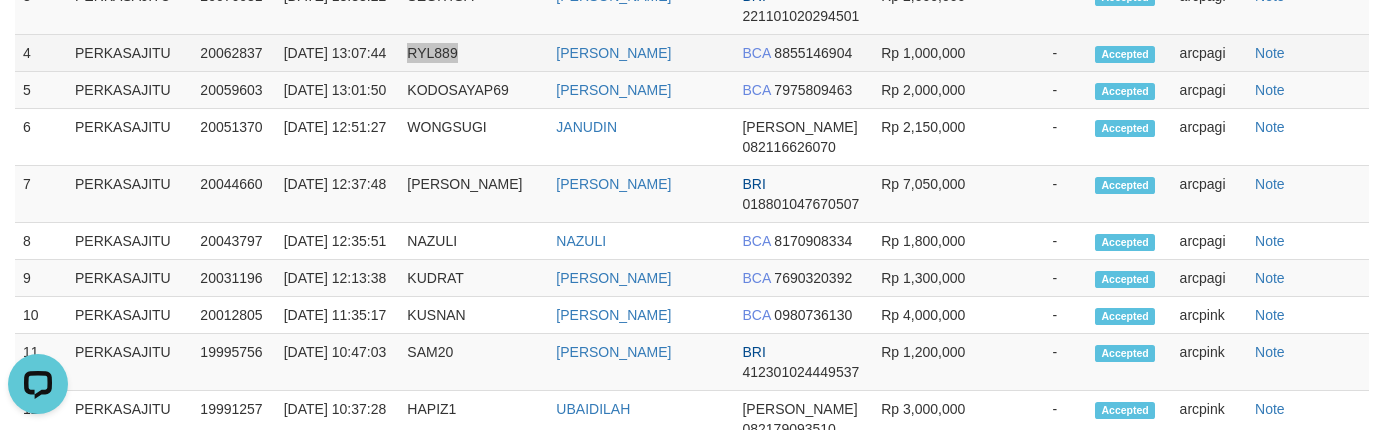 scroll, scrollTop: 2926, scrollLeft: 0, axis: vertical 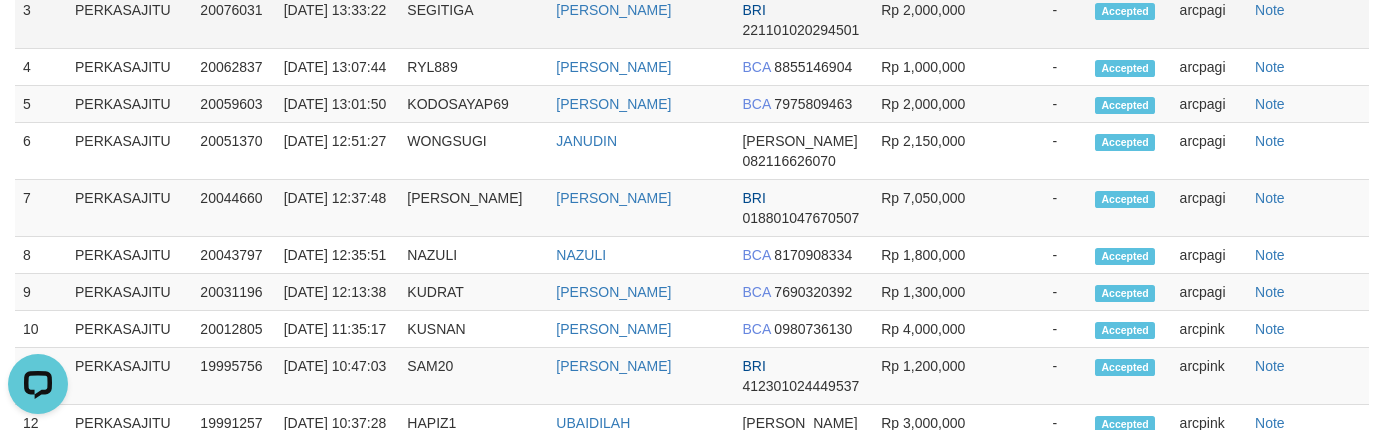 click on "SEGITIGA" at bounding box center [473, 20] 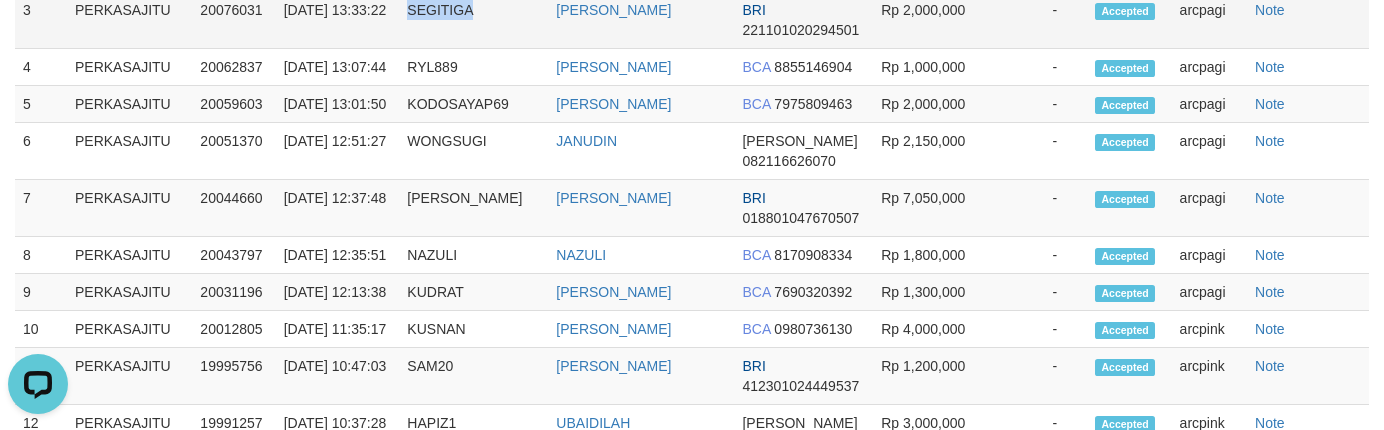 click on "SEGITIGA" at bounding box center [473, 20] 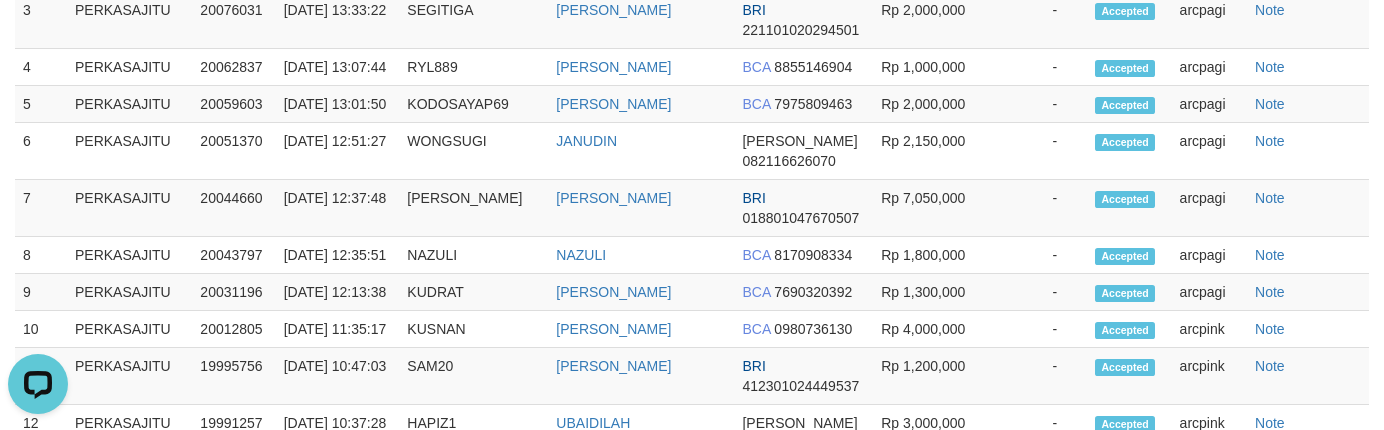 click on "OTON" at bounding box center (473, -27) 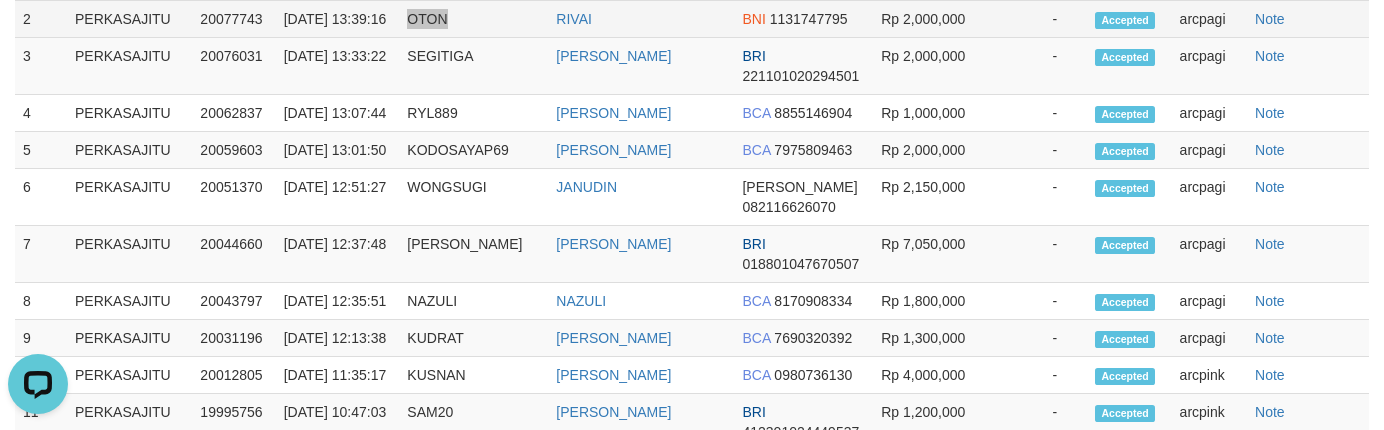 scroll, scrollTop: 2860, scrollLeft: 0, axis: vertical 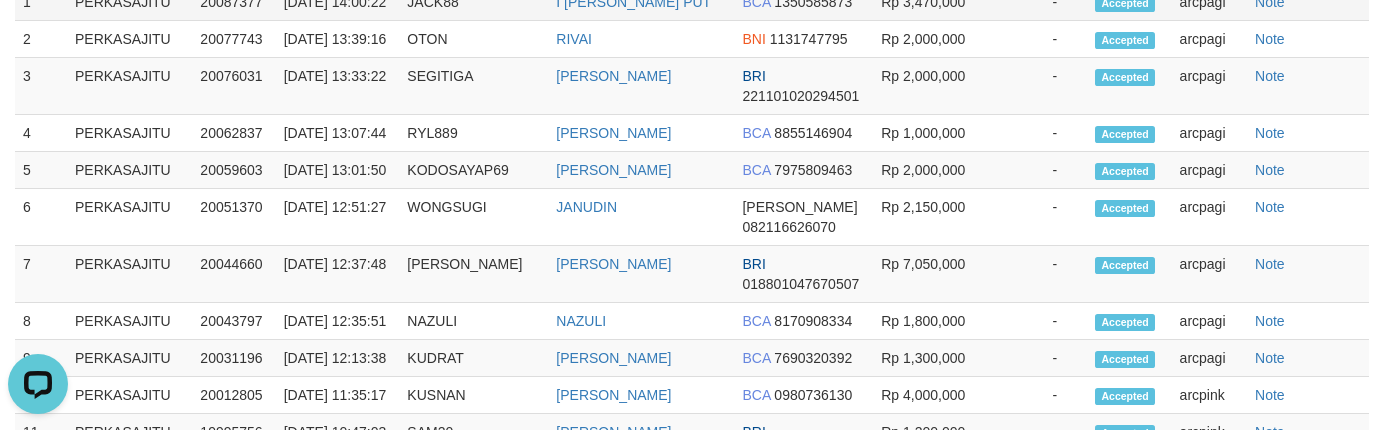 click on "JACK88" at bounding box center (473, 2) 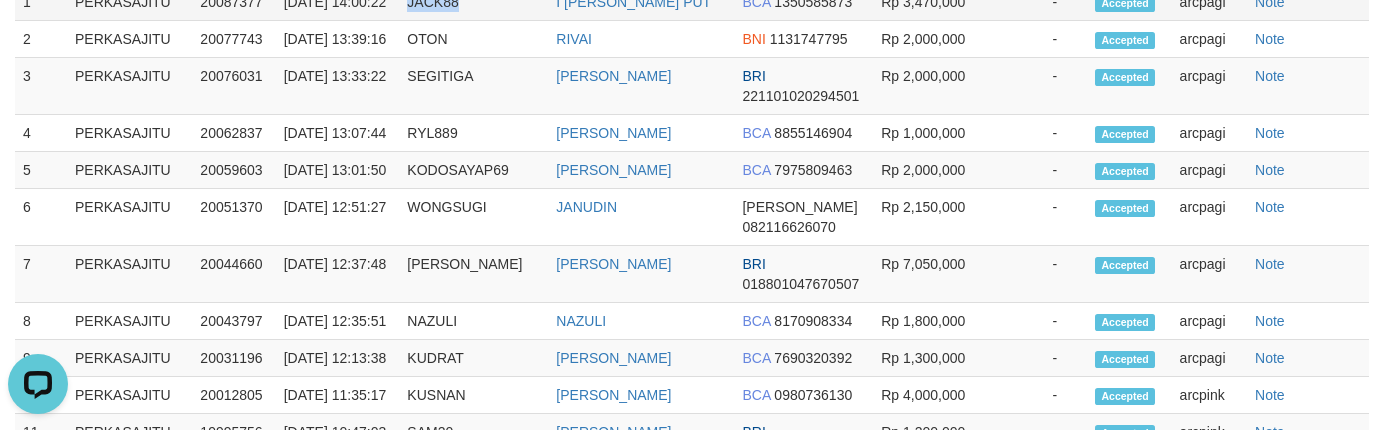 click on "JACK88" at bounding box center (473, 2) 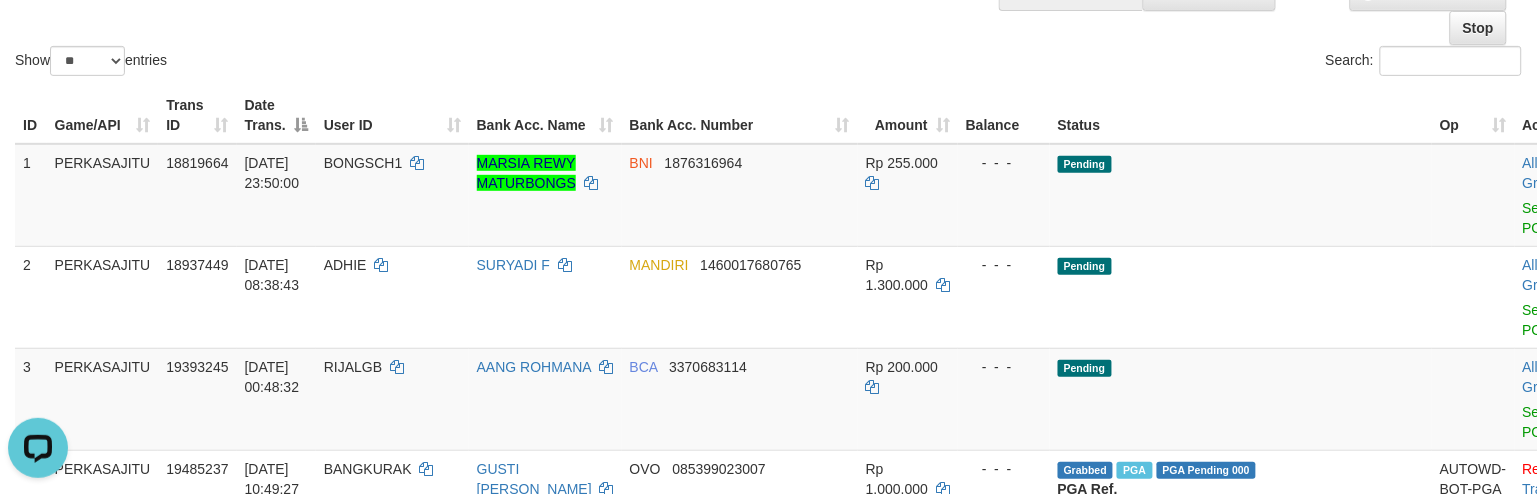 scroll, scrollTop: 0, scrollLeft: 0, axis: both 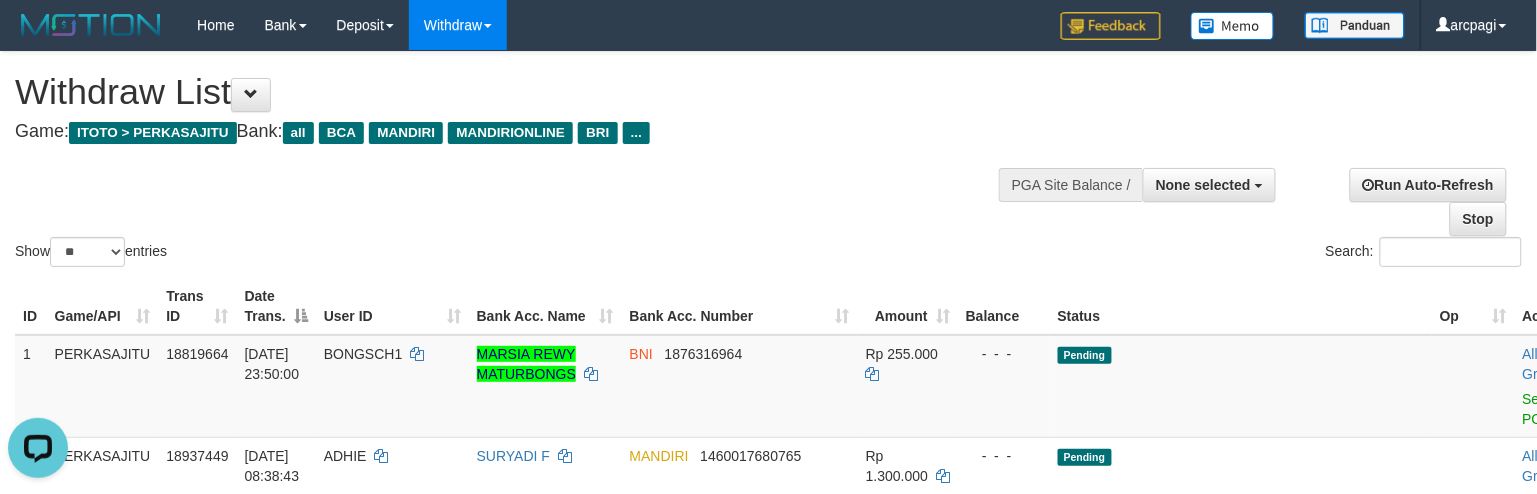 click on "Show  ** ** ** ***  entries Search:" at bounding box center [768, 161] 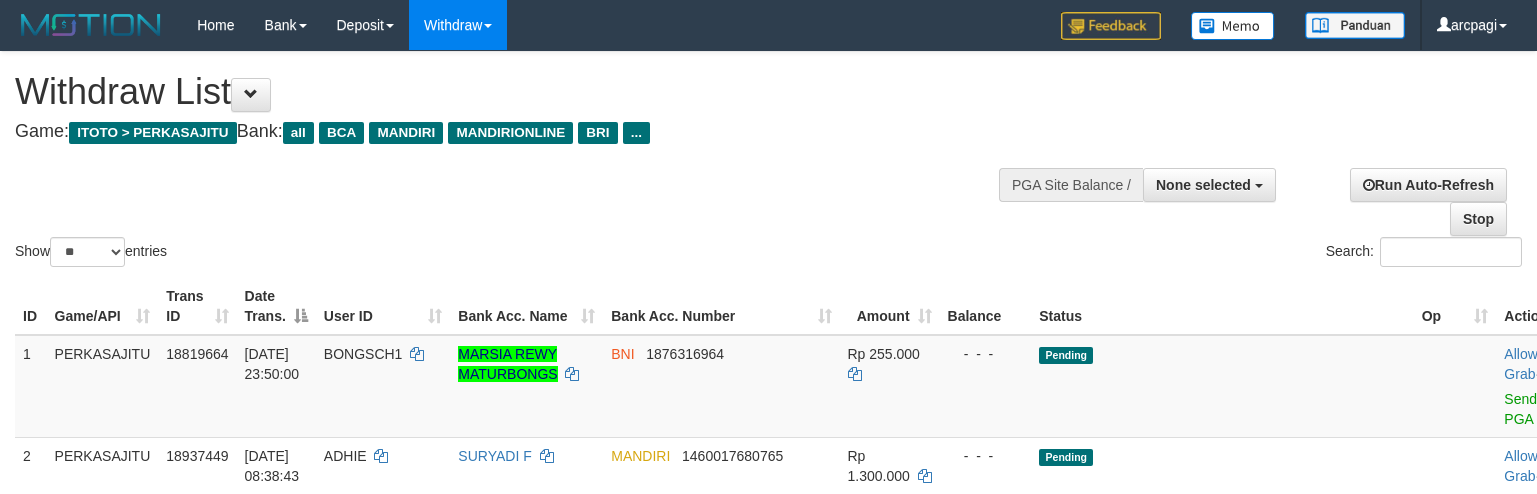 select 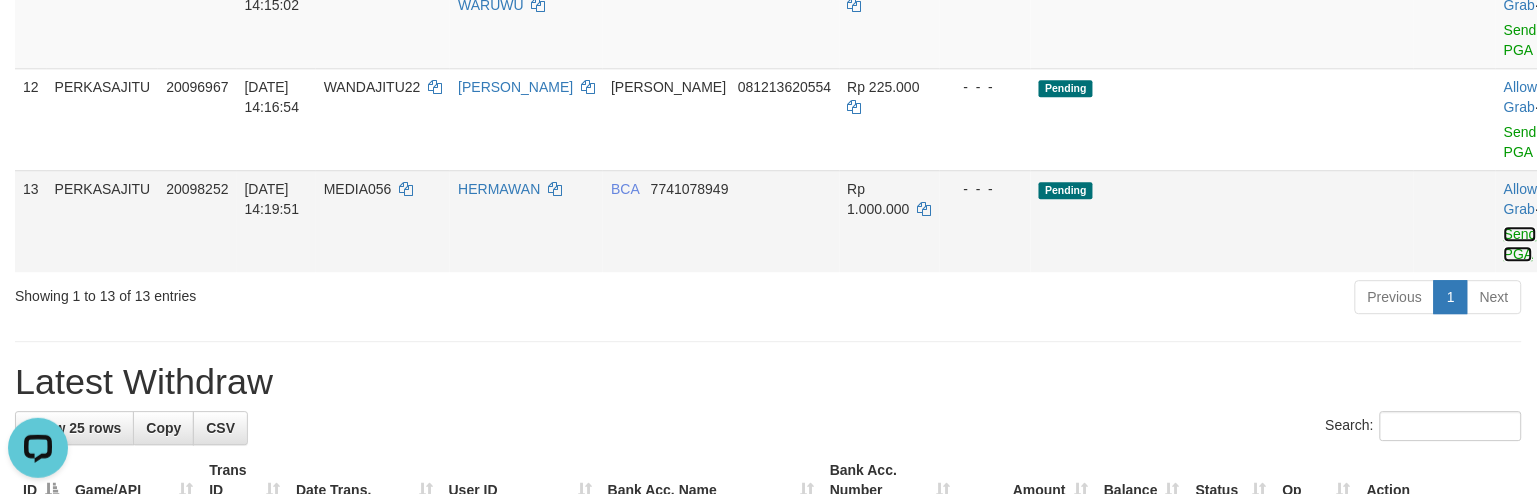scroll, scrollTop: 0, scrollLeft: 0, axis: both 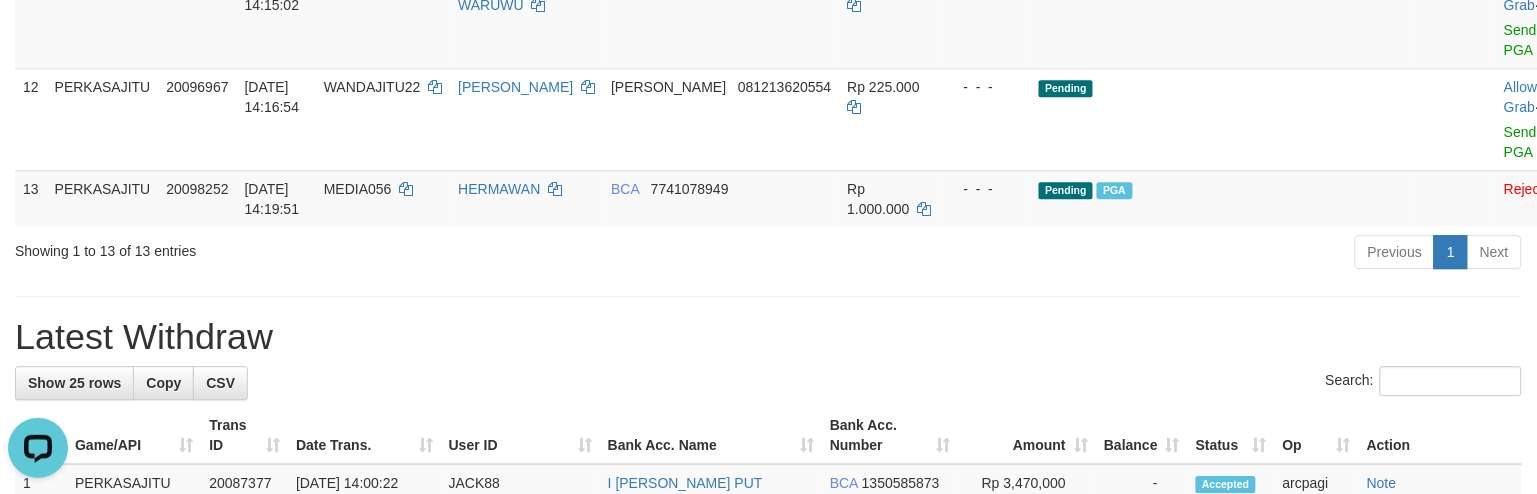 click on "Latest Withdraw" at bounding box center (768, 337) 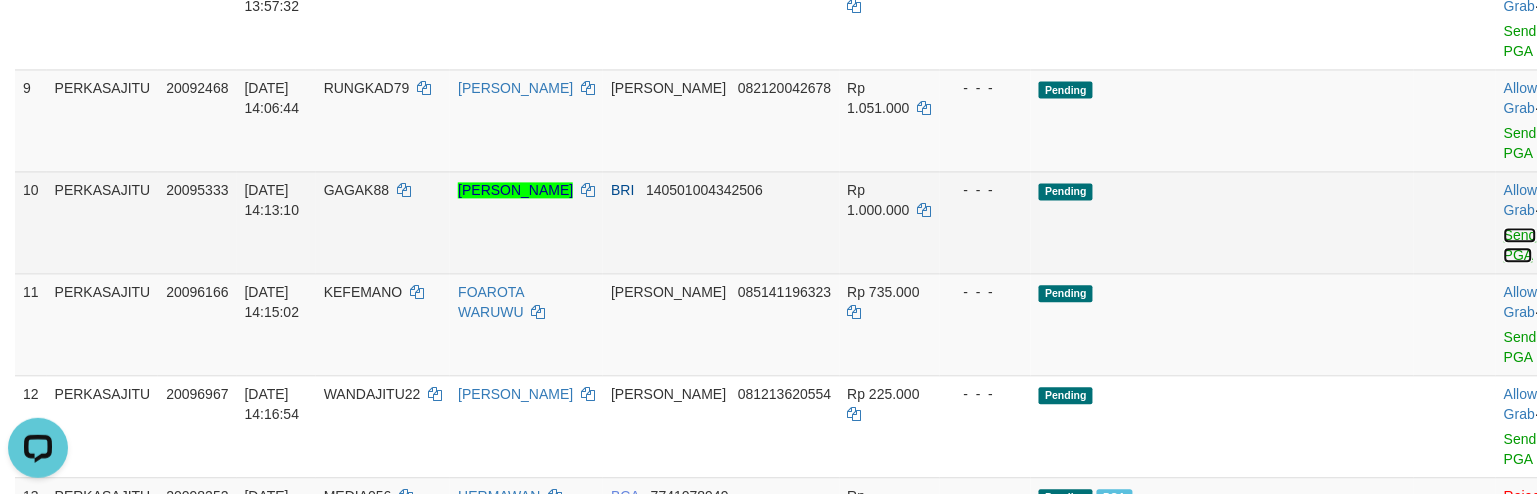 click on "Send PGA" at bounding box center [1520, 245] 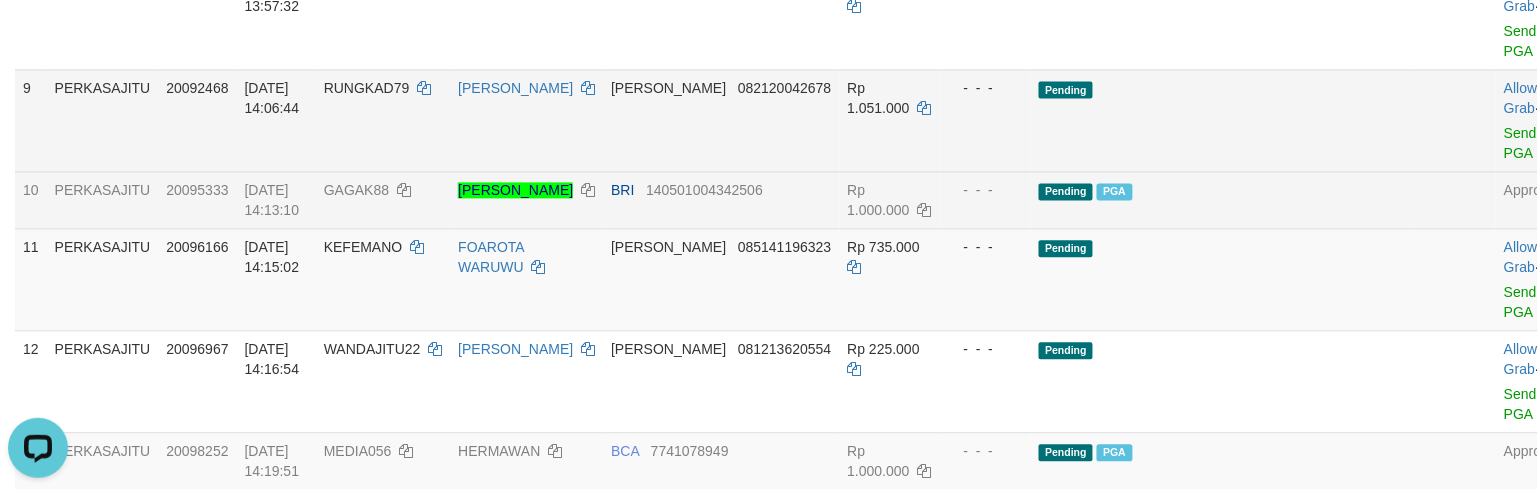 click on "DANA     082120042678" at bounding box center (721, 120) 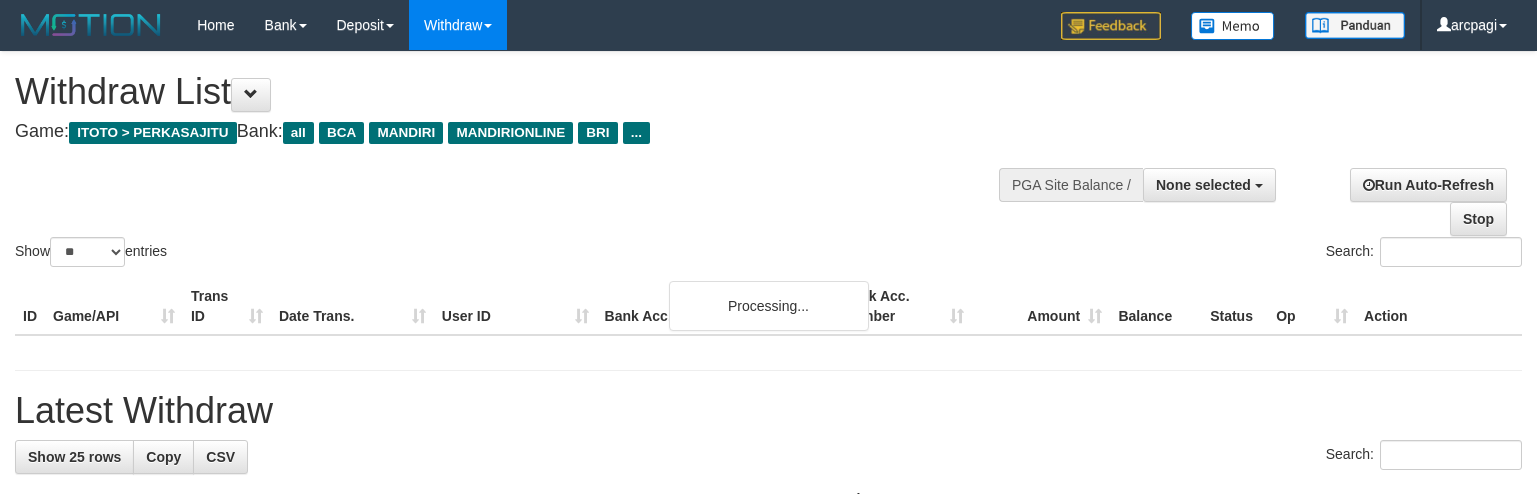 select 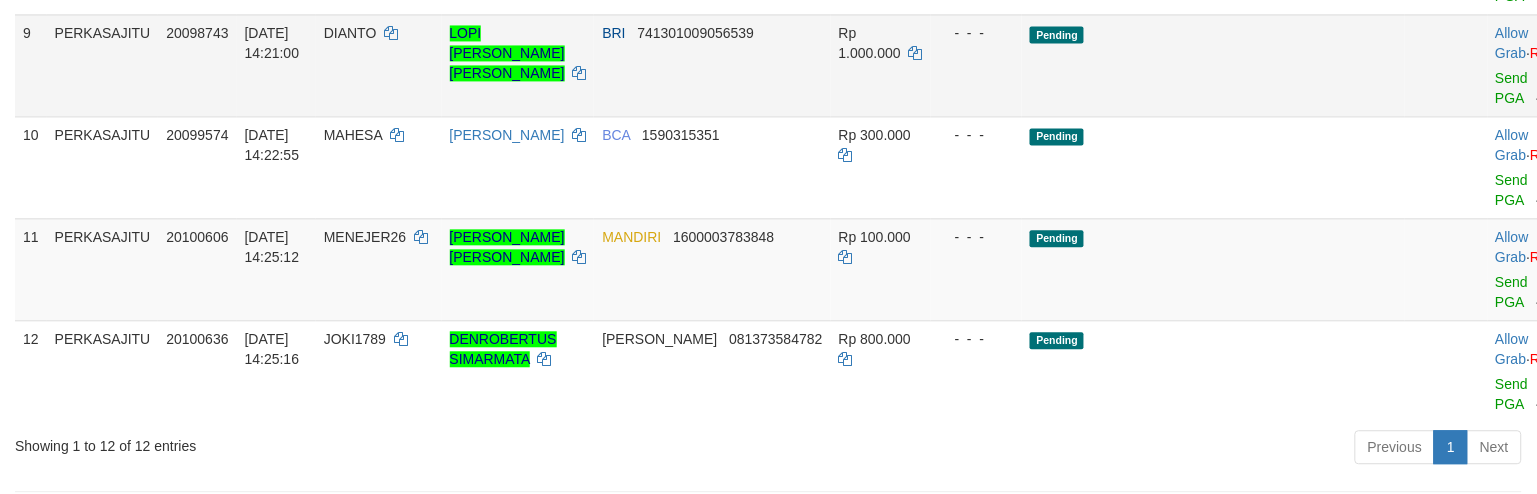 scroll, scrollTop: 1007, scrollLeft: 0, axis: vertical 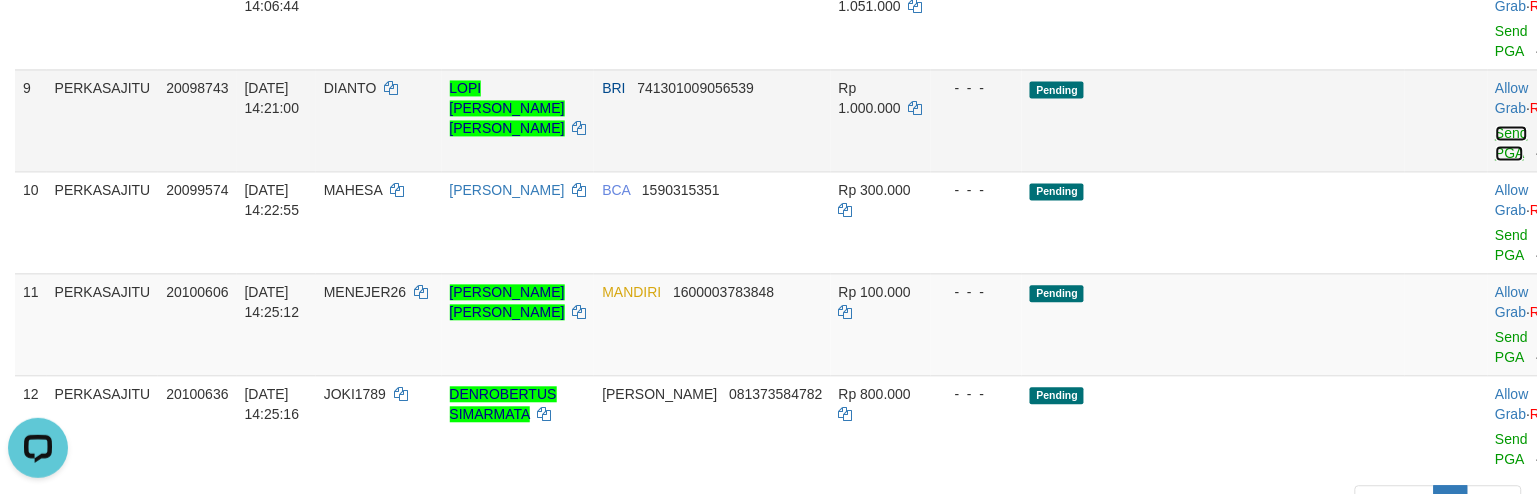 click on "Send PGA" at bounding box center (1512, 143) 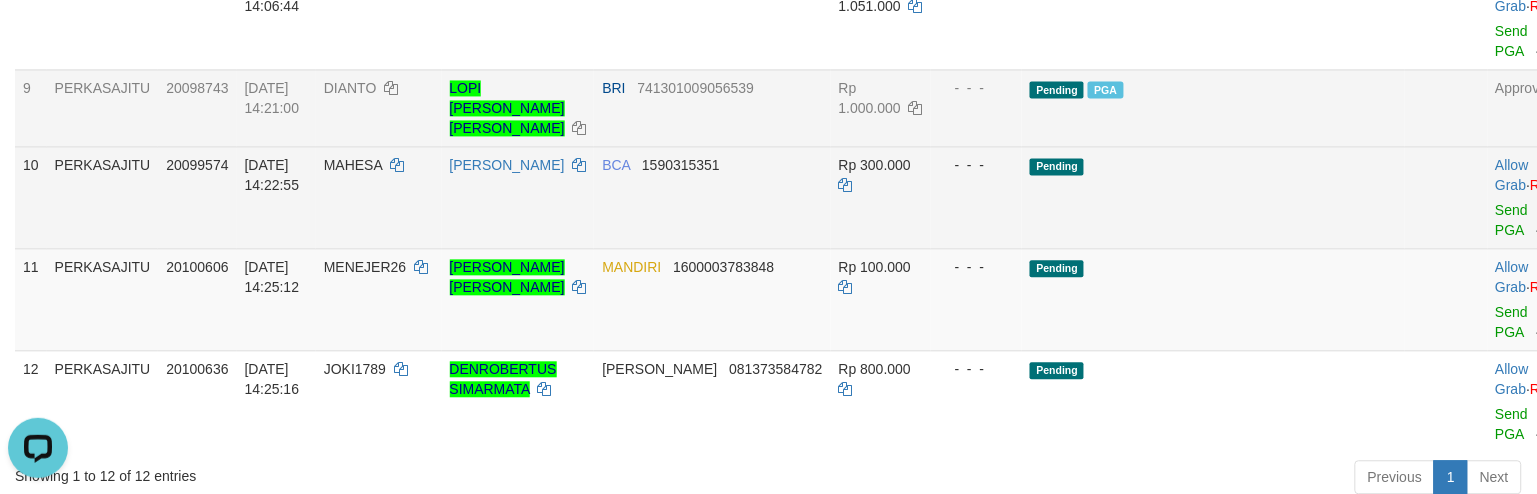 click on "BCA     1590315351" at bounding box center (712, 197) 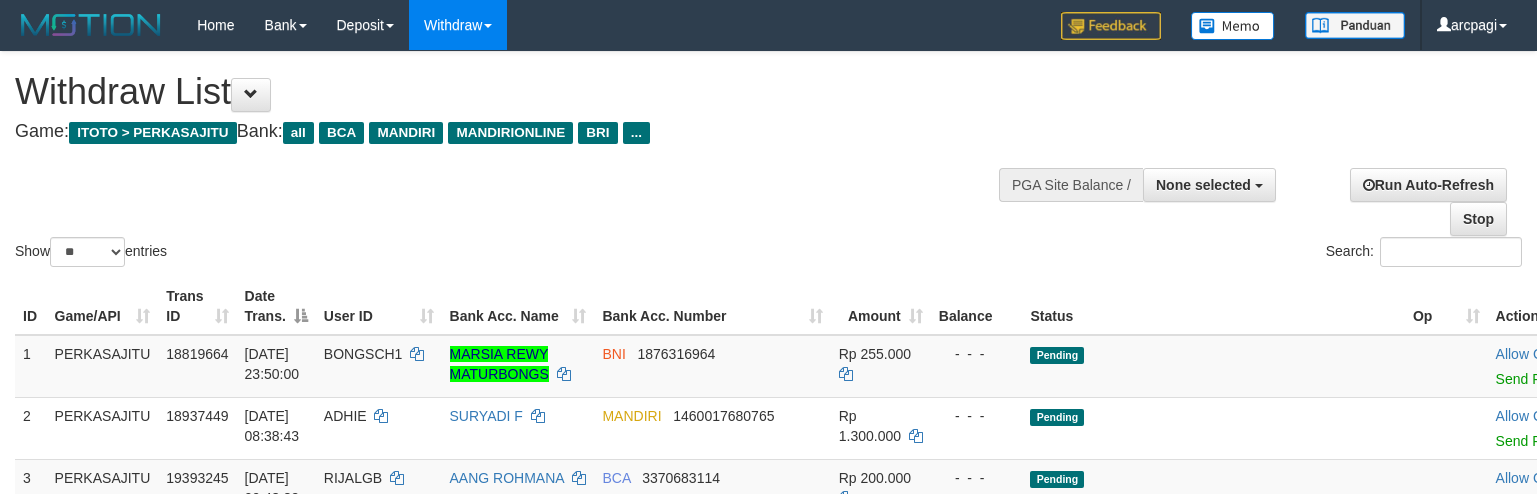 select 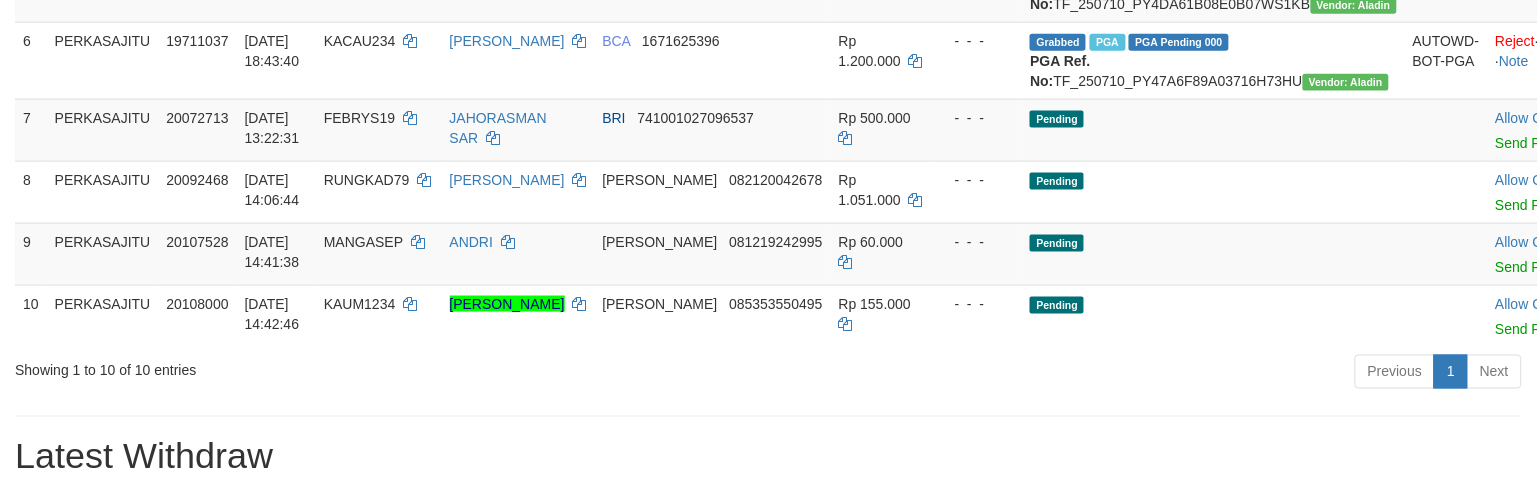 scroll, scrollTop: 653, scrollLeft: 0, axis: vertical 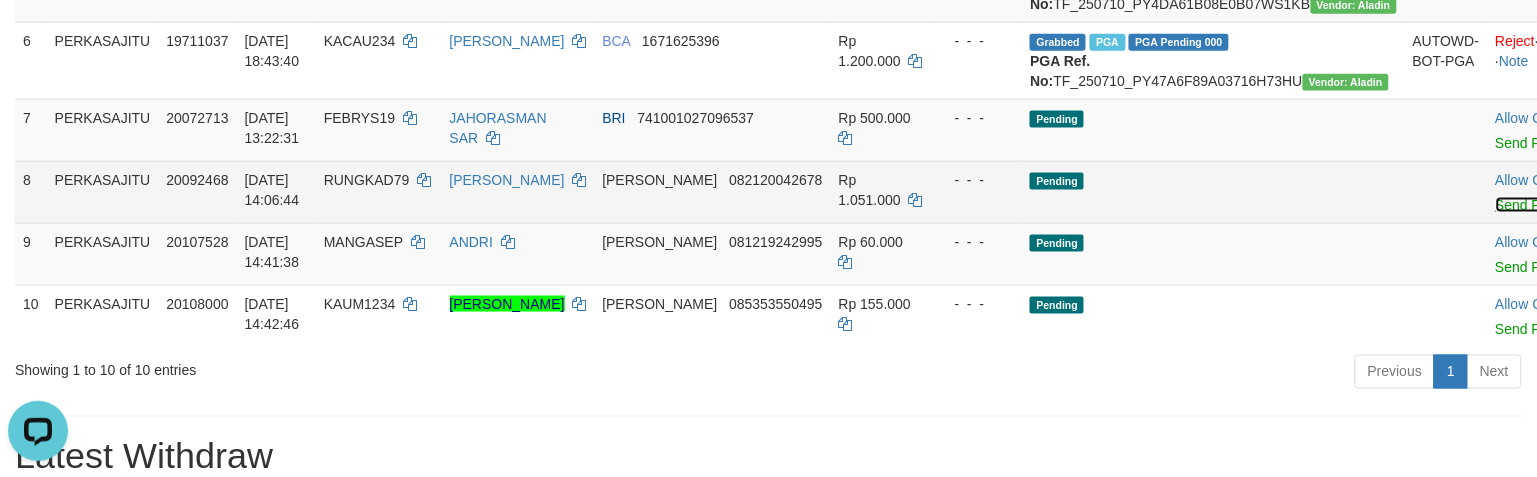 click on "Send PGA" at bounding box center [1528, 205] 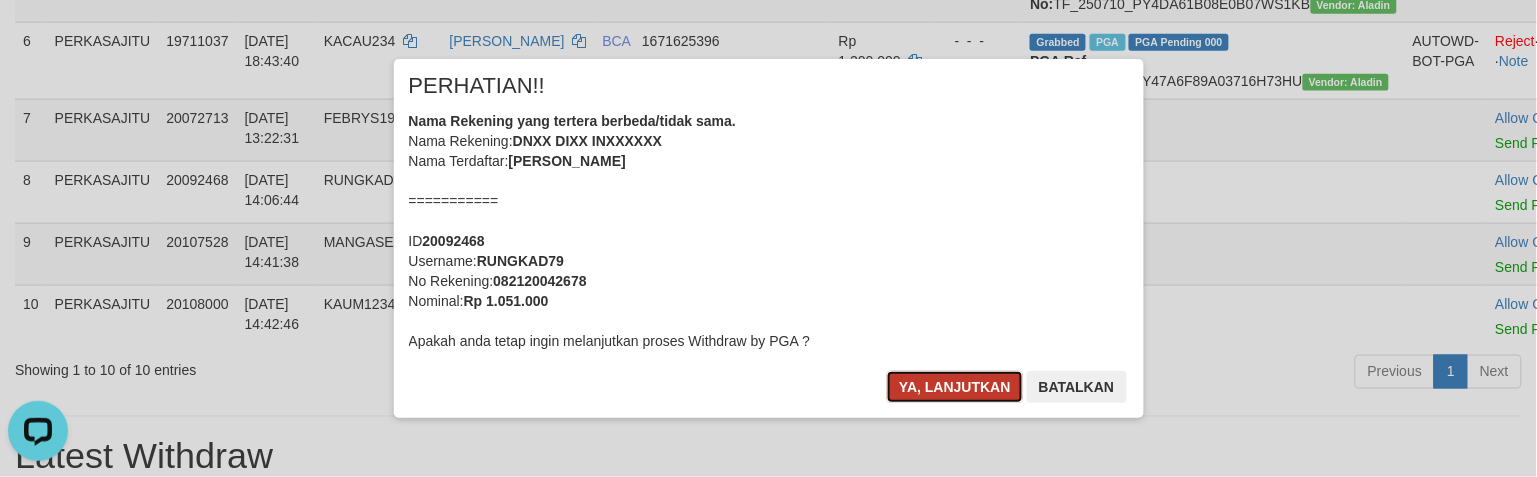 click on "Ya, lanjutkan" at bounding box center [955, 387] 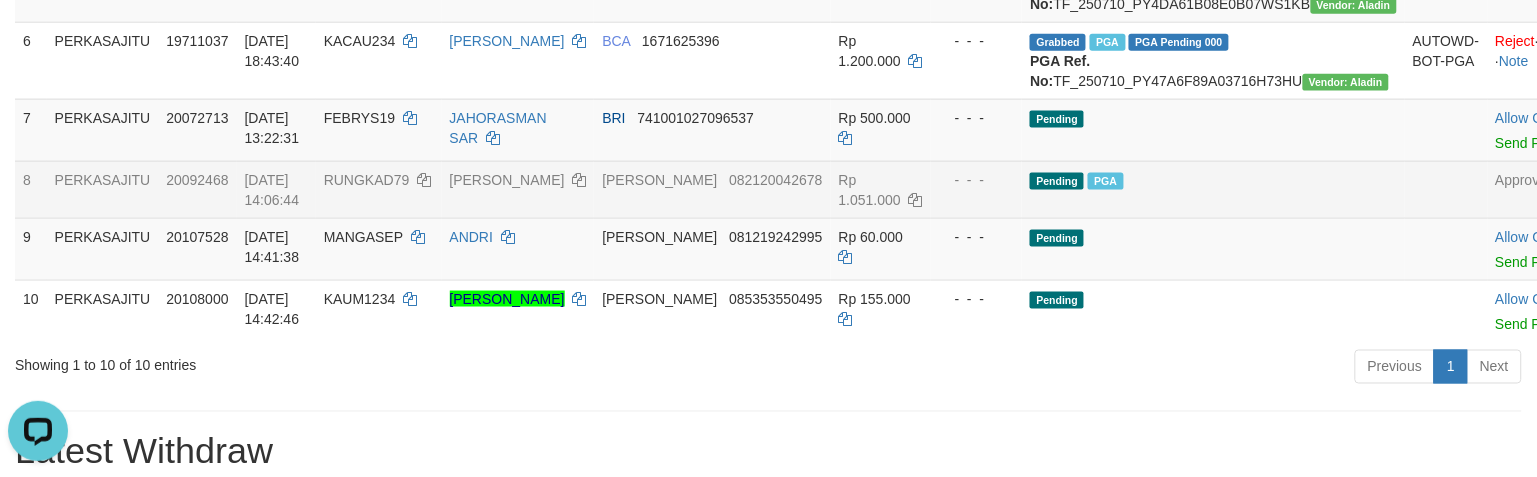 click on "Pending   PGA" at bounding box center [1213, 189] 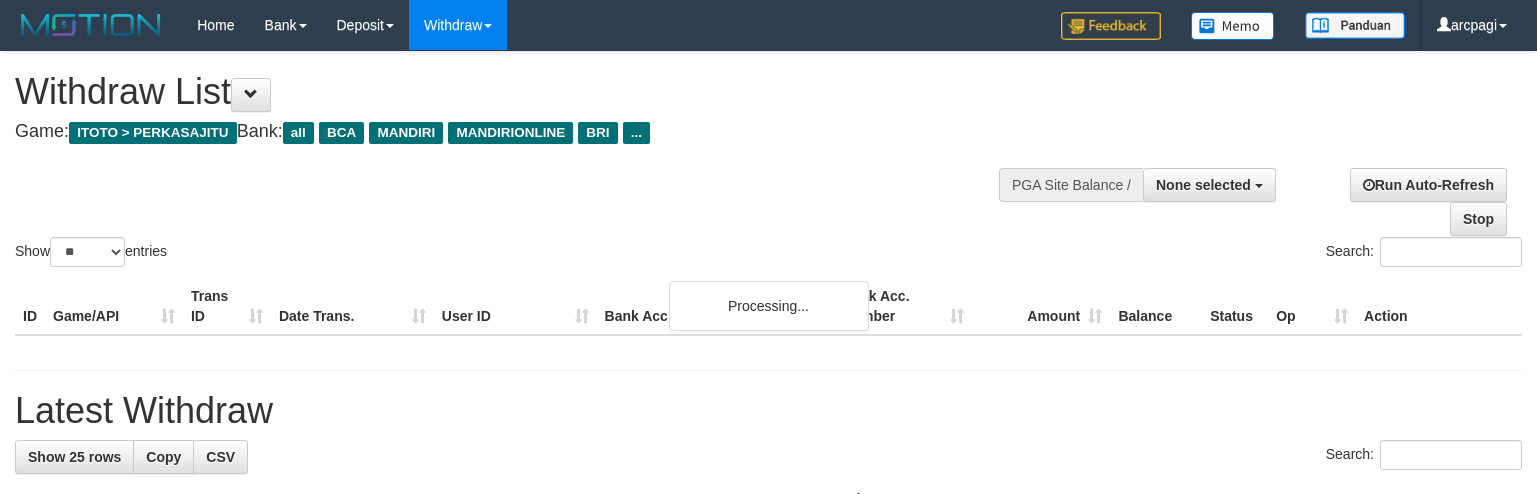 select 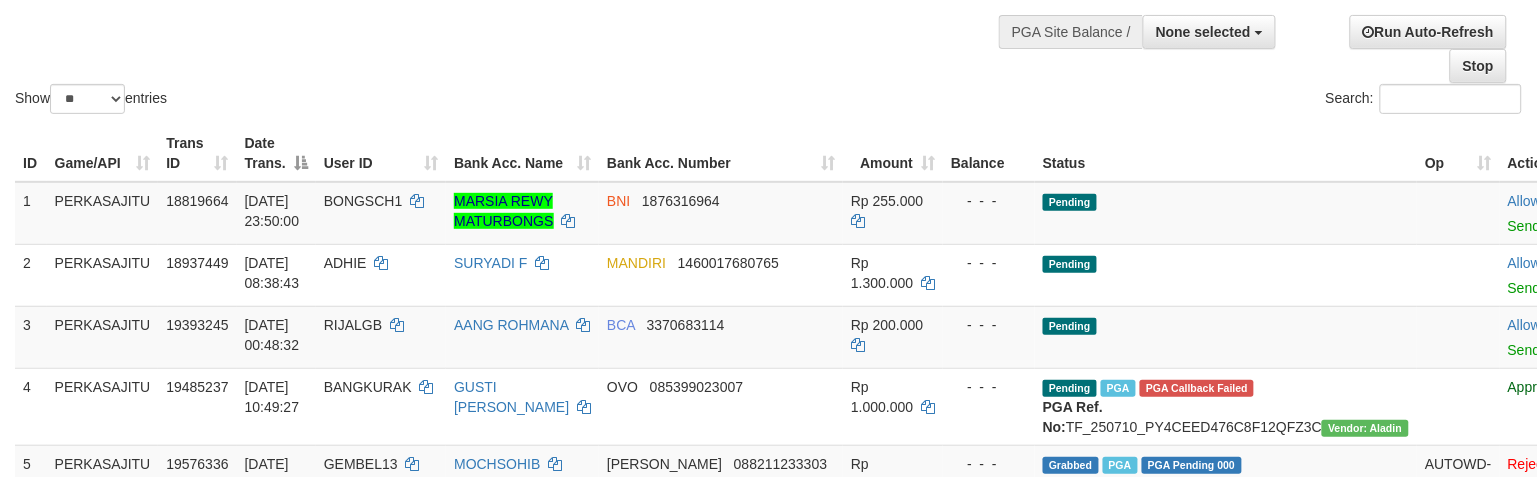 scroll, scrollTop: 370, scrollLeft: 0, axis: vertical 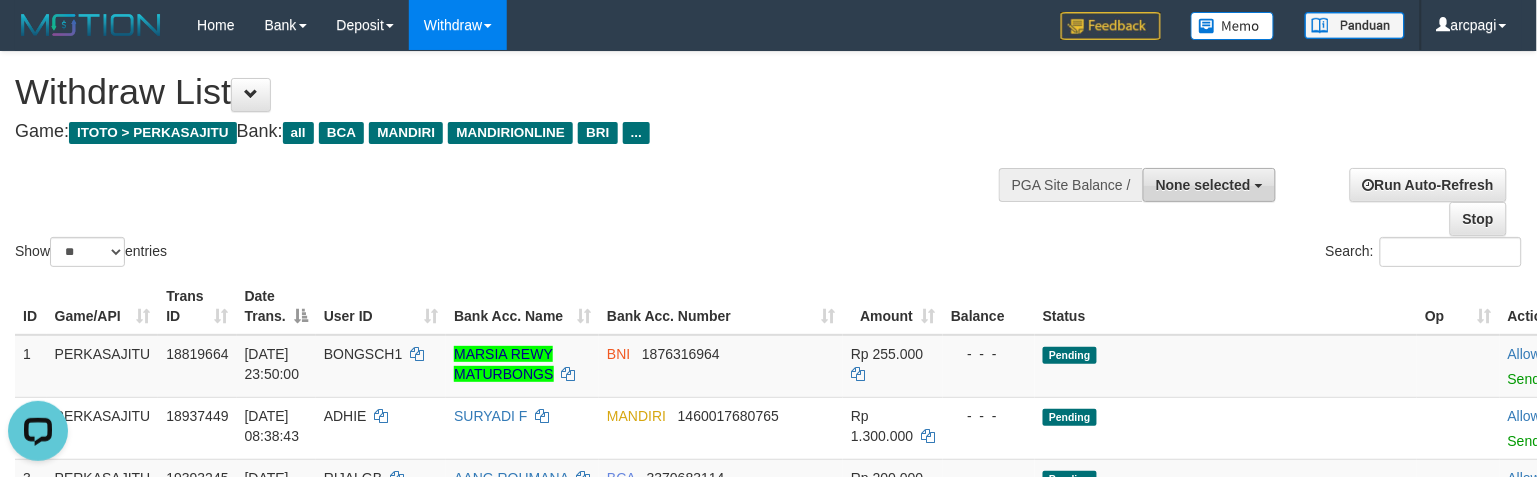 click on "None selected" at bounding box center [1209, 185] 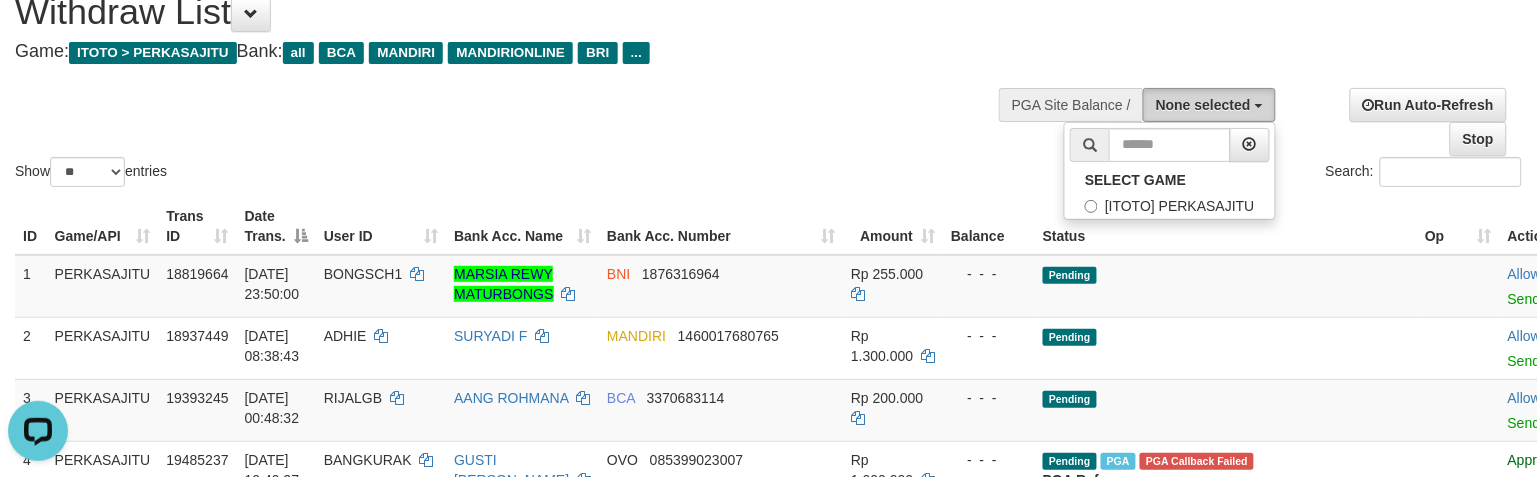 scroll, scrollTop: 74, scrollLeft: 0, axis: vertical 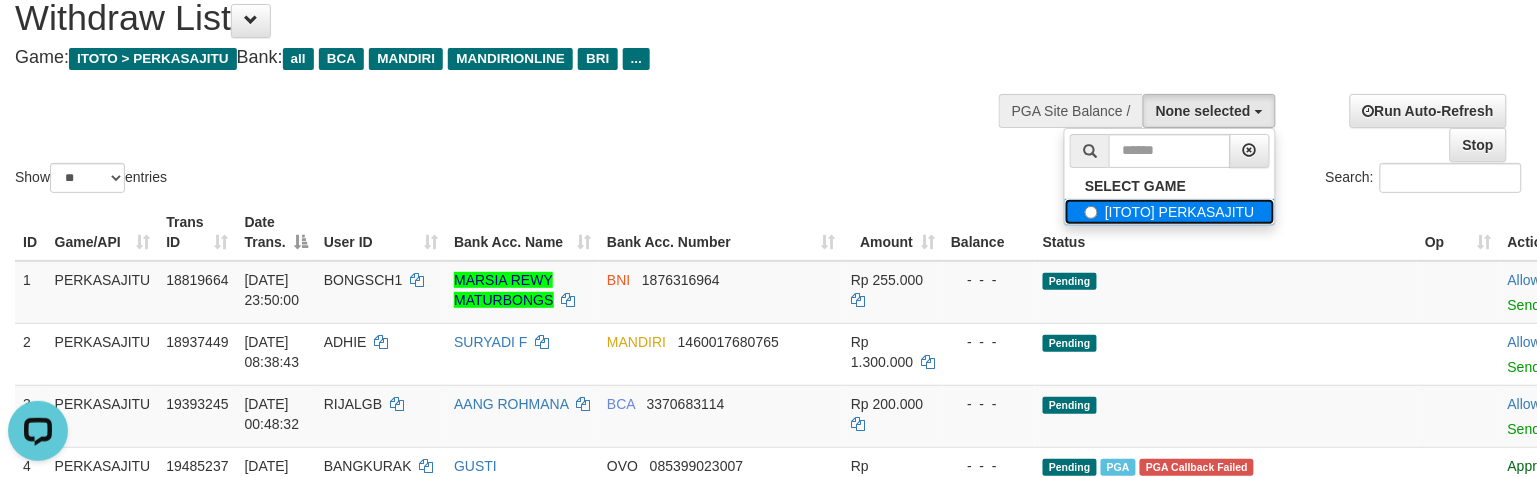 click on "[ITOTO] PERKASAJITU" at bounding box center [1170, 212] 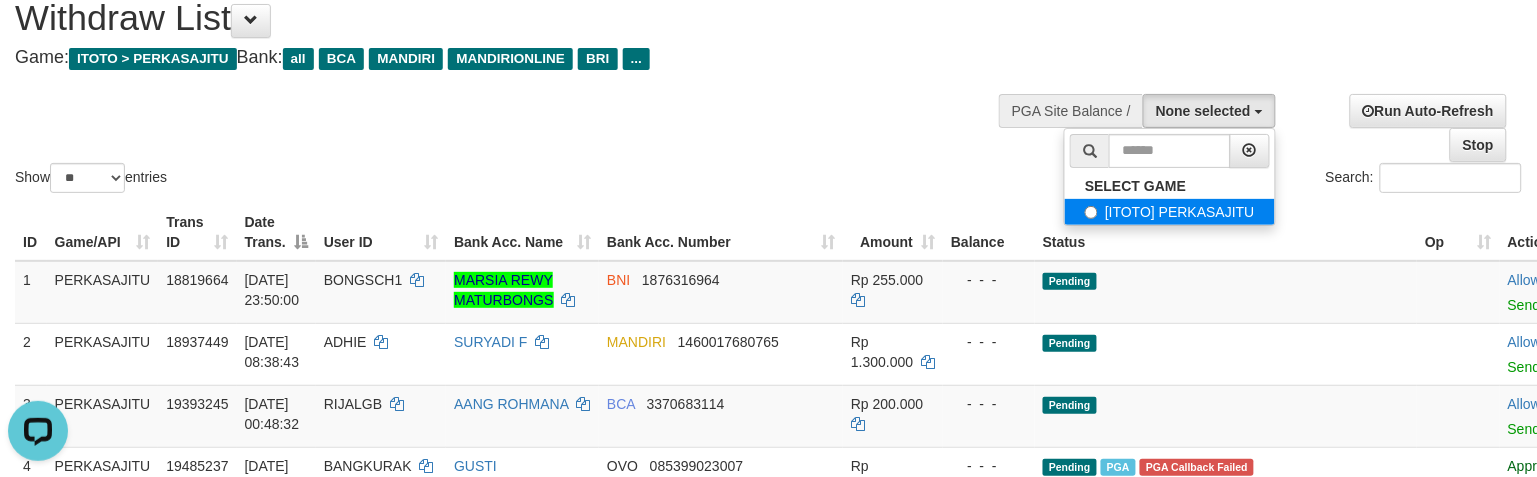 select on "***" 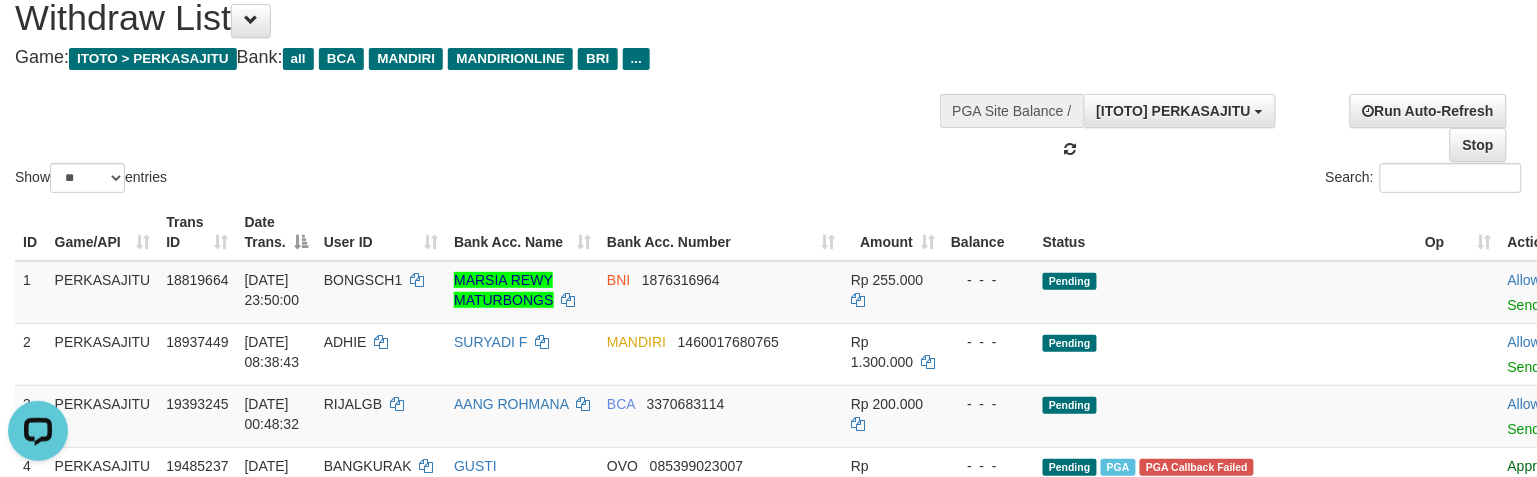 scroll, scrollTop: 17, scrollLeft: 0, axis: vertical 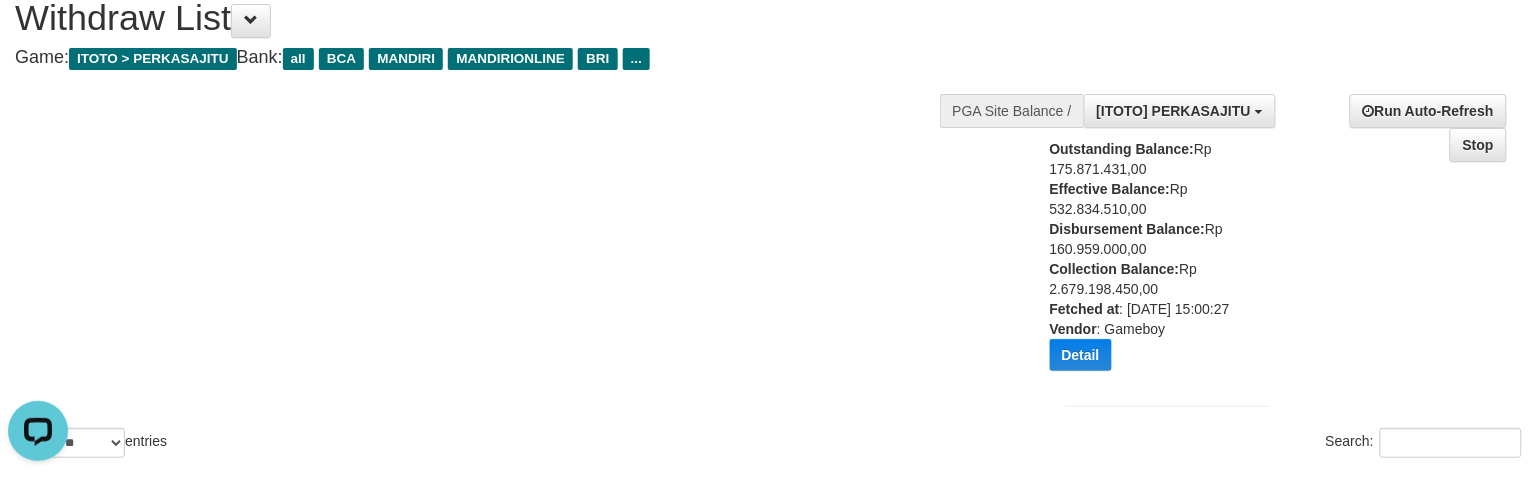 click on "Outstanding Balance:  Rp 175.871.431,00
Effective Balance:  Rp 532.834.510,00
Disbursement Balance:  Rp 160.959.000,00
Collection Balance:  Rp 2.679.198.450,00
Fetched at : [DATE] 15:00:27
Vendor : Gameboy
Detail
Vendor Name
Outstanding Balance
Effective Balance
Disbursment Balance
Collection Balance
No data found
Fetched at:   [DATE] 15:00:27
Vendor:   Gameboy" at bounding box center [1148, 262] 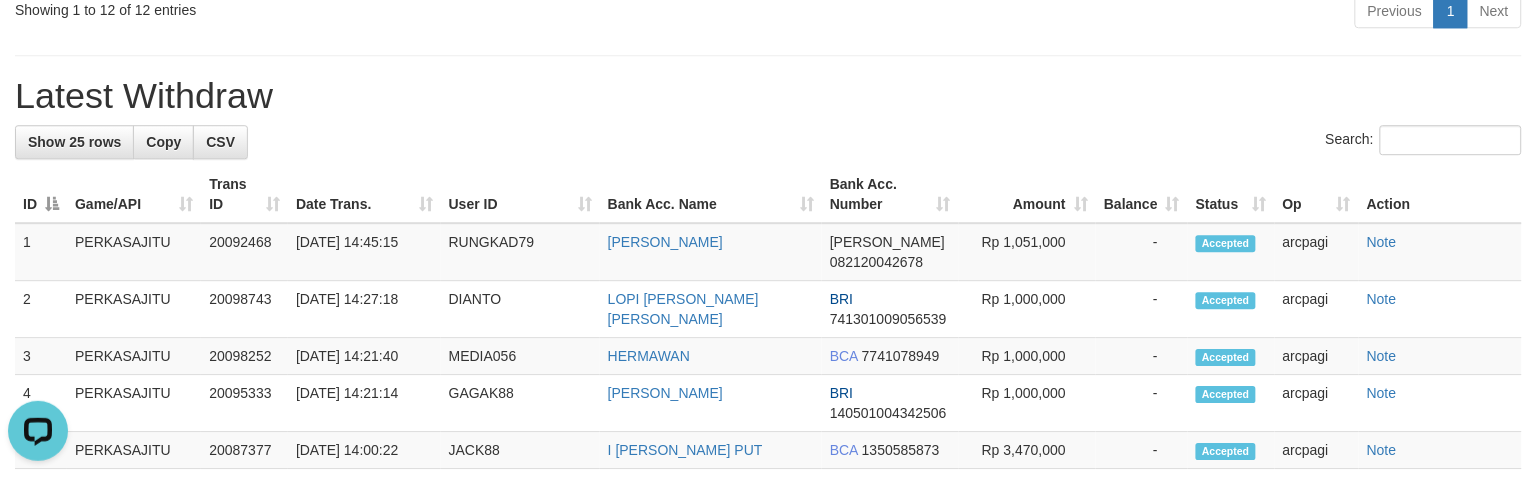 scroll, scrollTop: 1555, scrollLeft: 0, axis: vertical 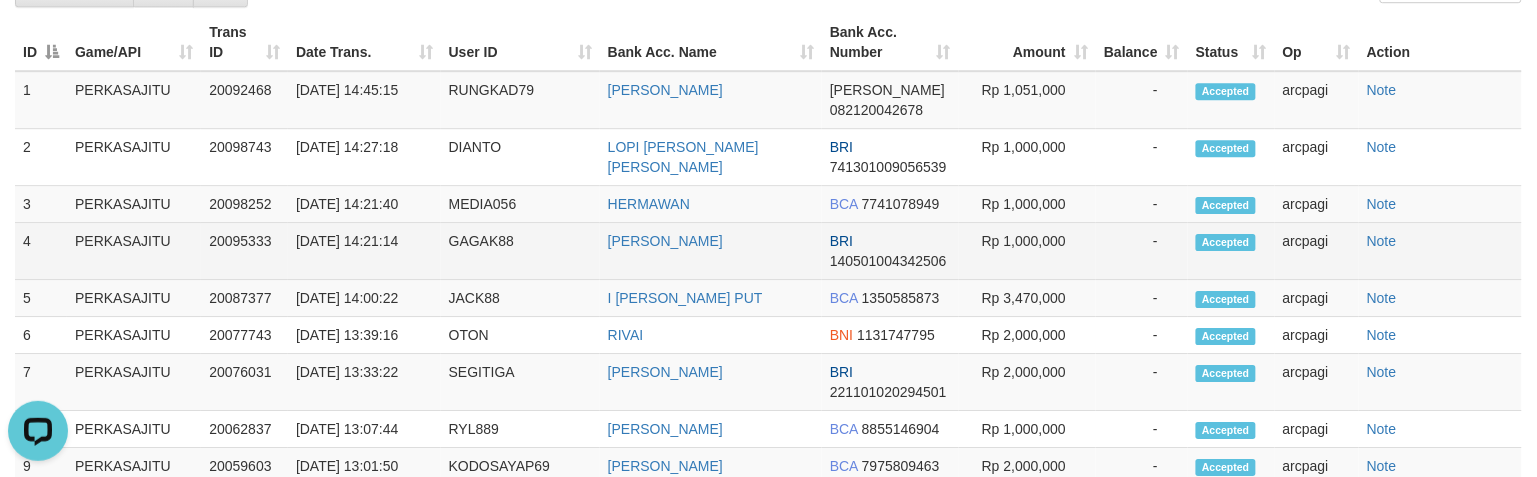 click on "GAGAK88" at bounding box center [520, 251] 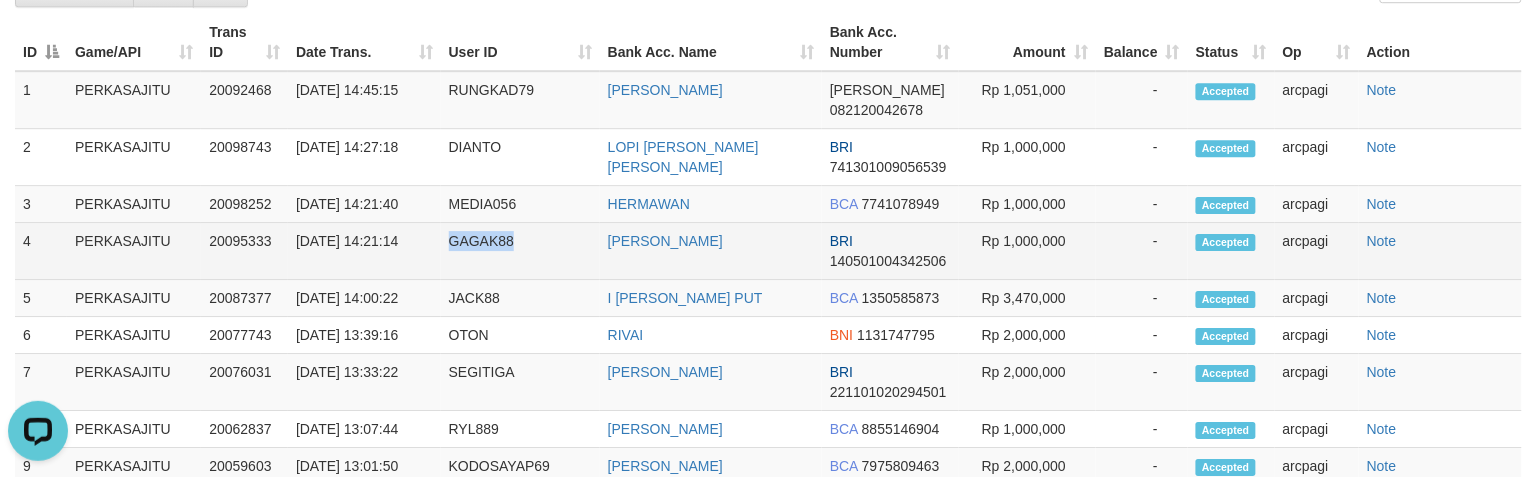 click on "GAGAK88" at bounding box center [520, 251] 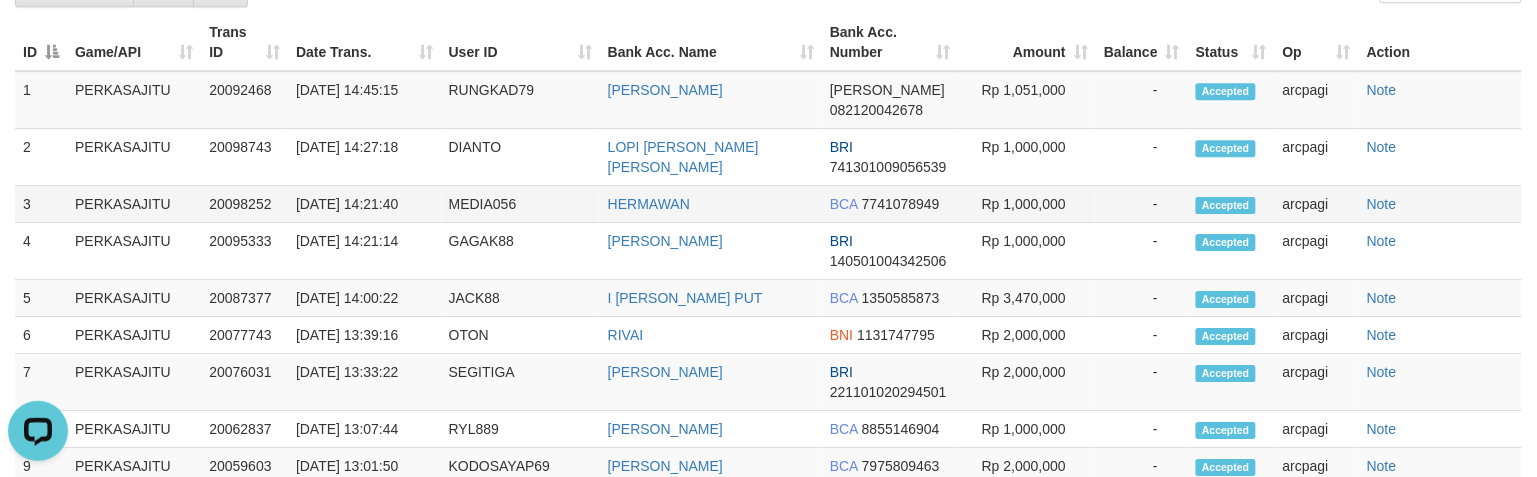 click on "MEDIA056" at bounding box center (520, 204) 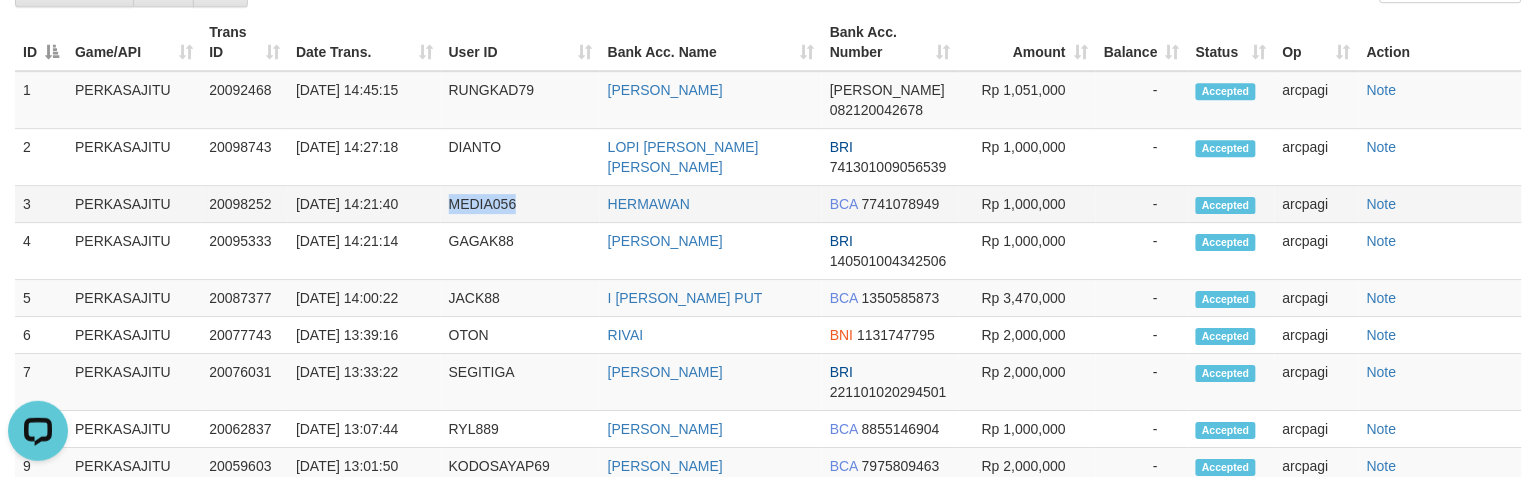 click on "MEDIA056" at bounding box center [520, 204] 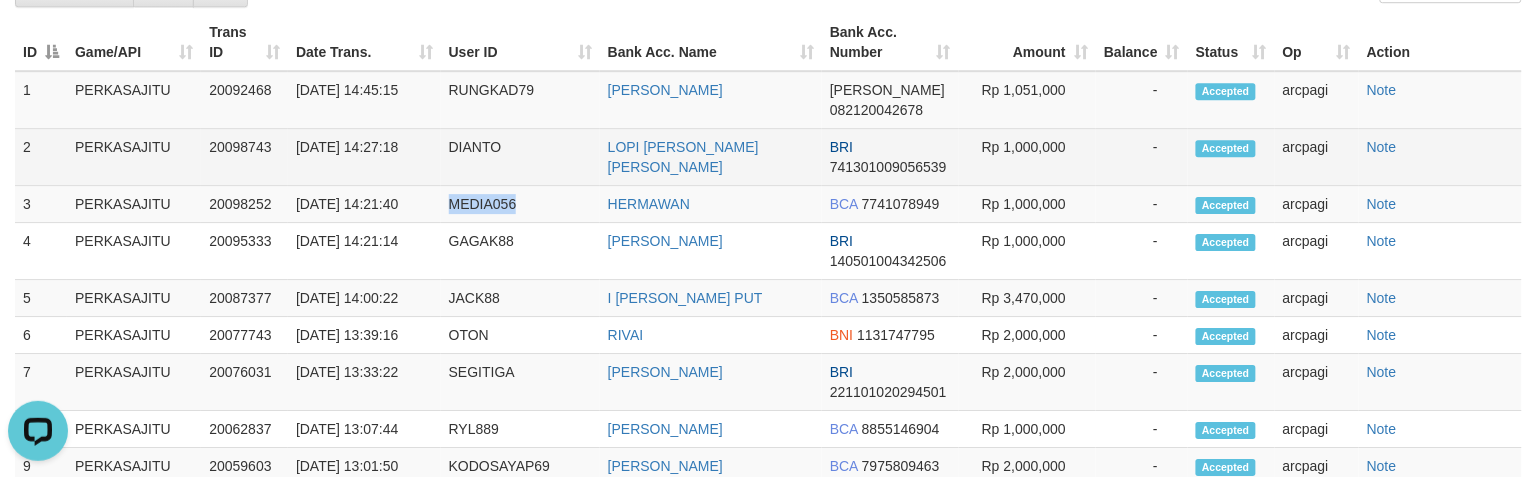 click on "DIANTO" at bounding box center [520, 157] 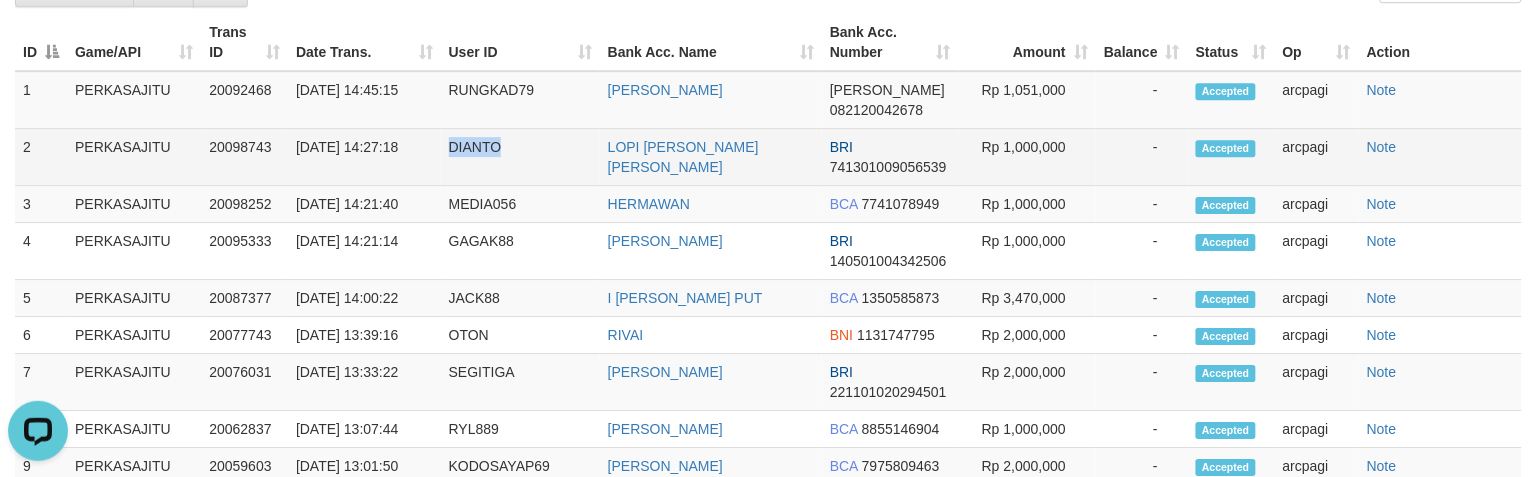 copy on "DIANTO" 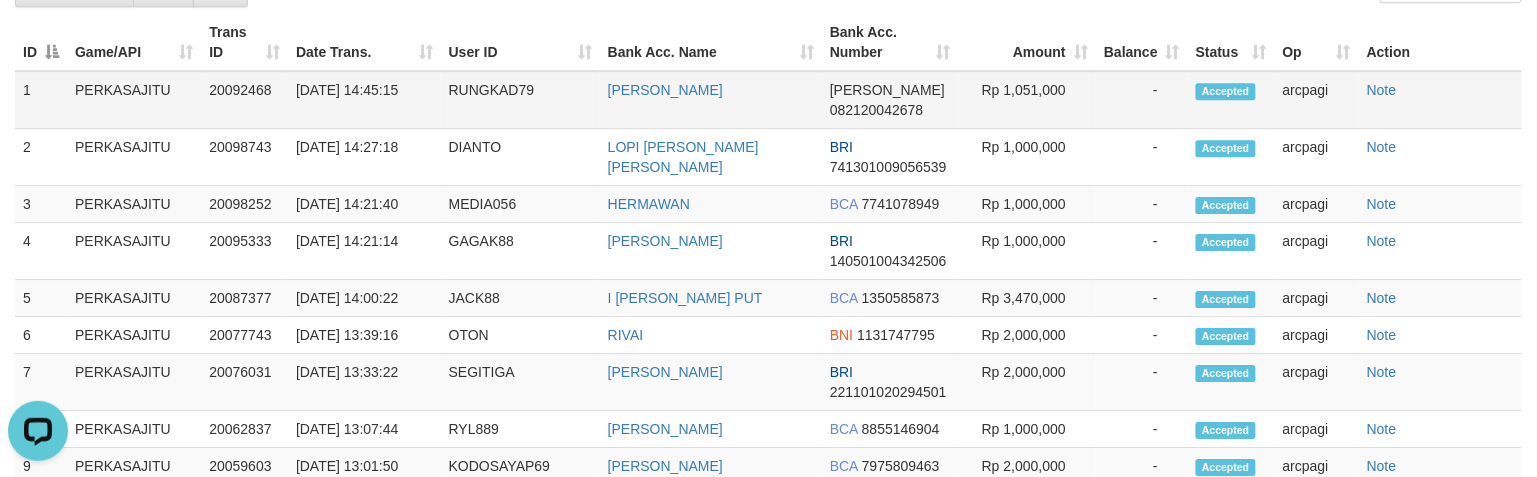 click on "RUNGKAD79" at bounding box center [520, 100] 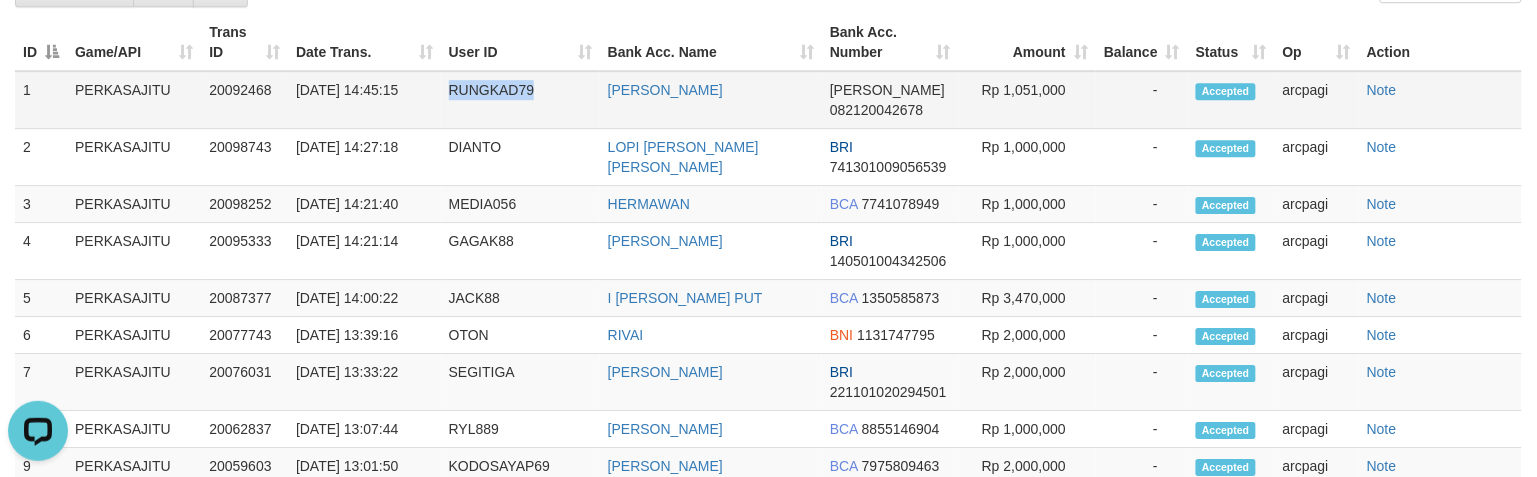 click on "RUNGKAD79" at bounding box center [520, 100] 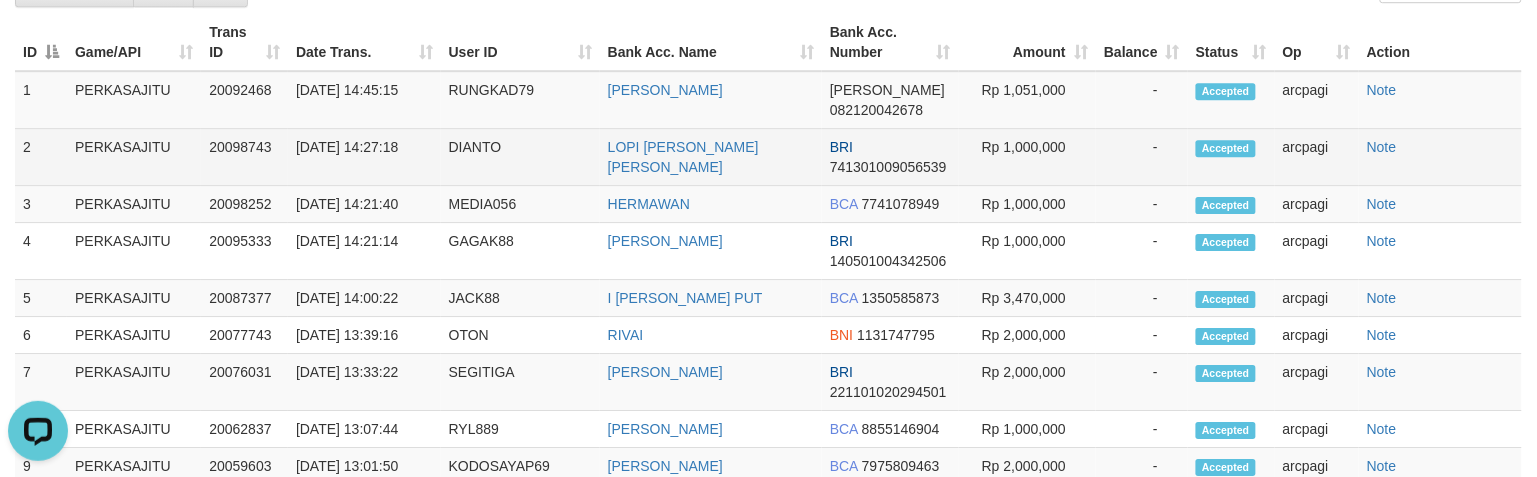 click on "DIANTO" at bounding box center [520, 157] 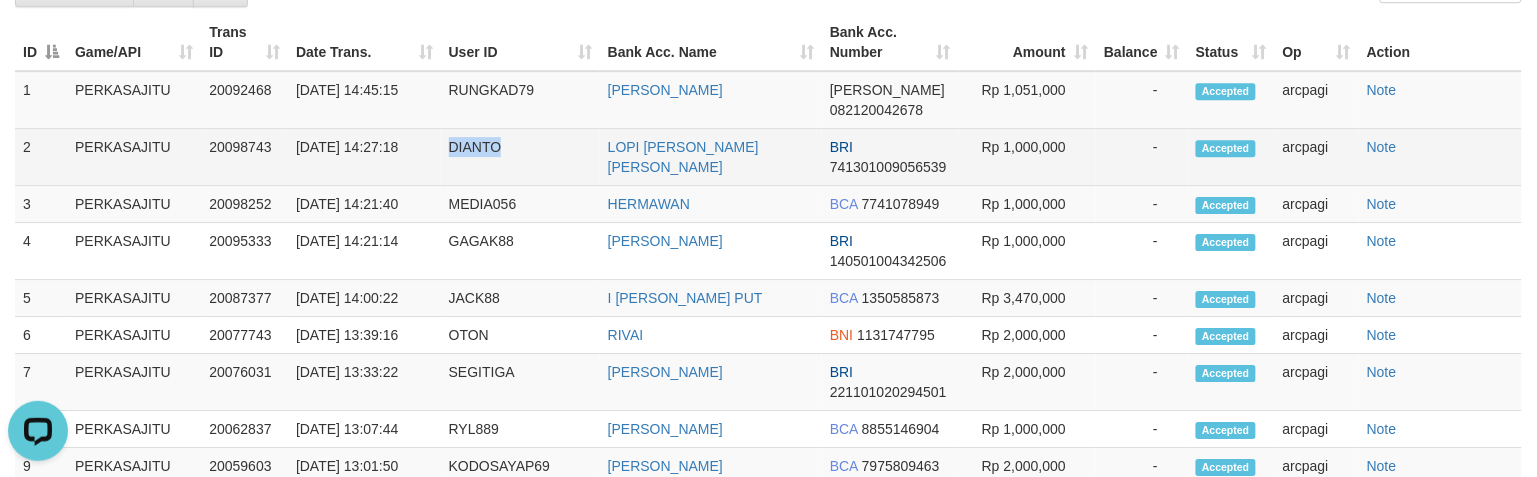click on "DIANTO" at bounding box center (520, 157) 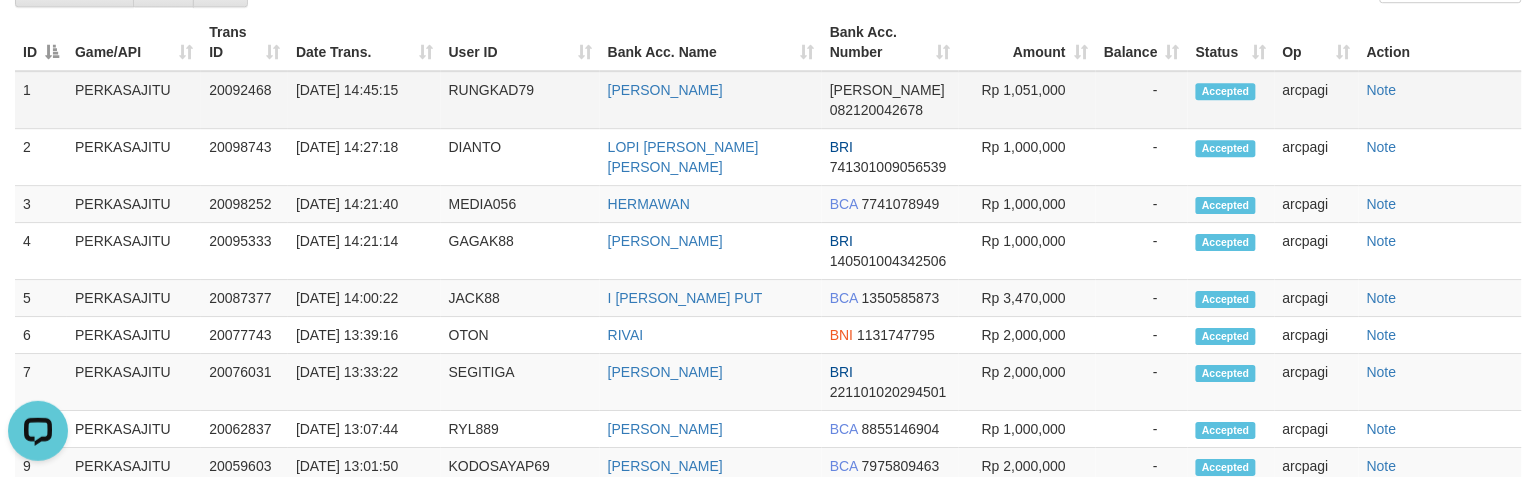 click on "RUNGKAD79" at bounding box center (520, 100) 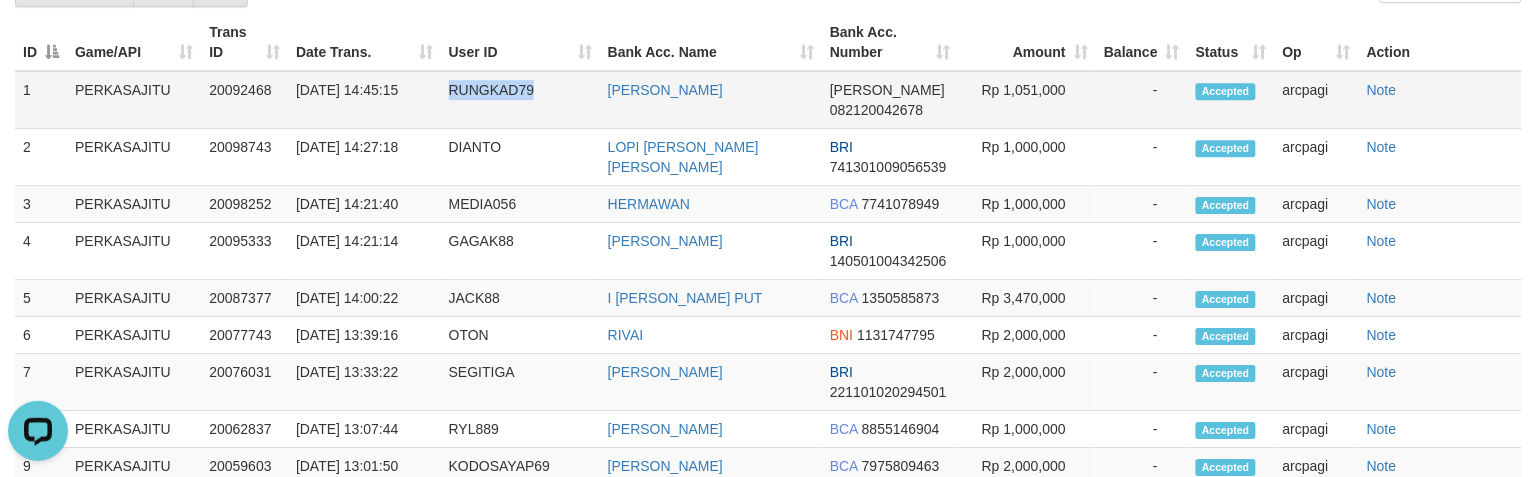 copy on "RUNGKAD79" 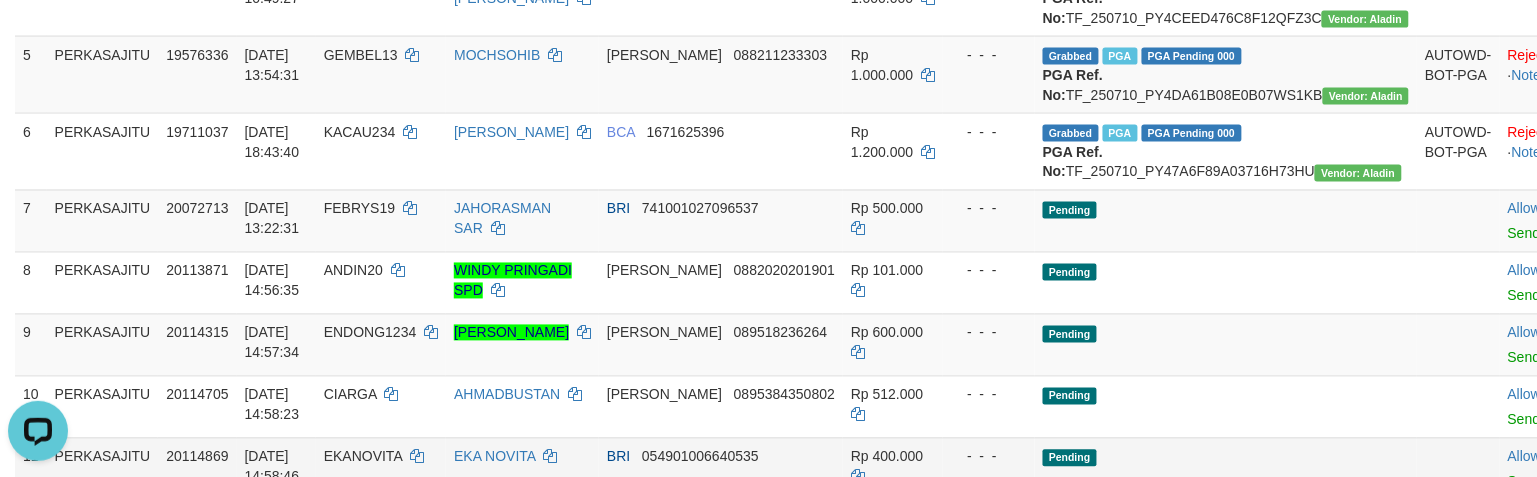 scroll, scrollTop: 741, scrollLeft: 0, axis: vertical 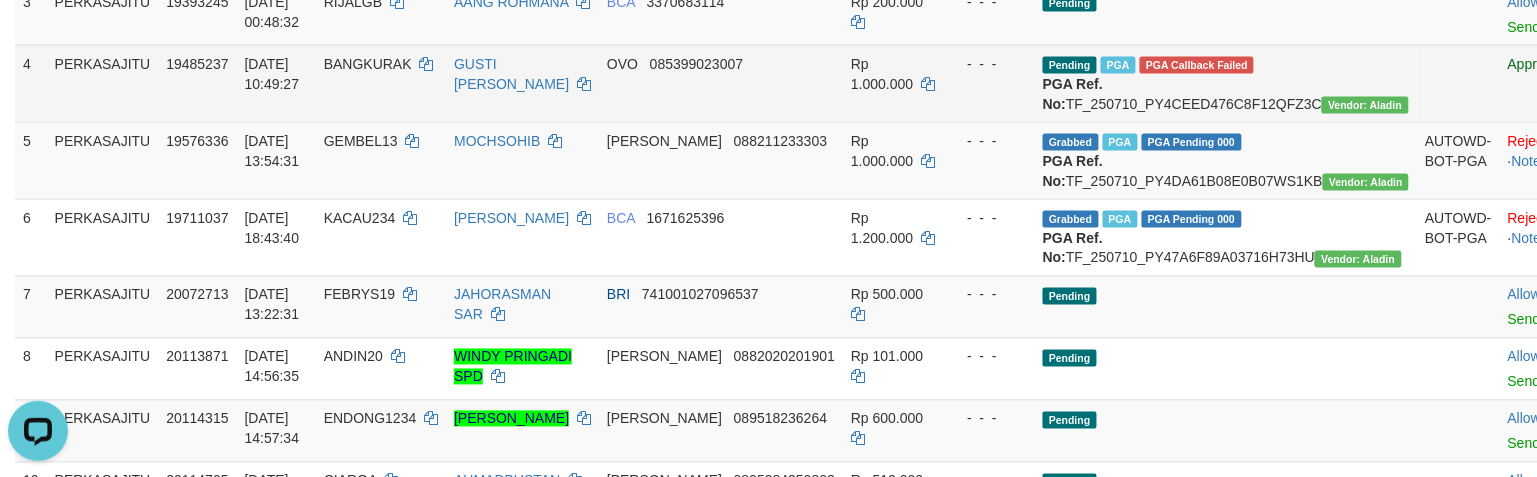 click on "BANGKURAK" at bounding box center [368, 64] 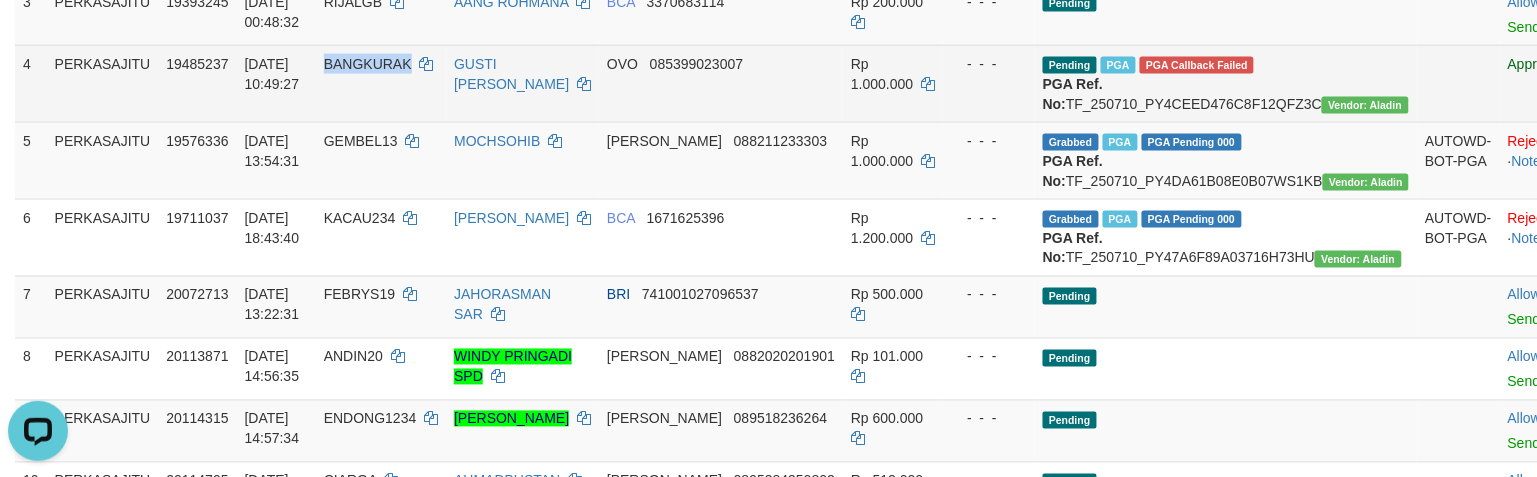 drag, startPoint x: 391, startPoint y: 86, endPoint x: 380, endPoint y: 83, distance: 11.401754 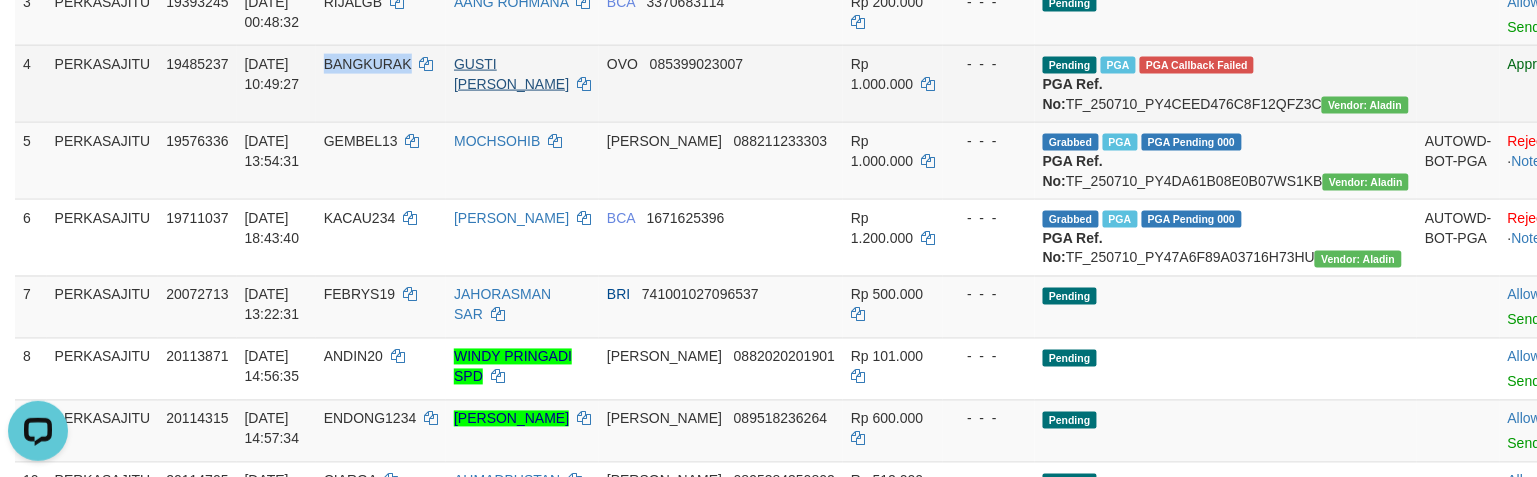 copy on "BANGKURAK" 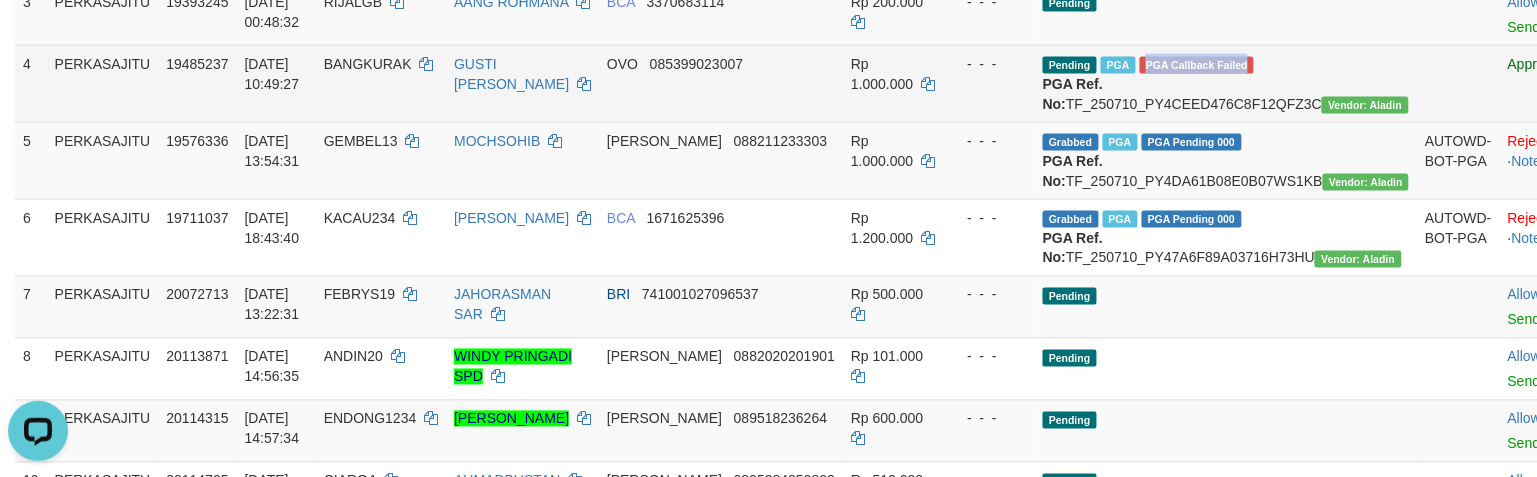 drag, startPoint x: 1210, startPoint y: 84, endPoint x: 1086, endPoint y: 78, distance: 124.14507 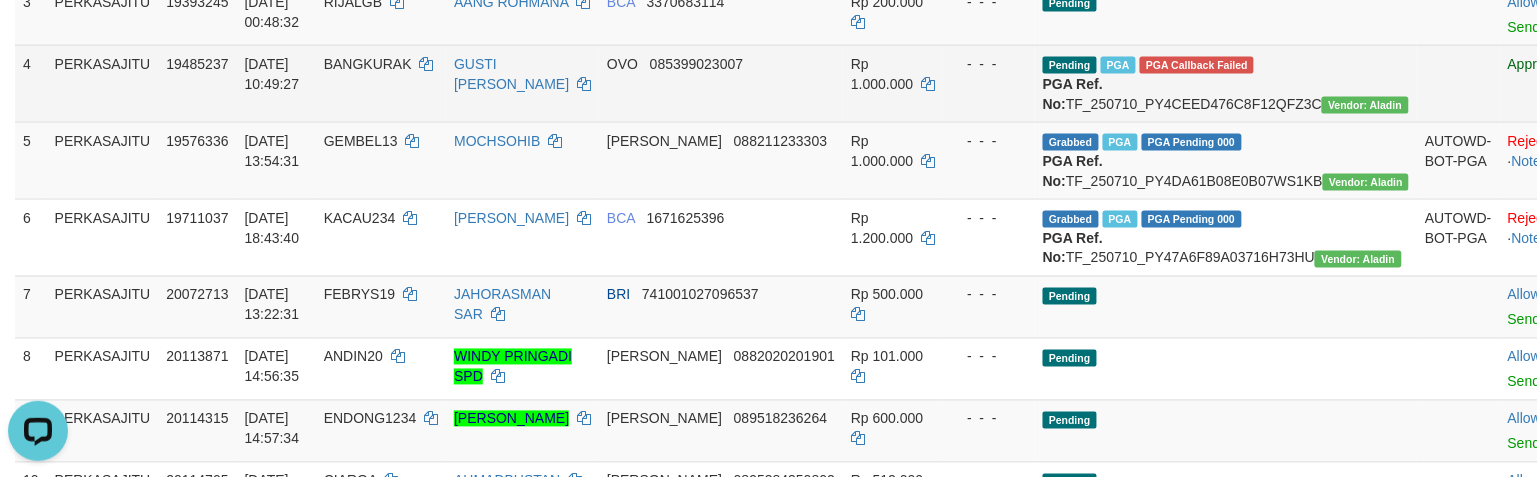 click on "OVO     085399023007" at bounding box center (721, 83) 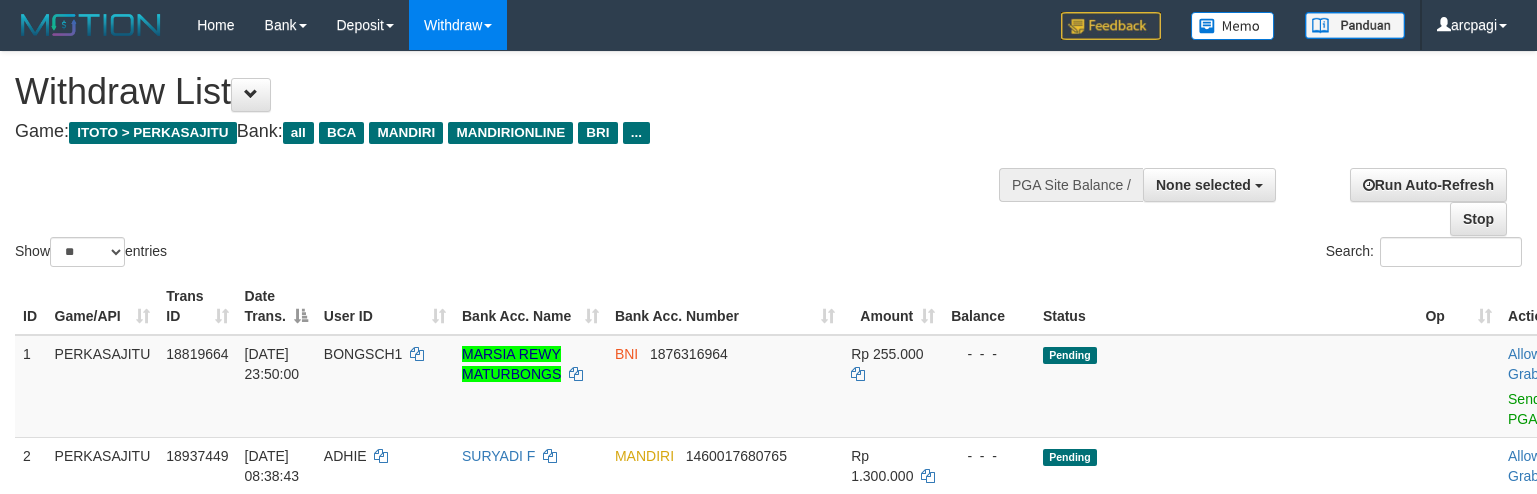 select 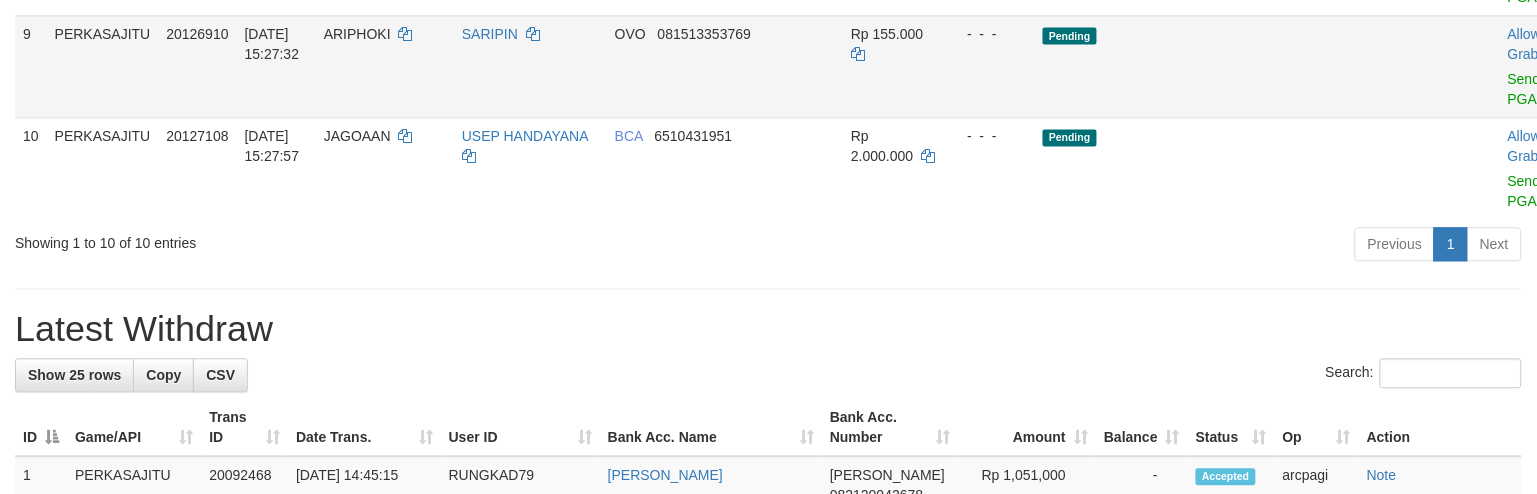 scroll, scrollTop: 1087, scrollLeft: 0, axis: vertical 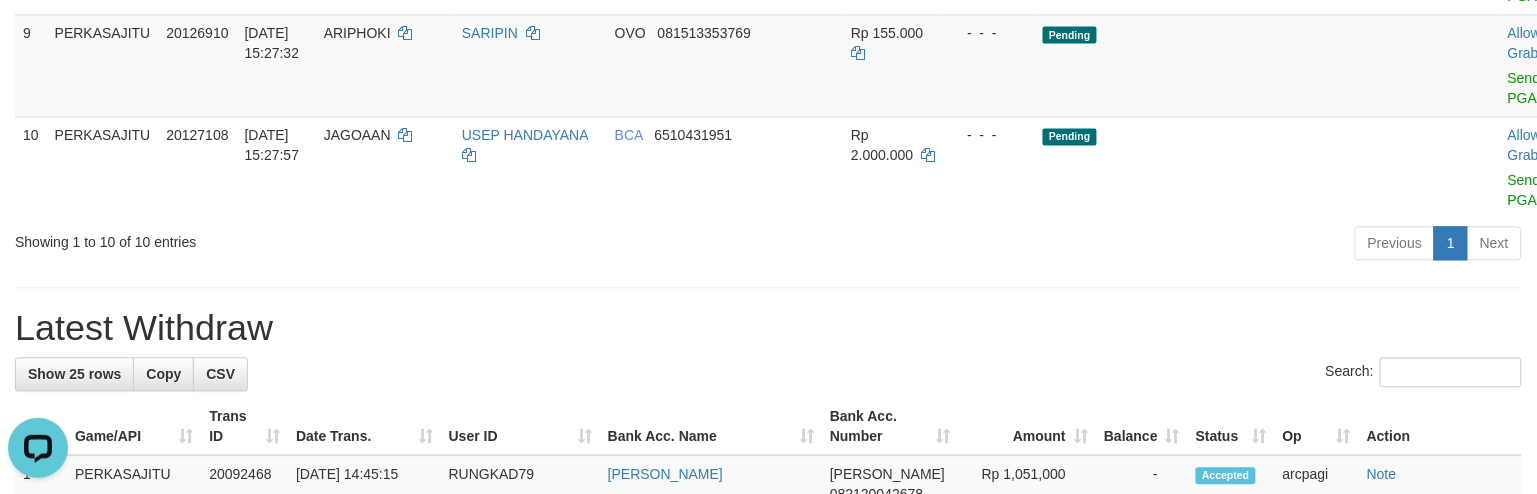 click on "Showing 1 to 10 of 10 entries" at bounding box center (320, 238) 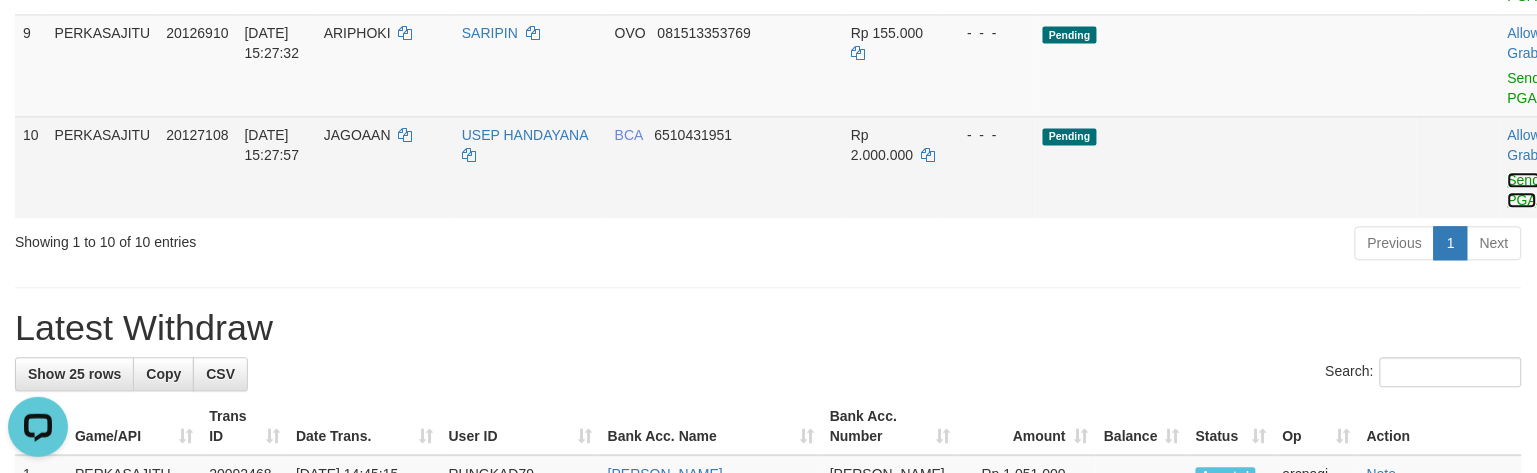 click on "Send PGA" at bounding box center [1524, 190] 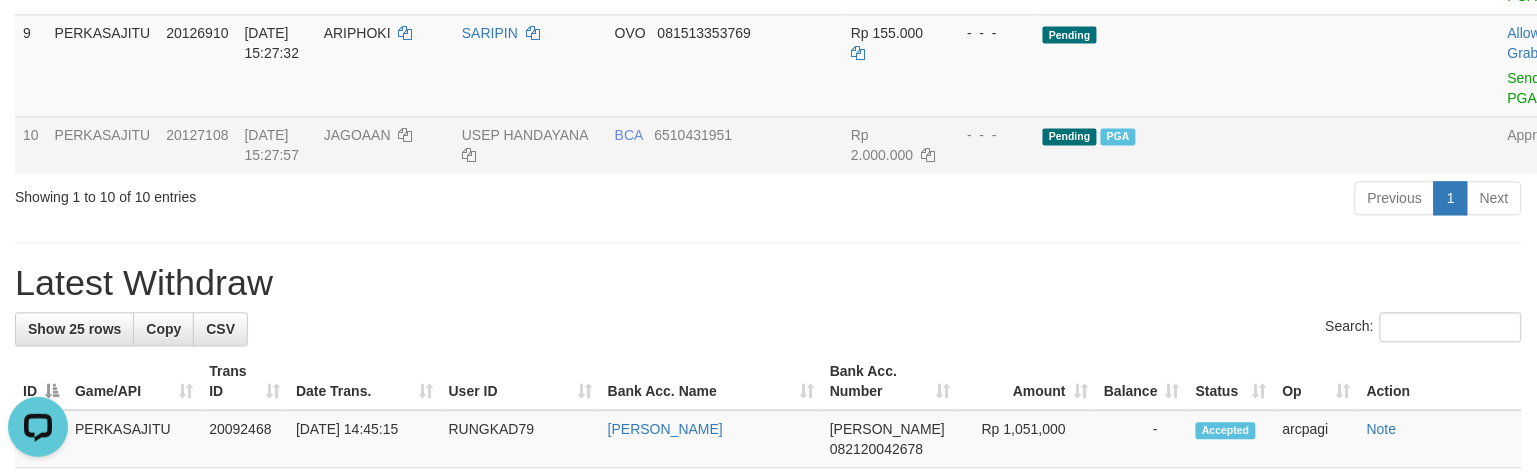 click on "Latest Withdraw" at bounding box center [768, 283] 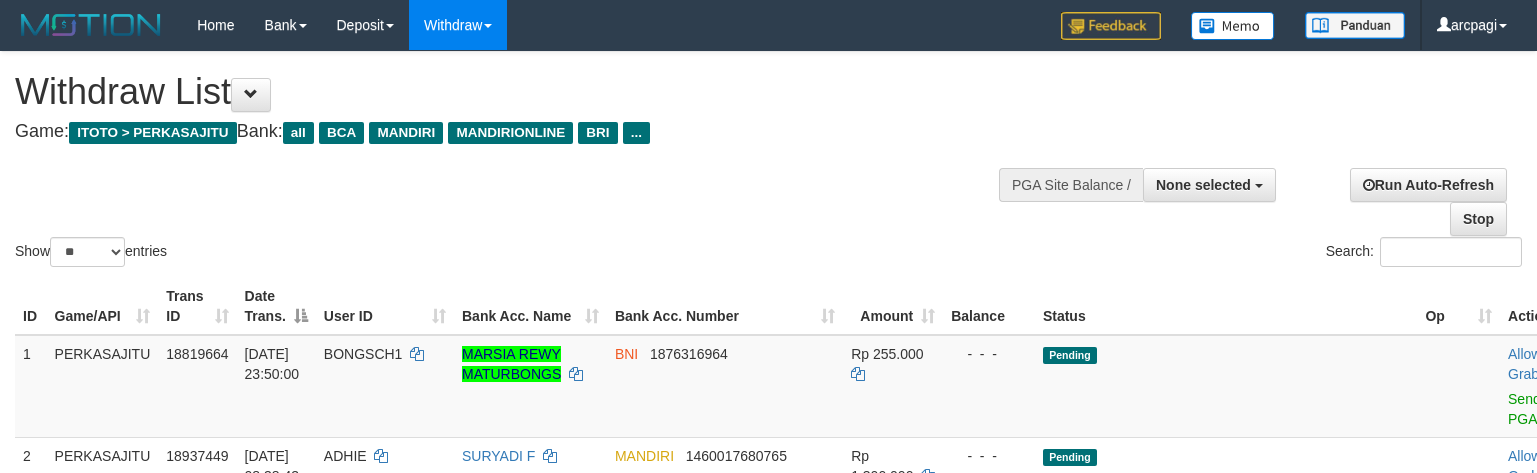 select 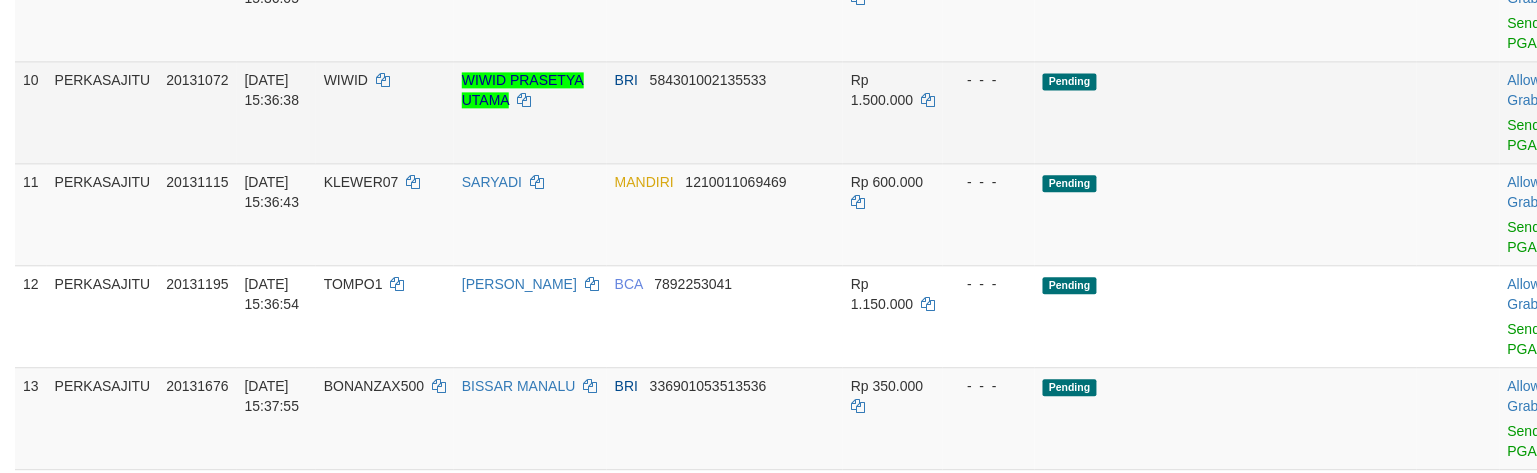 scroll, scrollTop: 1087, scrollLeft: 0, axis: vertical 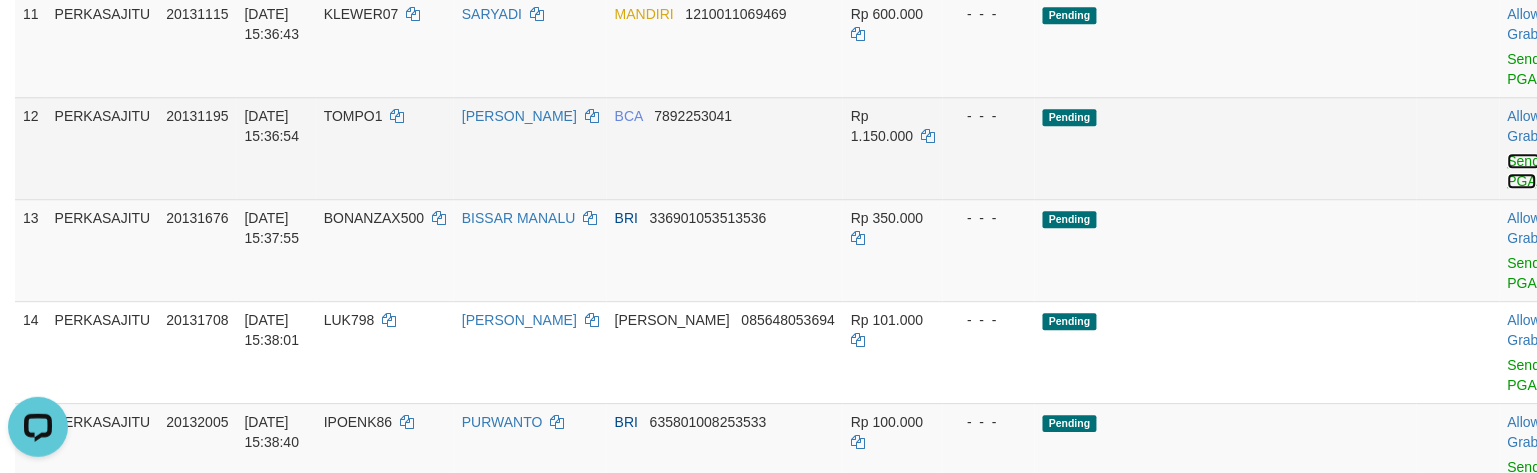 click on "Send PGA" at bounding box center [1524, 171] 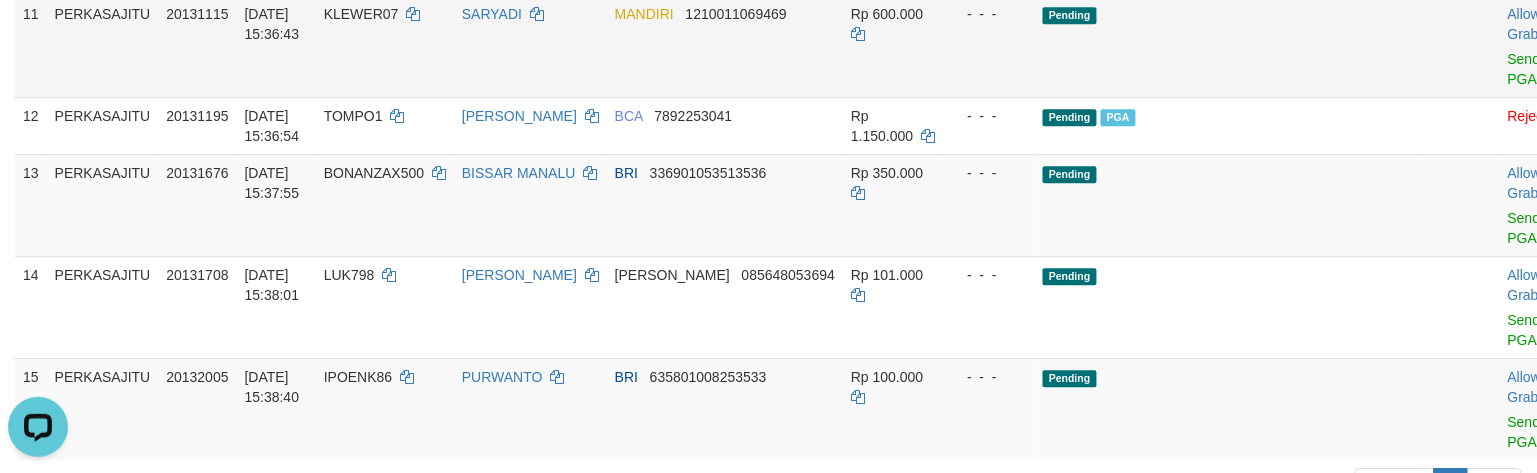click on "SARYADI" at bounding box center (530, 46) 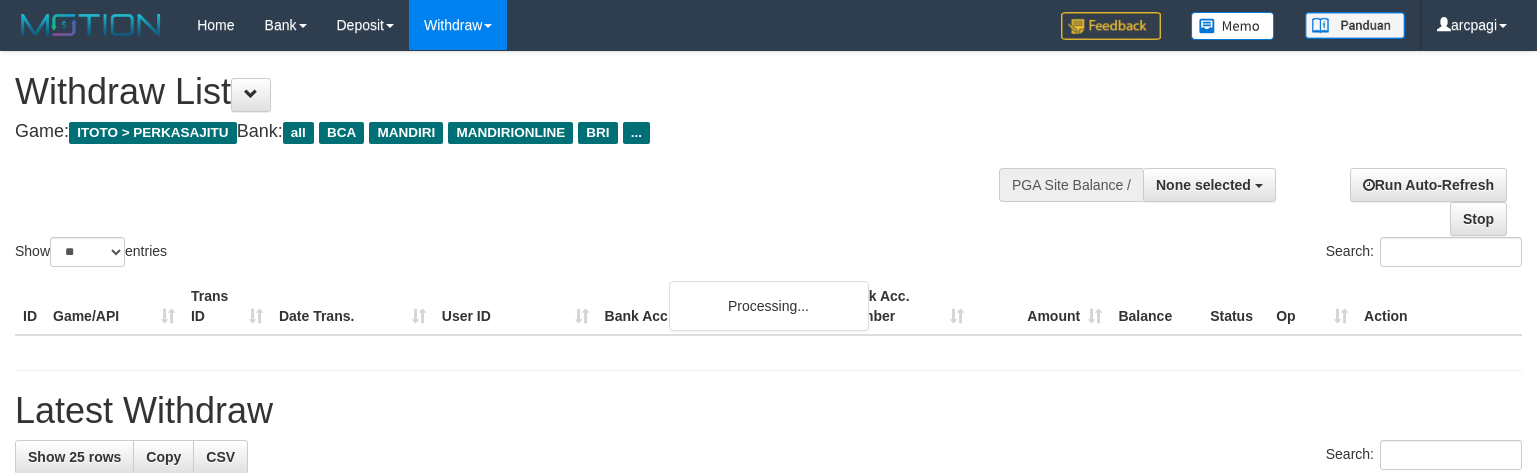 select 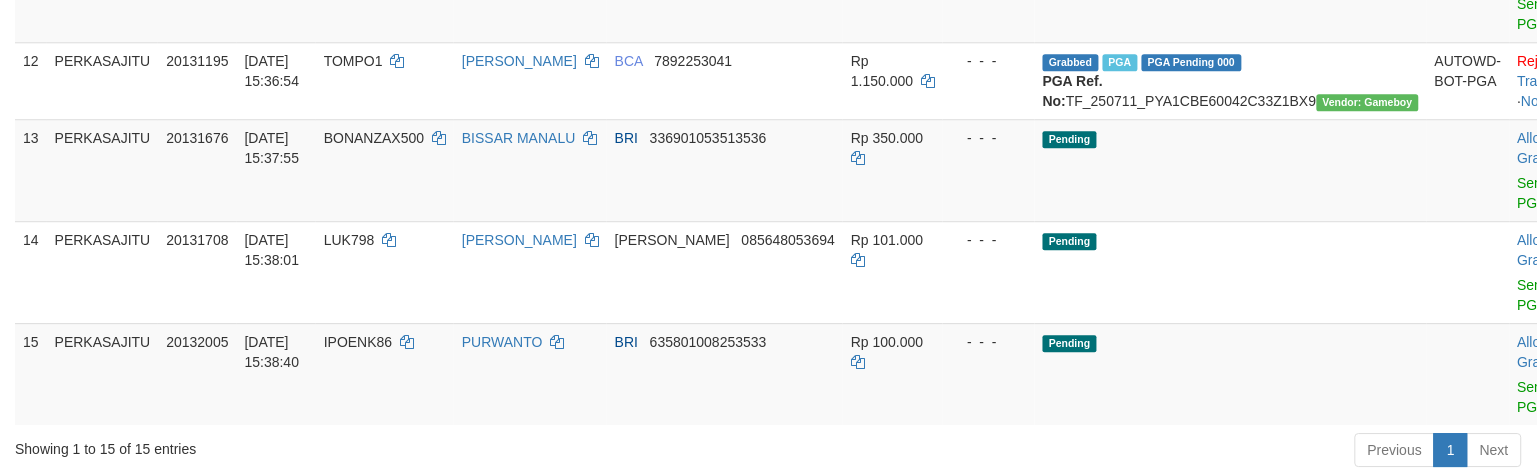scroll, scrollTop: 820, scrollLeft: 0, axis: vertical 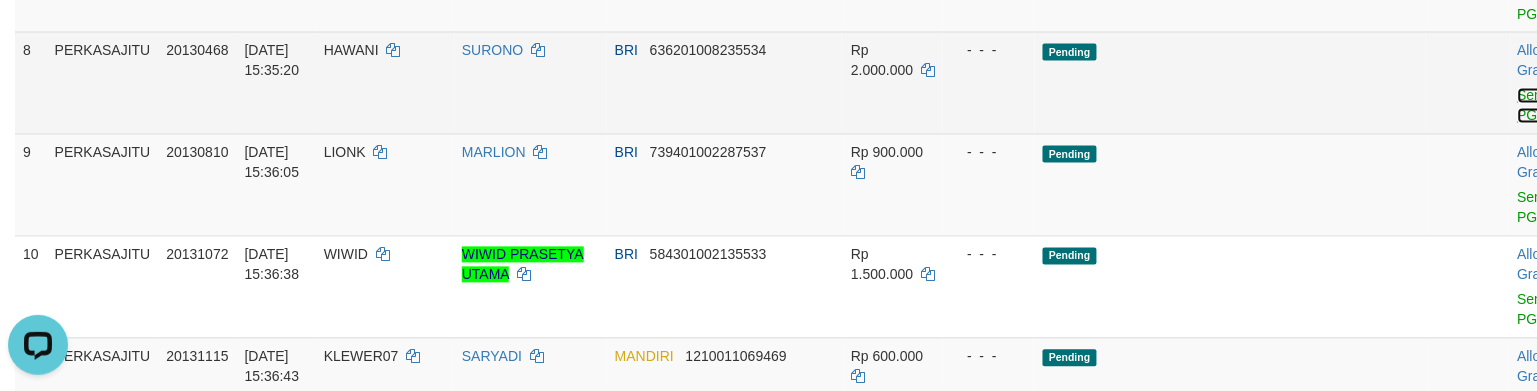 click on "Send PGA" at bounding box center [1534, 106] 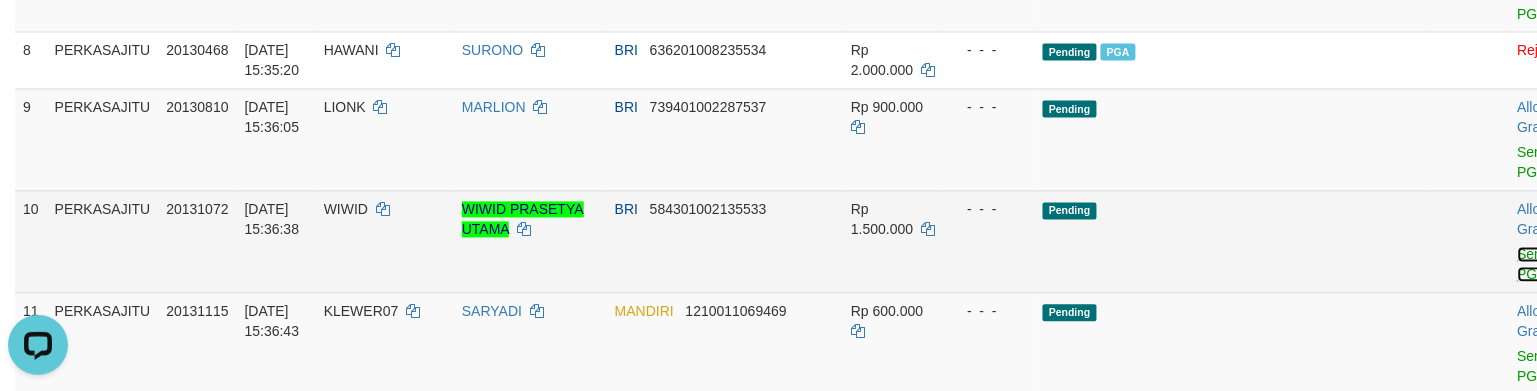 click on "Send PGA" at bounding box center [1534, 265] 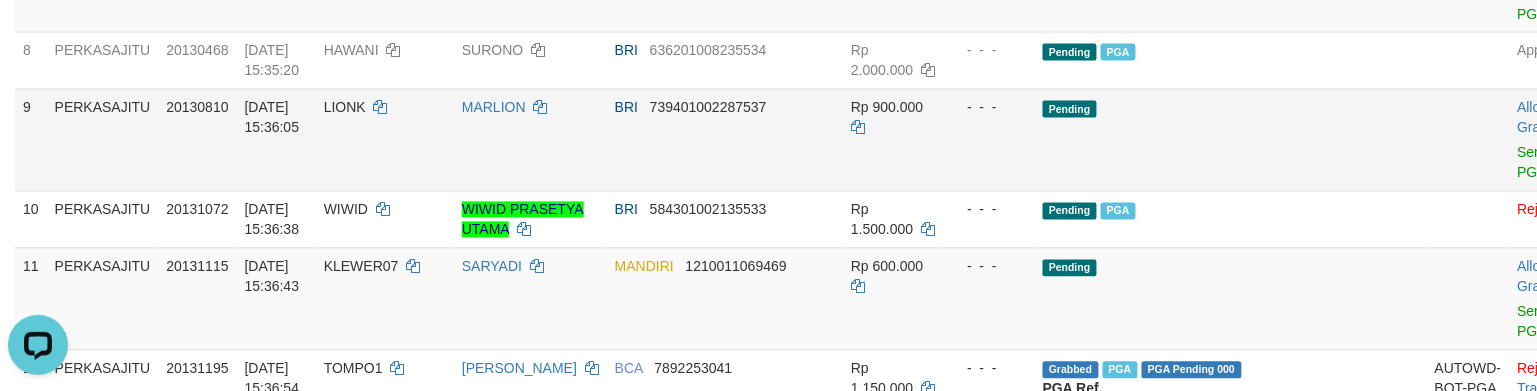 click on "BRI     739401002287537" at bounding box center [725, 140] 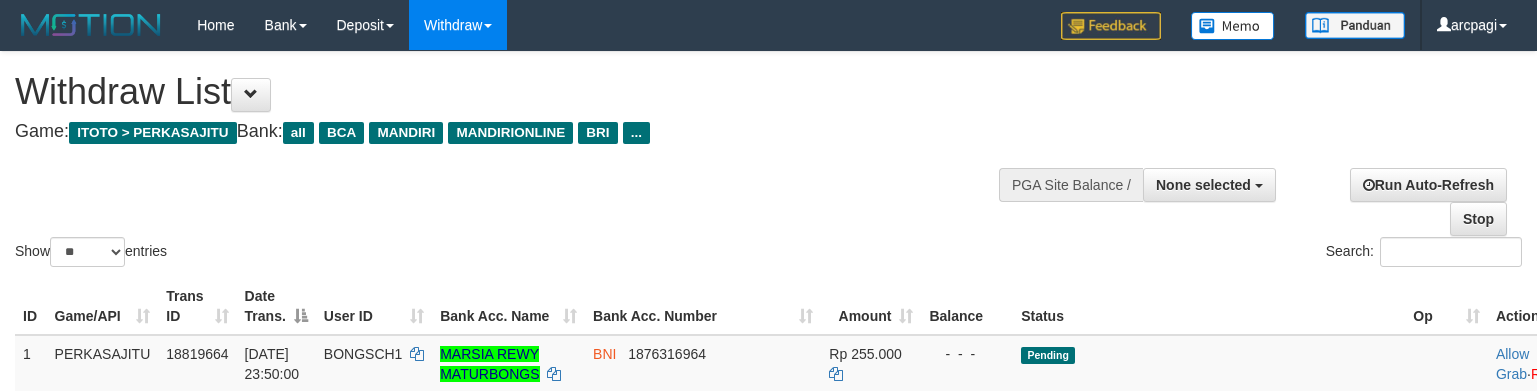 select 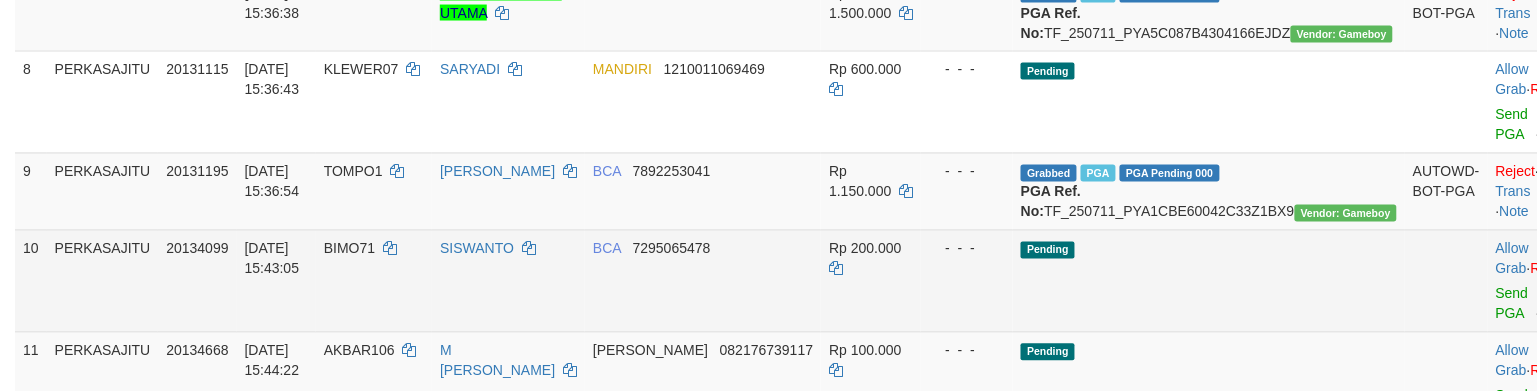 scroll, scrollTop: 967, scrollLeft: 0, axis: vertical 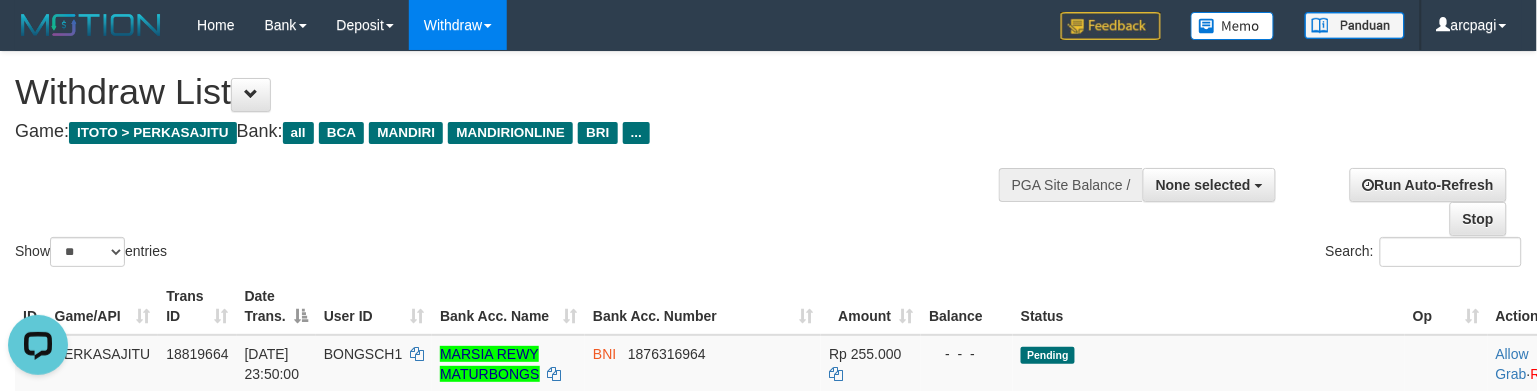 click on "Game:   ITOTO > PERKASAJITU    				Bank:   all   BCA   MANDIRI   MANDIRIONLINE   BRI   ..." at bounding box center (510, 132) 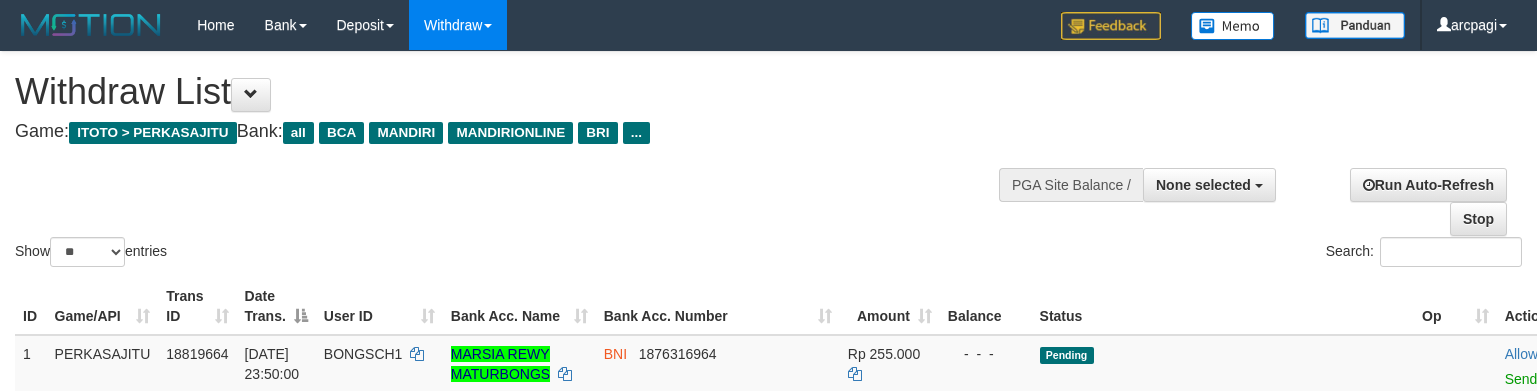 select 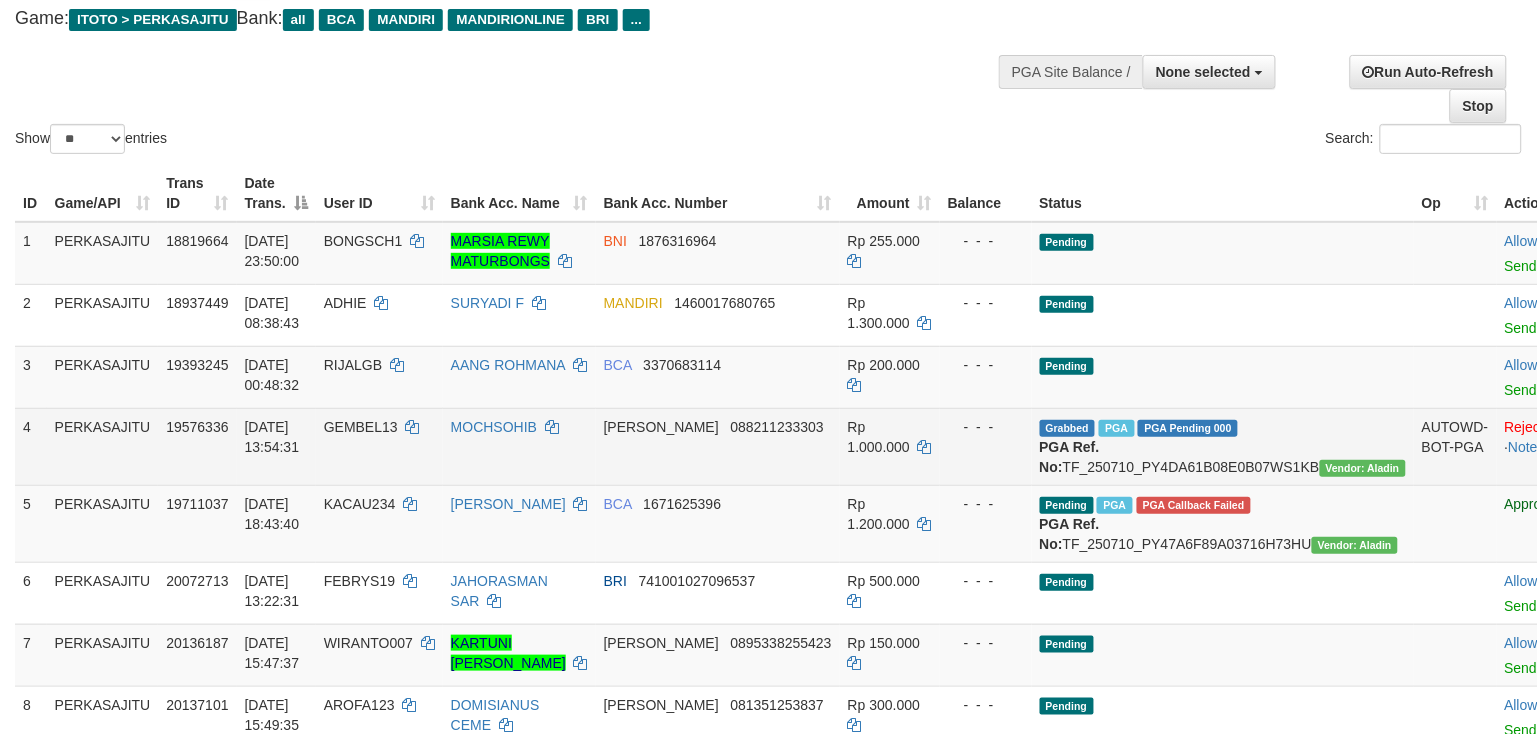 scroll, scrollTop: 147, scrollLeft: 0, axis: vertical 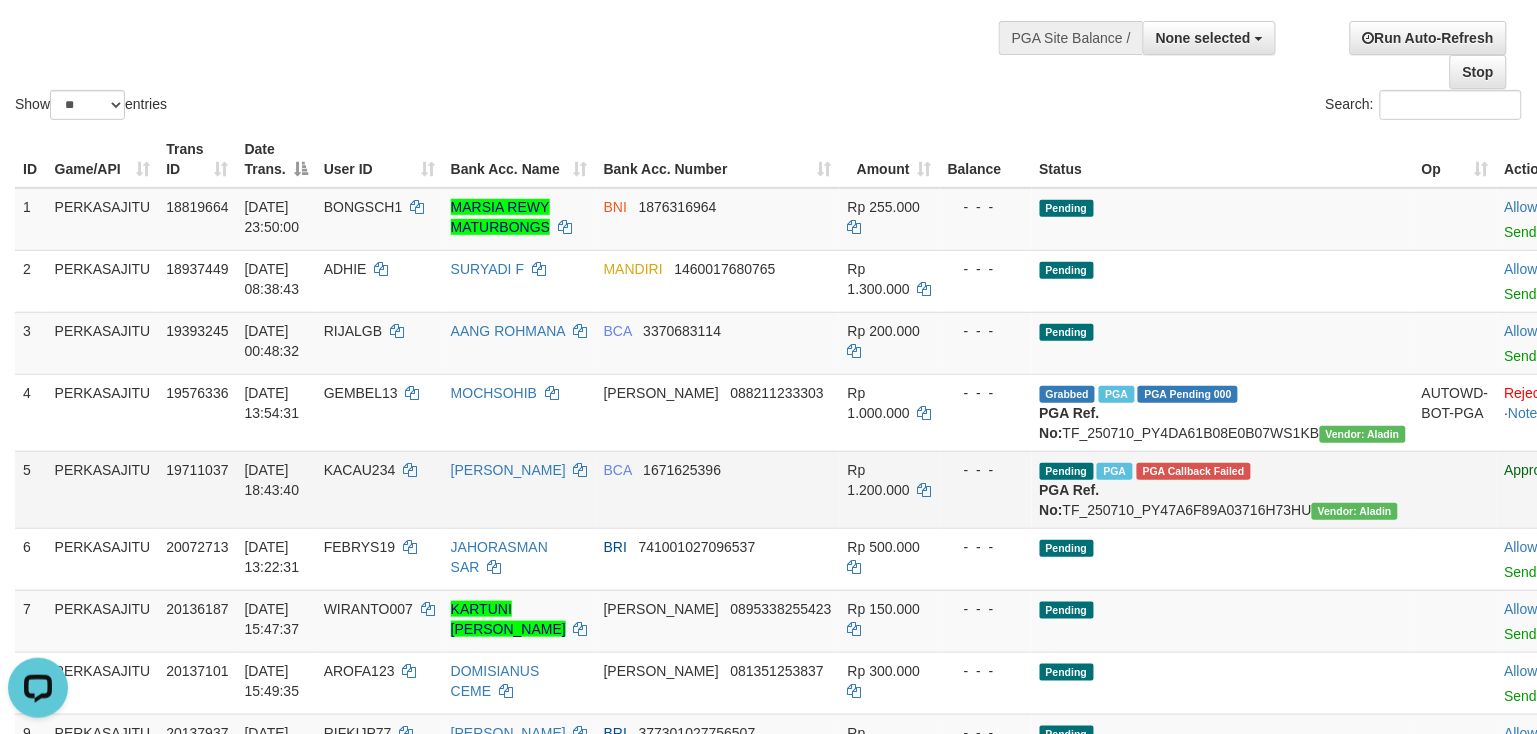 click on "KACAU234" at bounding box center [360, 470] 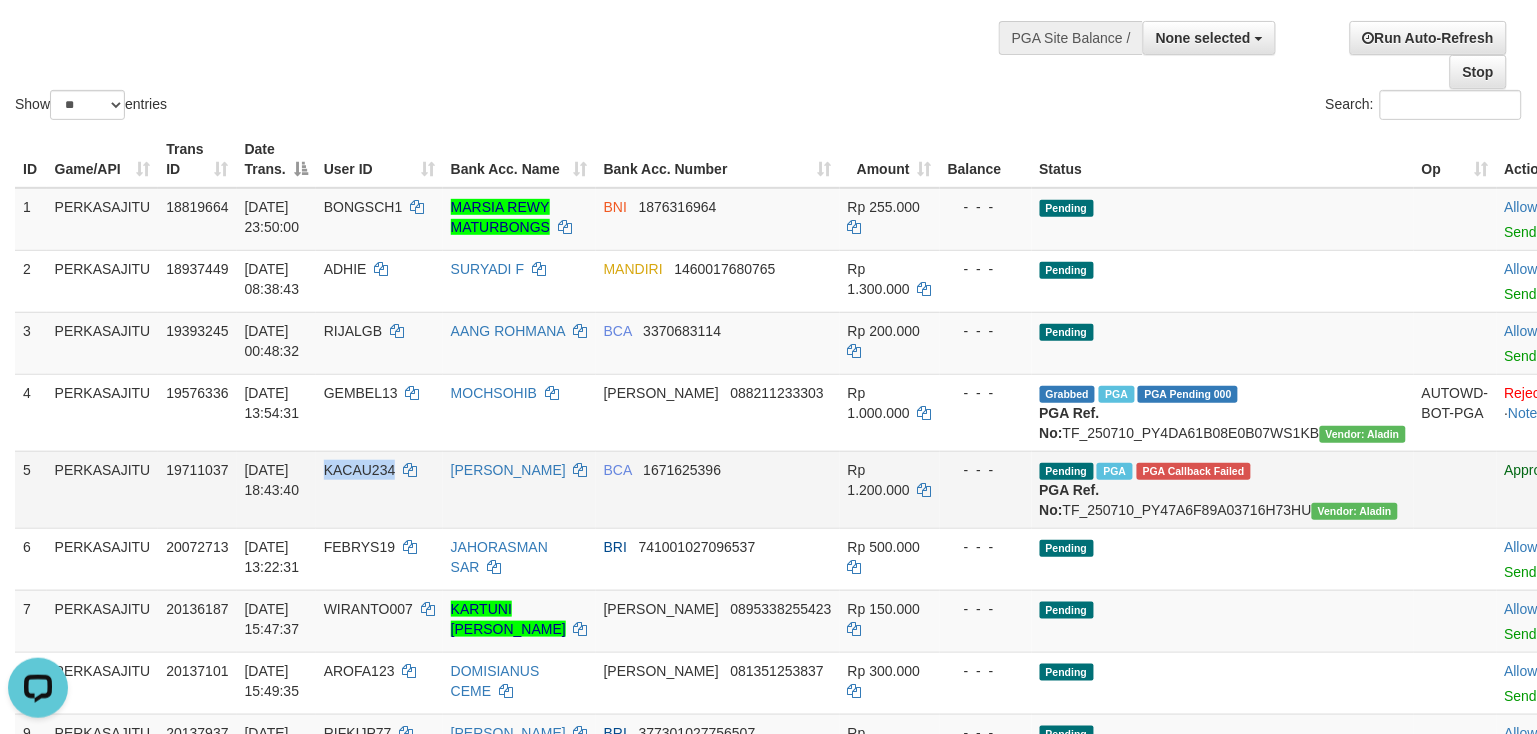 drag, startPoint x: 386, startPoint y: 484, endPoint x: 354, endPoint y: 484, distance: 32 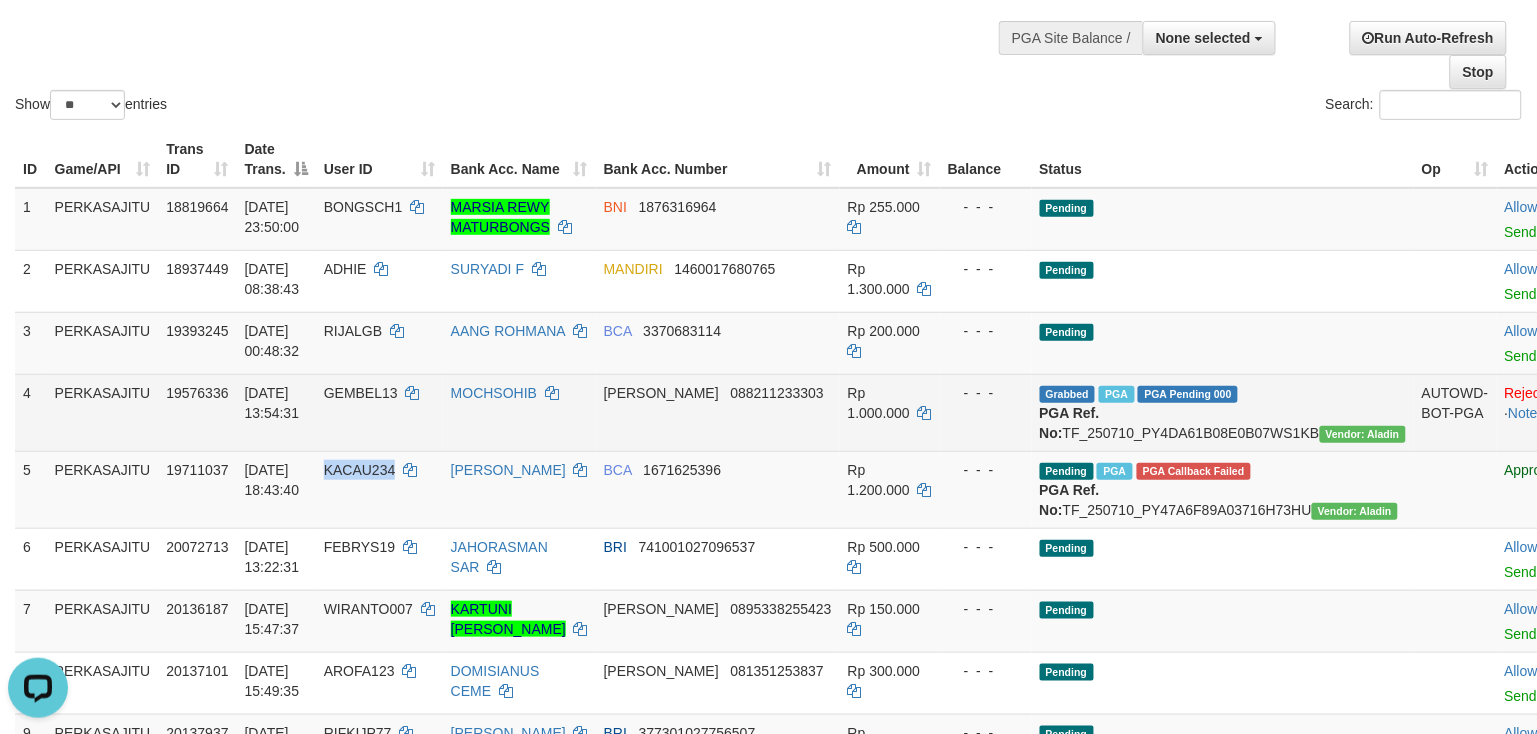 copy on "KACAU234" 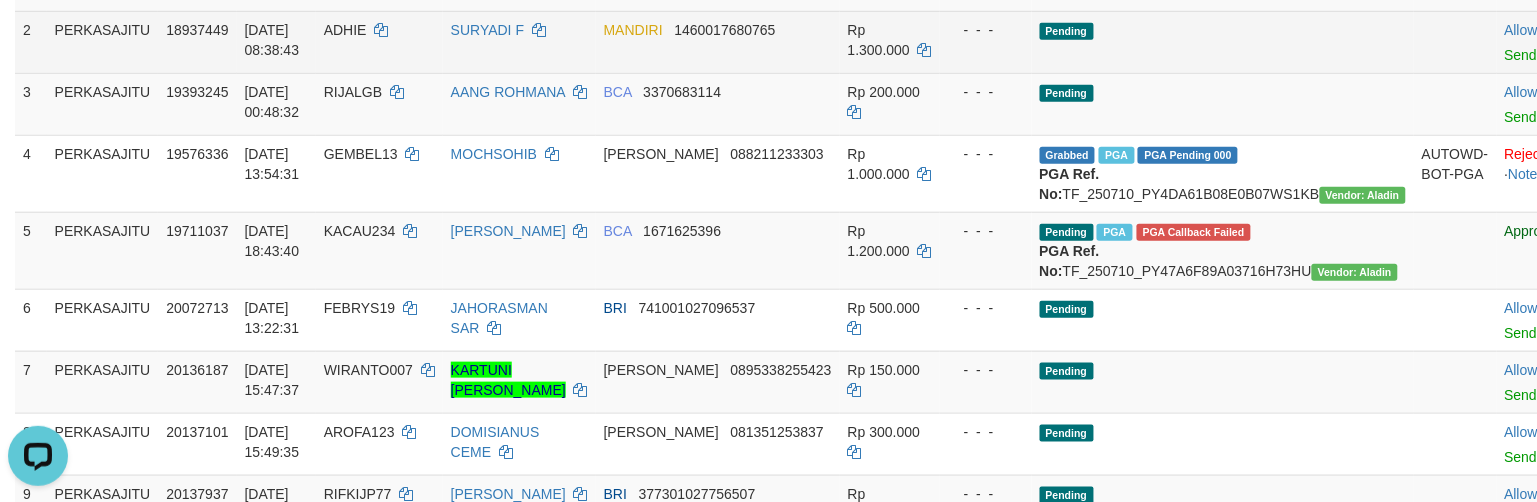 scroll, scrollTop: 444, scrollLeft: 0, axis: vertical 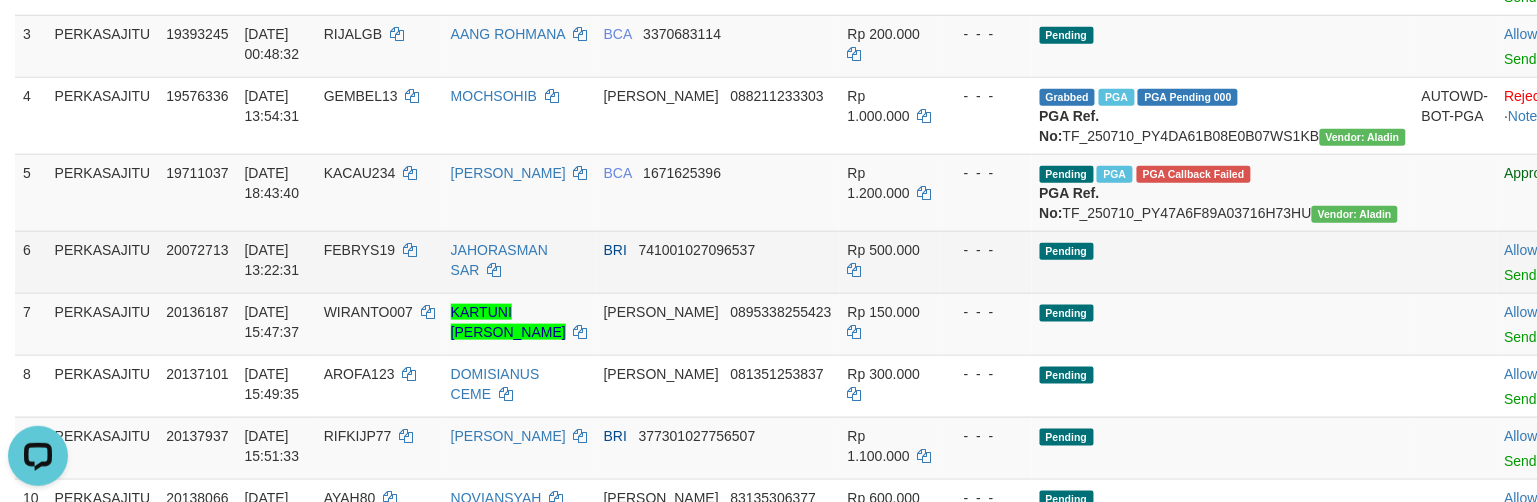 click on "Pending" at bounding box center (1223, 262) 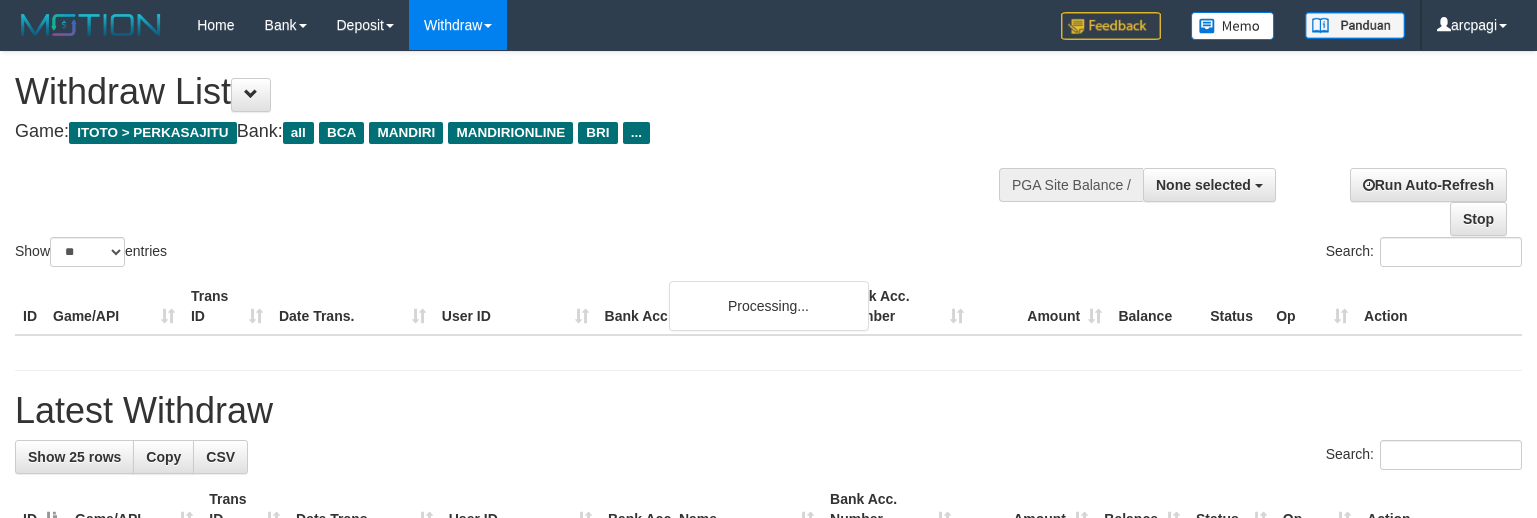 select 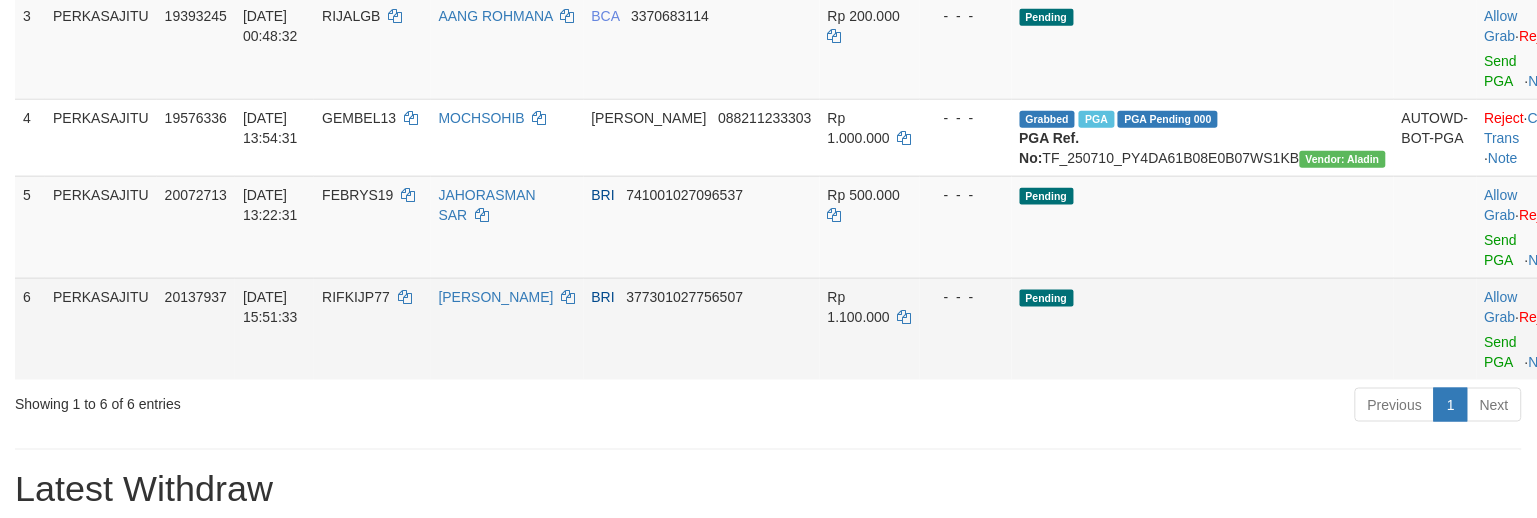 scroll, scrollTop: 592, scrollLeft: 0, axis: vertical 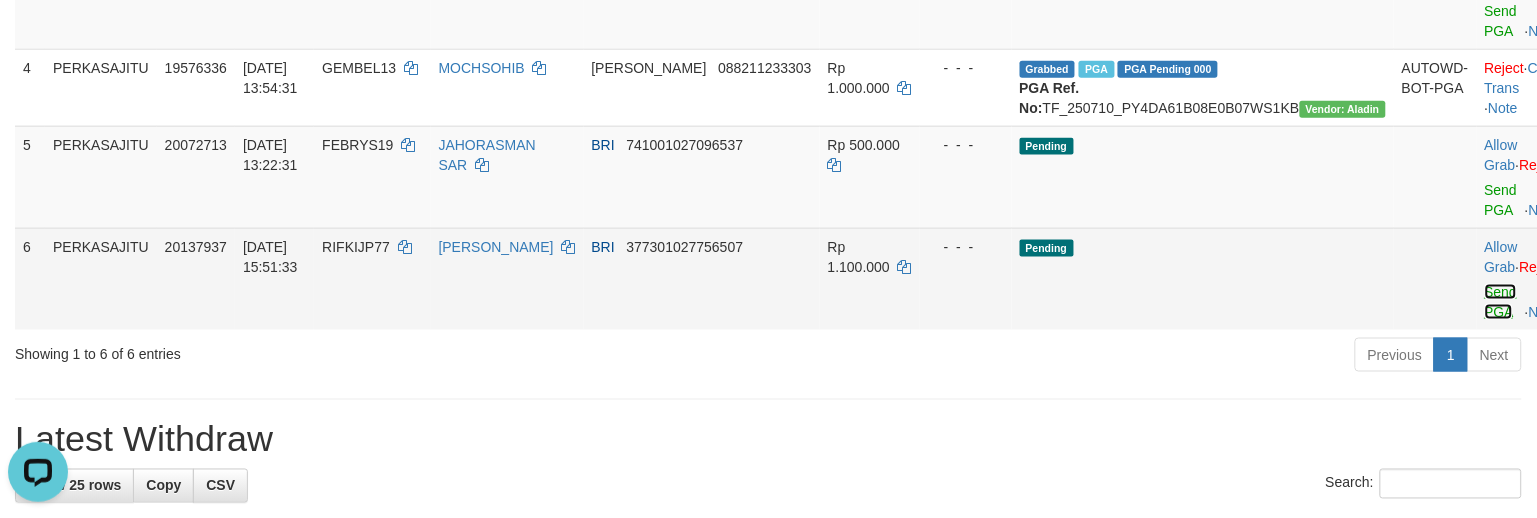 click on "Send PGA" at bounding box center [1501, 302] 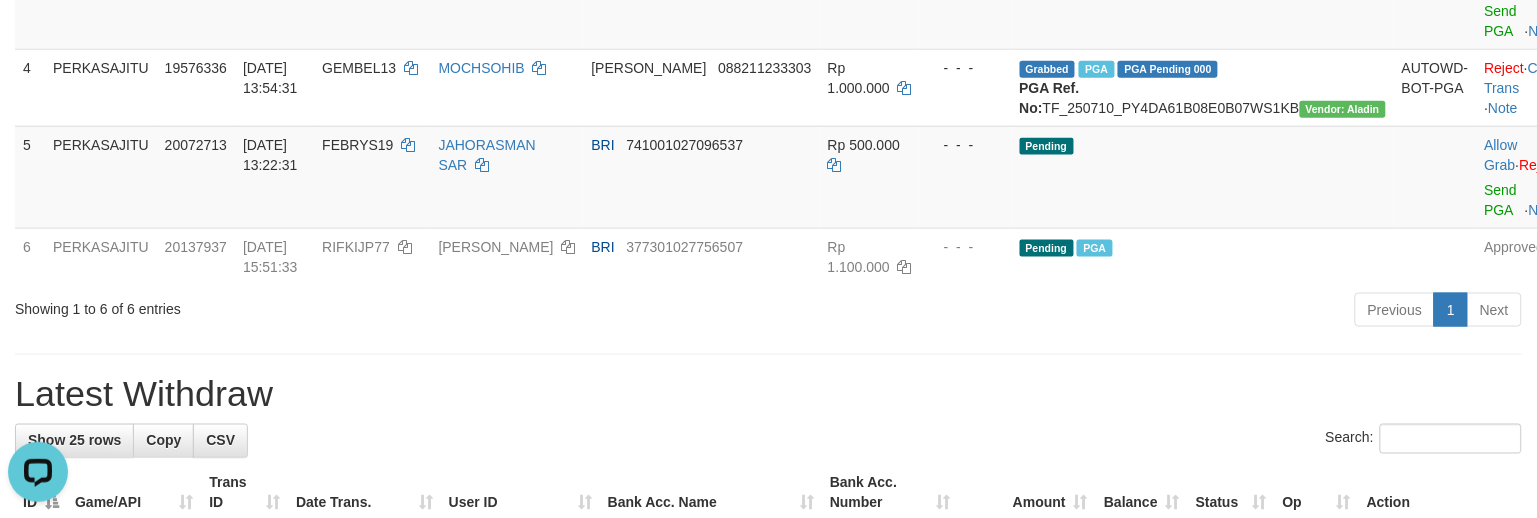 click on "Previous 1 Next" at bounding box center [1088, 312] 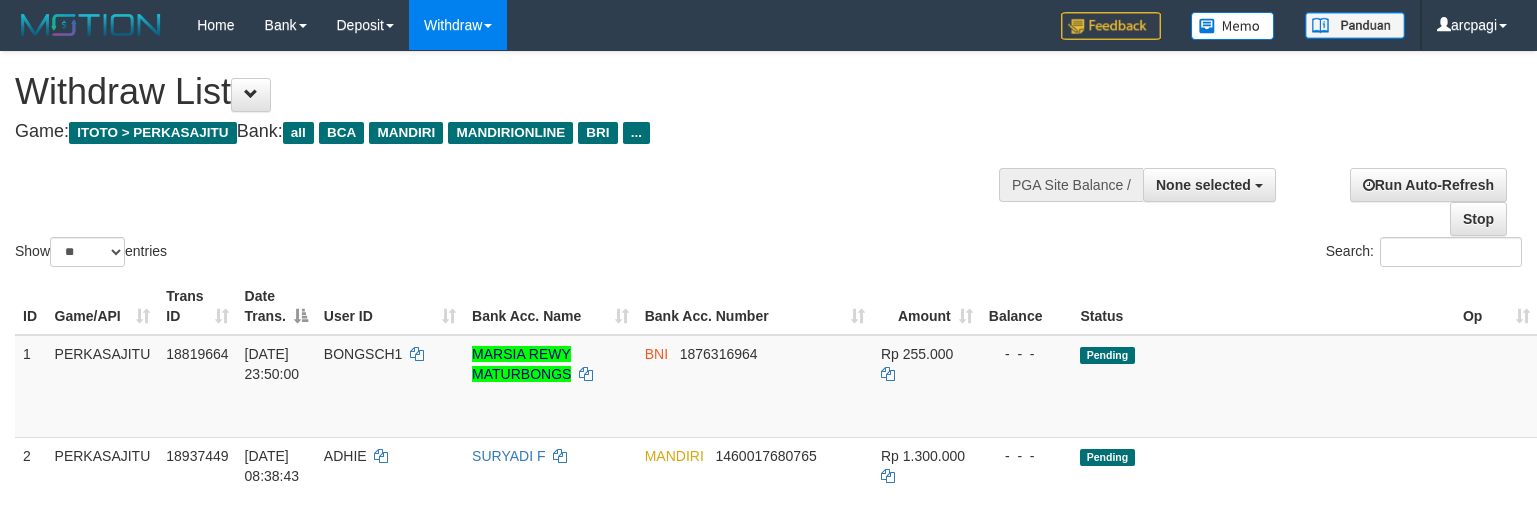 select 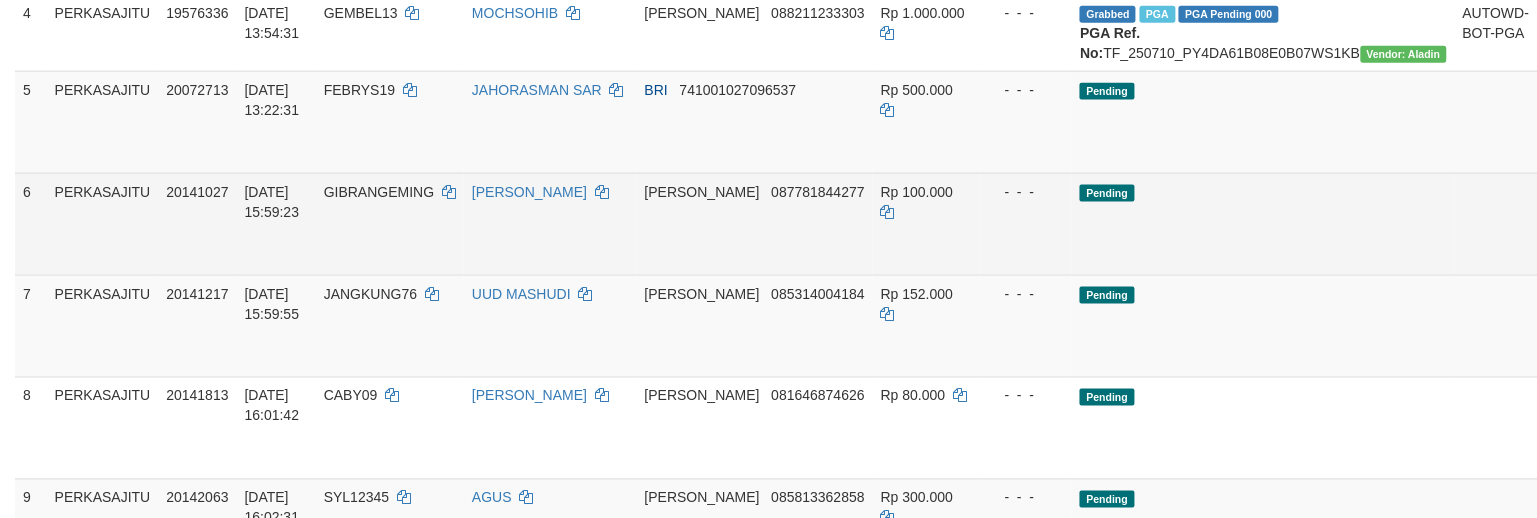 drag, startPoint x: 0, startPoint y: 0, endPoint x: 818, endPoint y: 256, distance: 857.1231 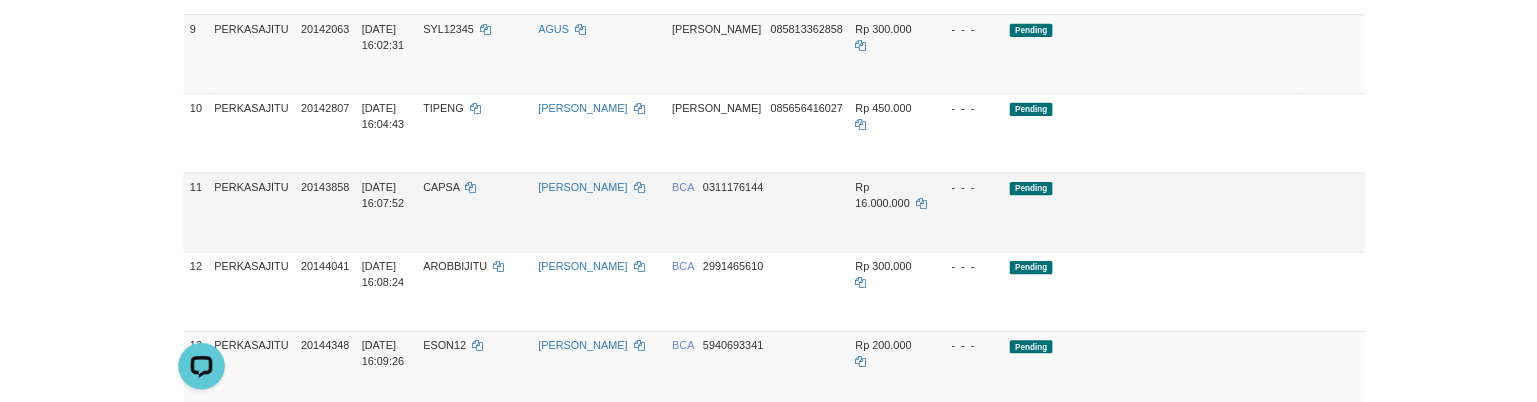 scroll, scrollTop: 0, scrollLeft: 0, axis: both 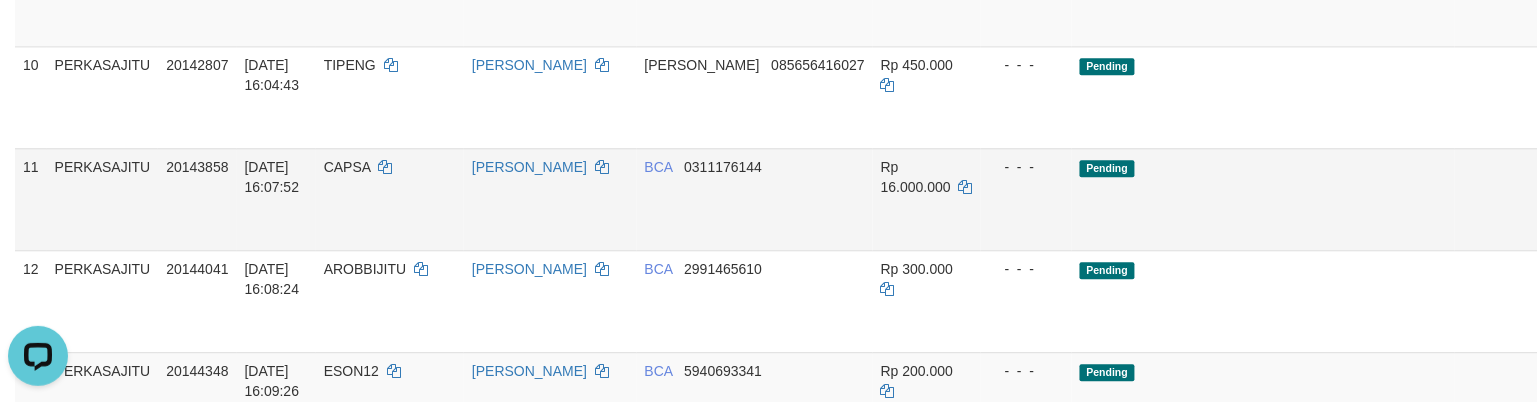 click on "Pending" at bounding box center (1263, 199) 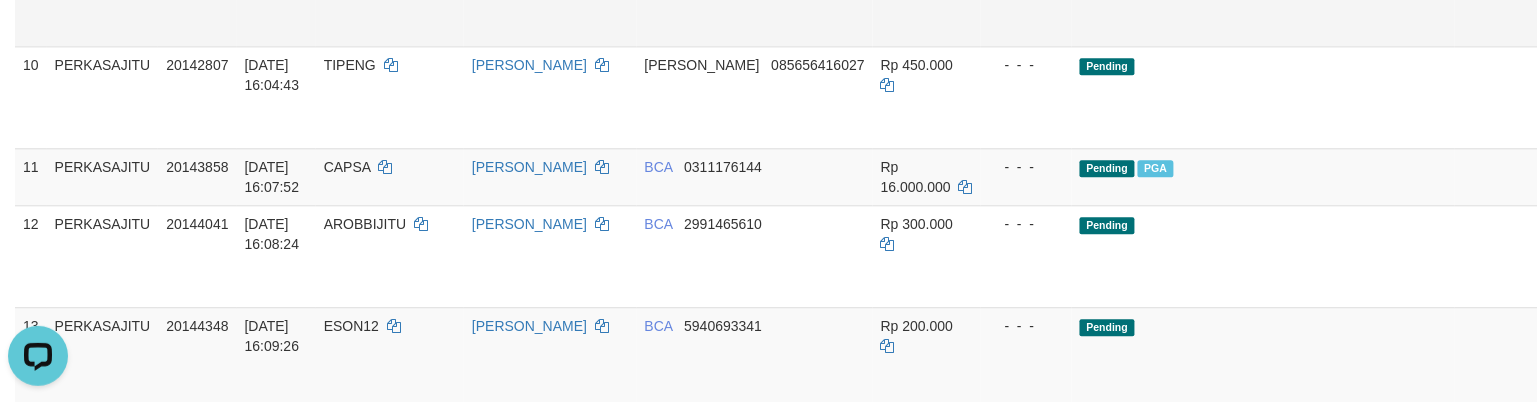 scroll, scrollTop: 1733, scrollLeft: 0, axis: vertical 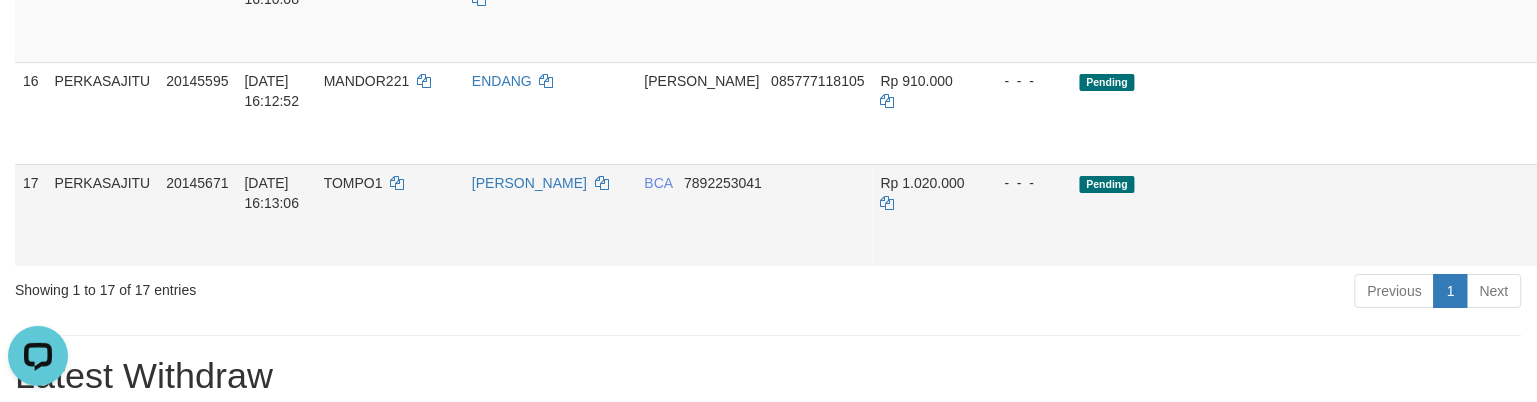 click on "Send PGA" at bounding box center (1562, 238) 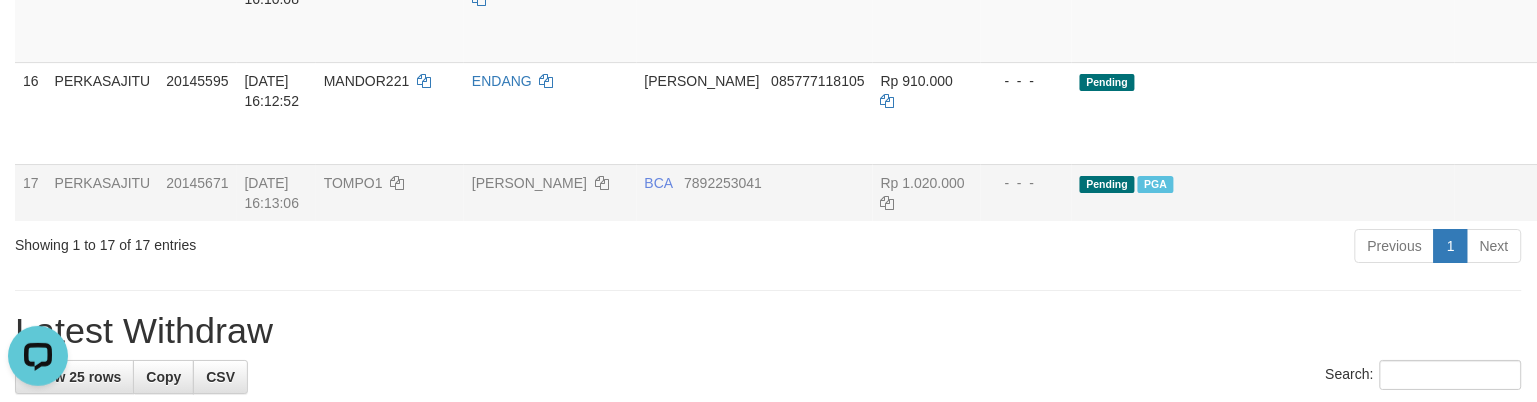 click on "**********" at bounding box center (768, 68) 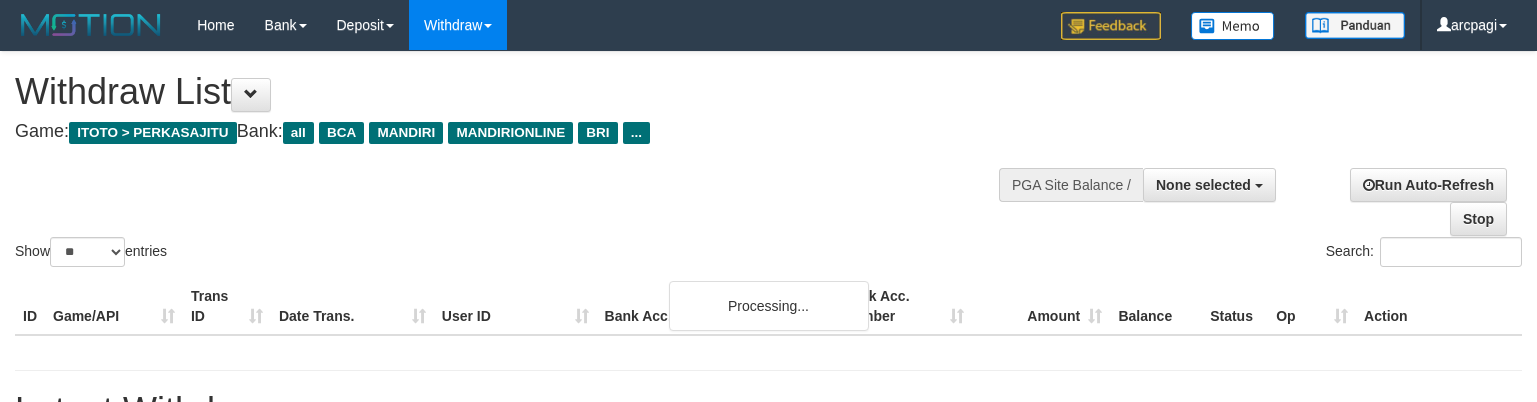 select 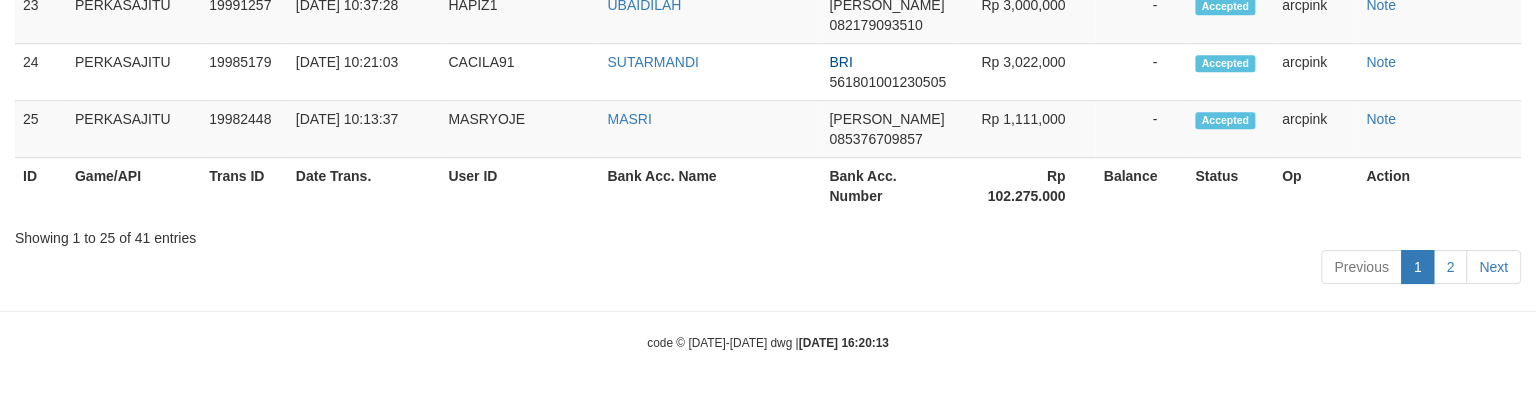 scroll, scrollTop: 861, scrollLeft: 0, axis: vertical 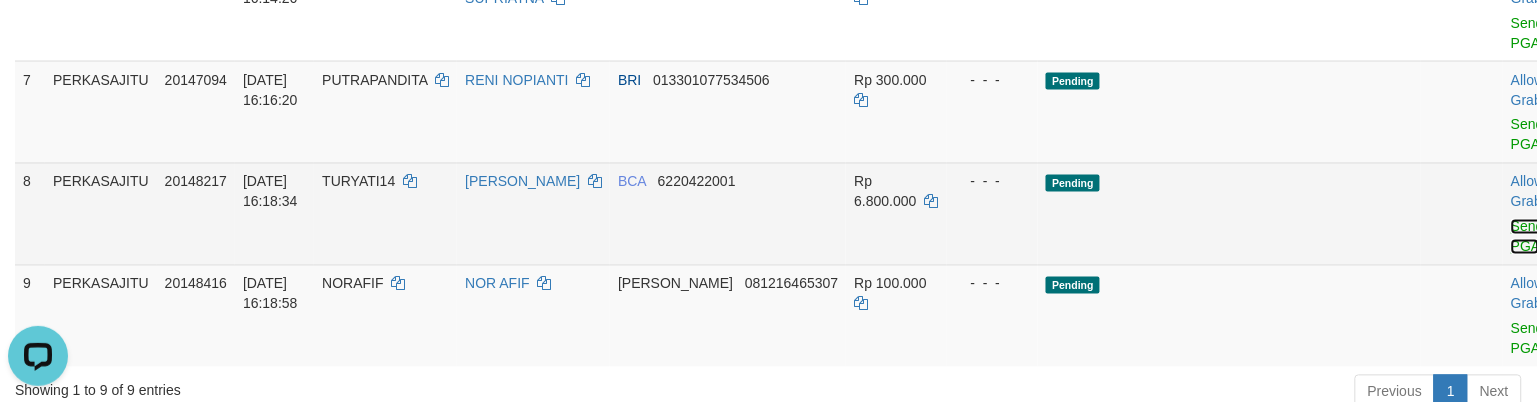 click on "Send PGA" at bounding box center (1527, 237) 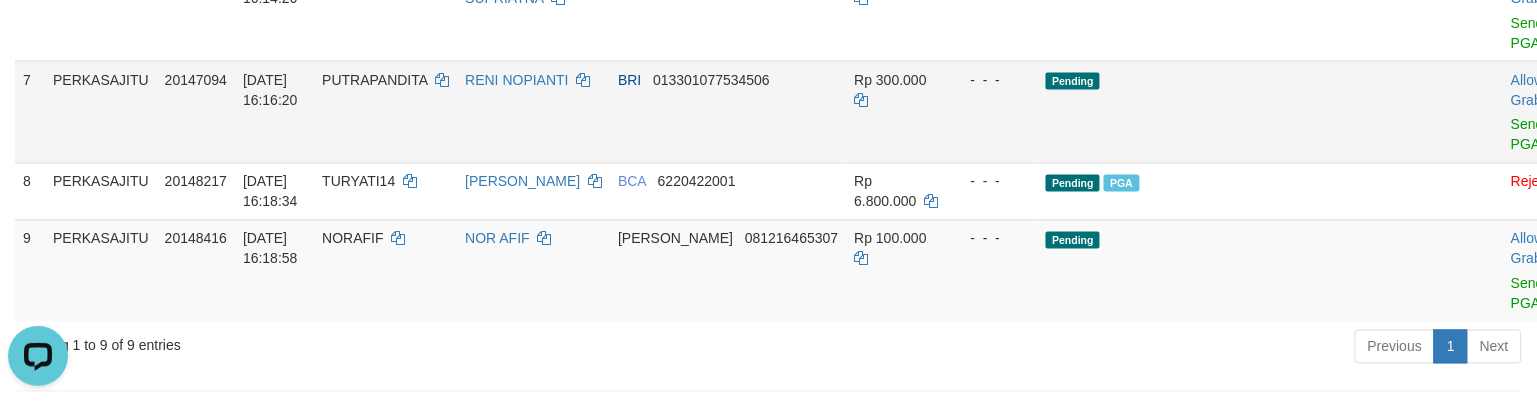 click on "BRI     013301077534506" at bounding box center (728, 112) 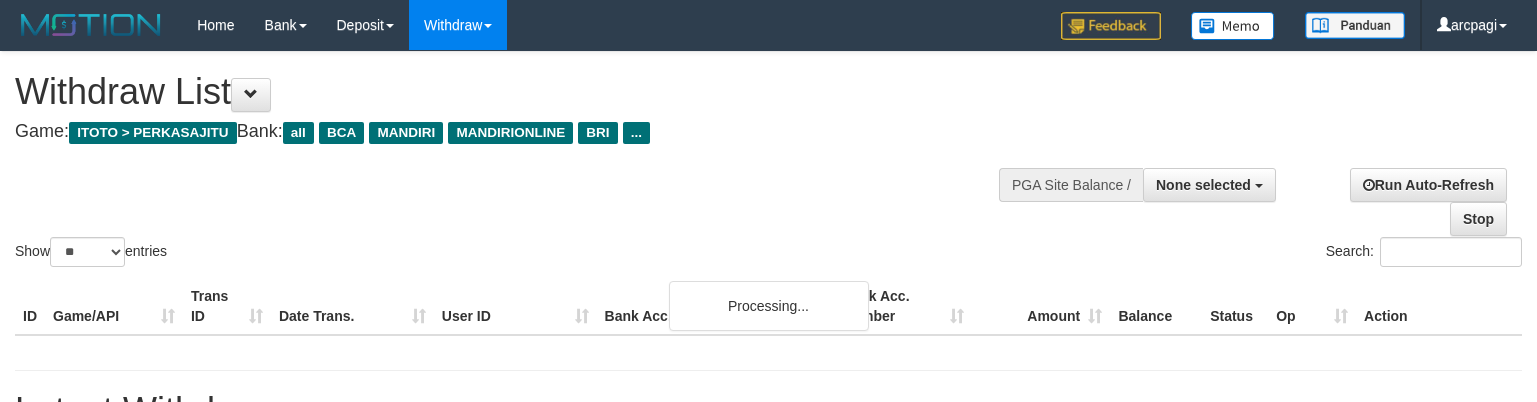 select 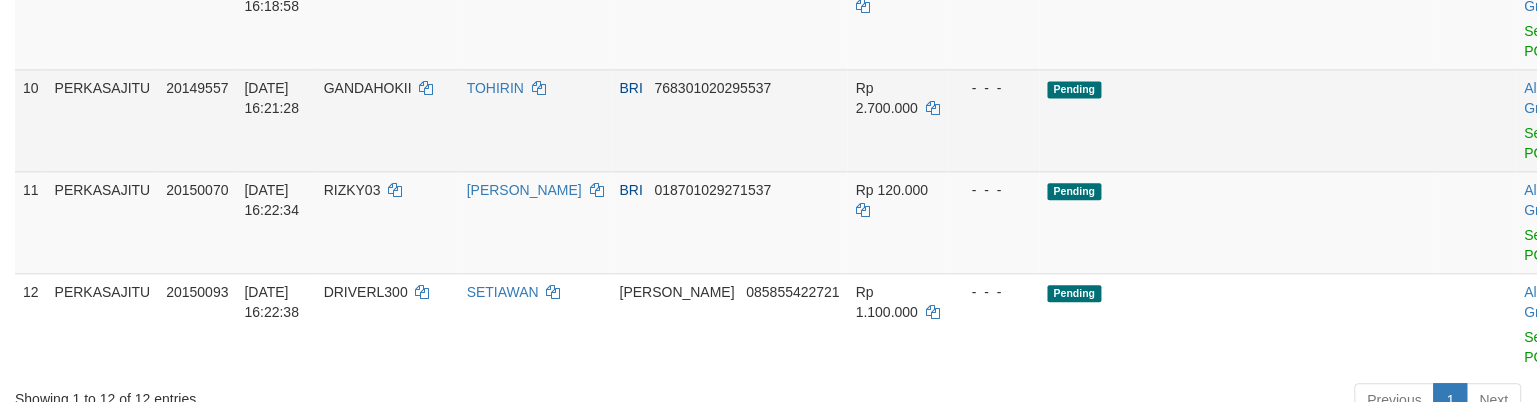 scroll, scrollTop: 1138, scrollLeft: 0, axis: vertical 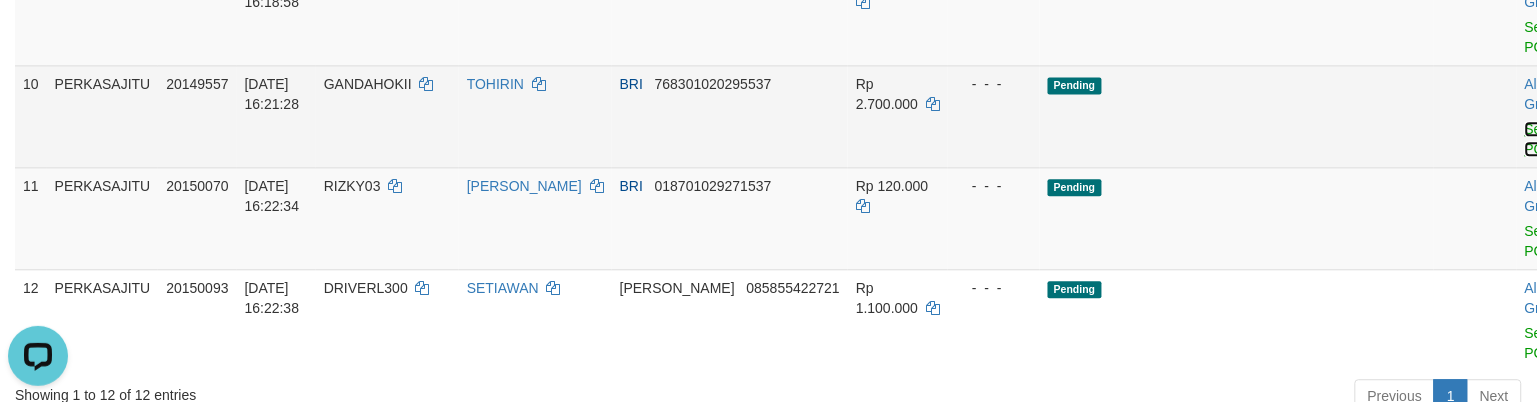 click on "Send PGA" at bounding box center (1541, 139) 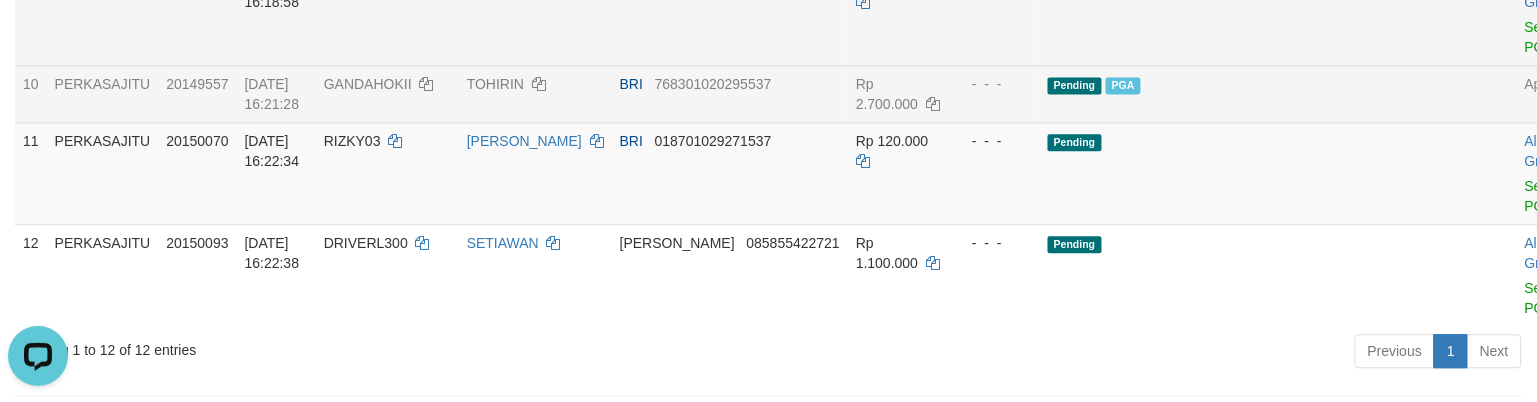 click on "NOR AFIF" at bounding box center (535, 14) 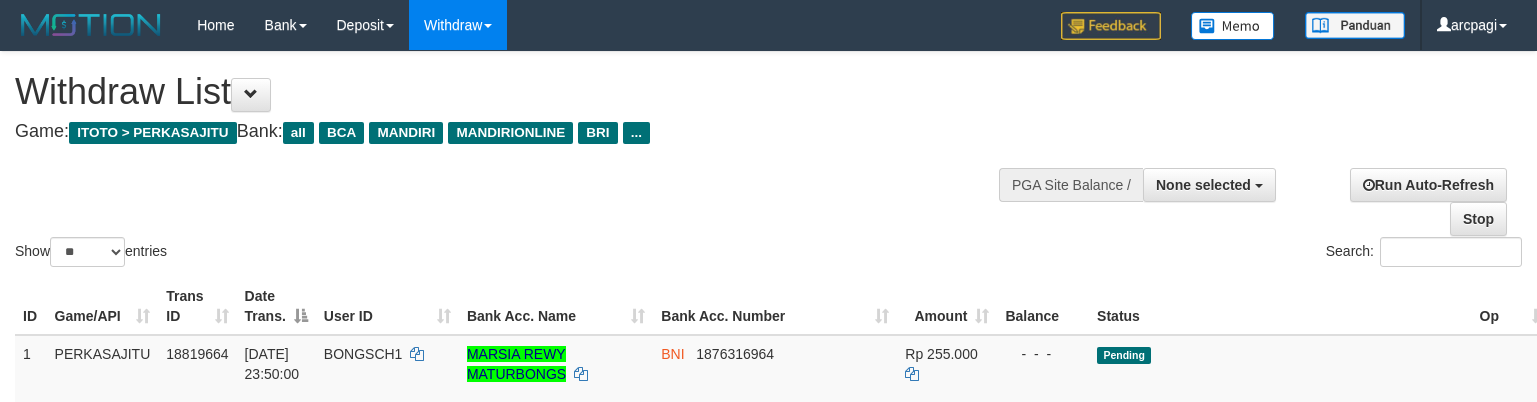 select 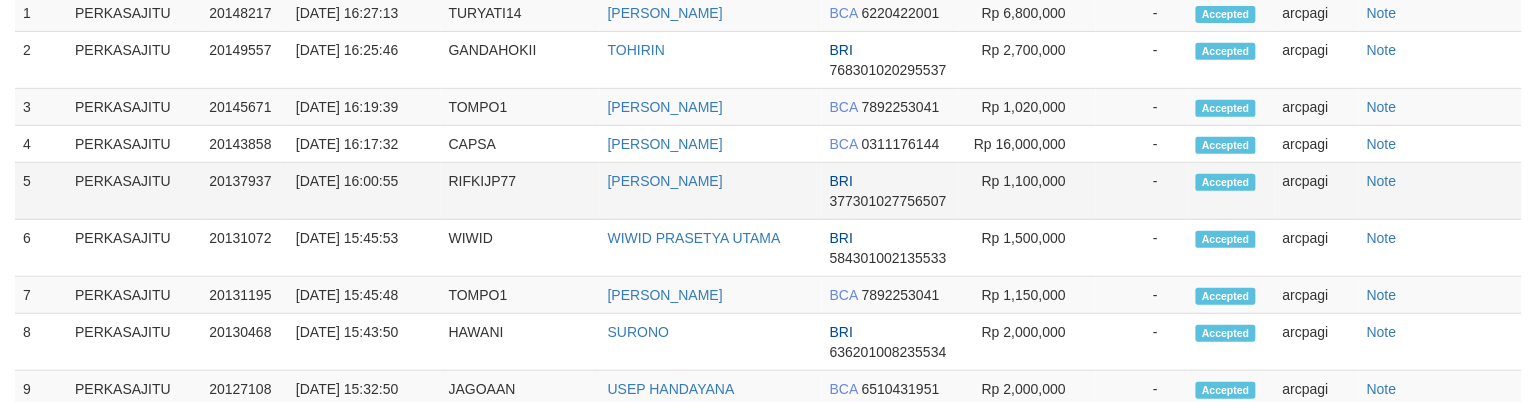 scroll, scrollTop: 1472, scrollLeft: 0, axis: vertical 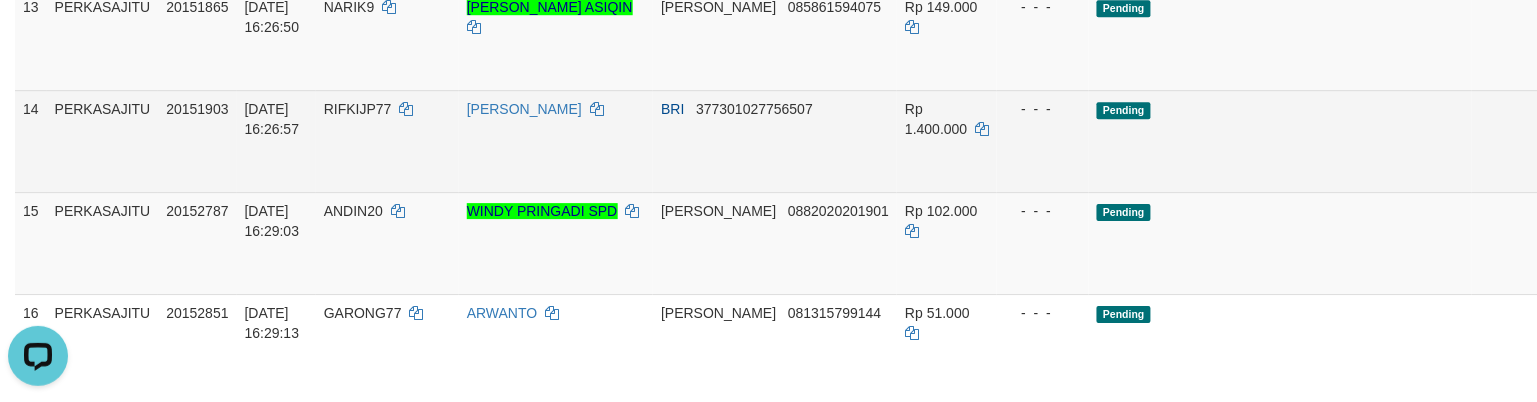 click on "Send PGA" at bounding box center [1578, 164] 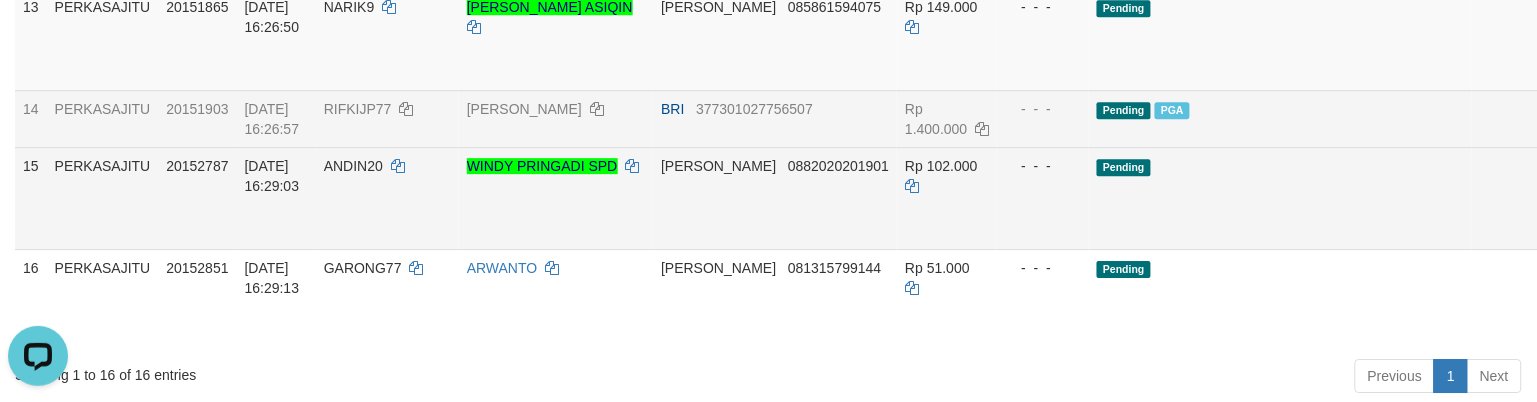 click on "Pending" at bounding box center (1280, 198) 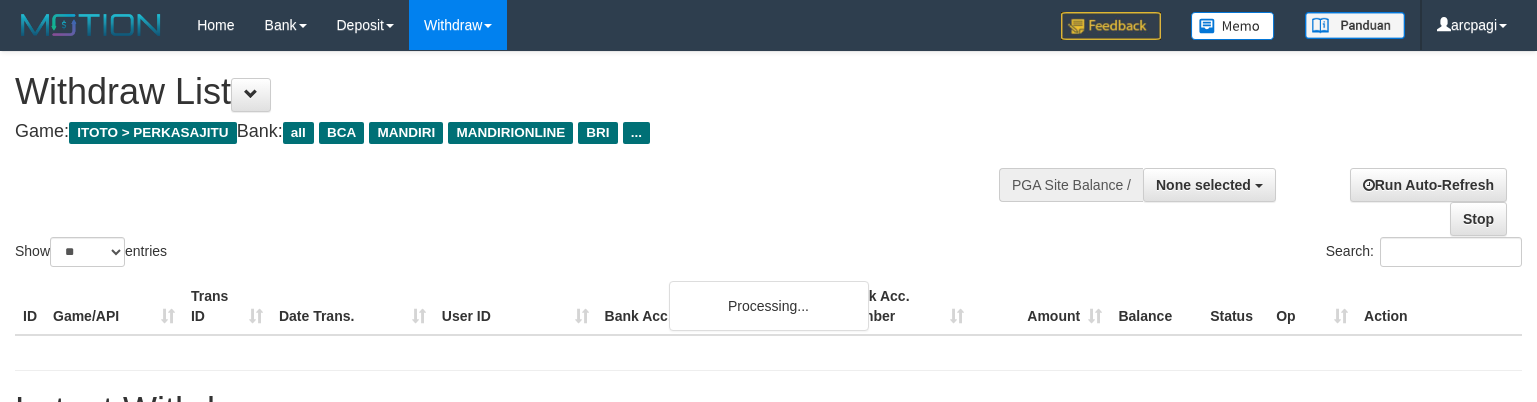 select 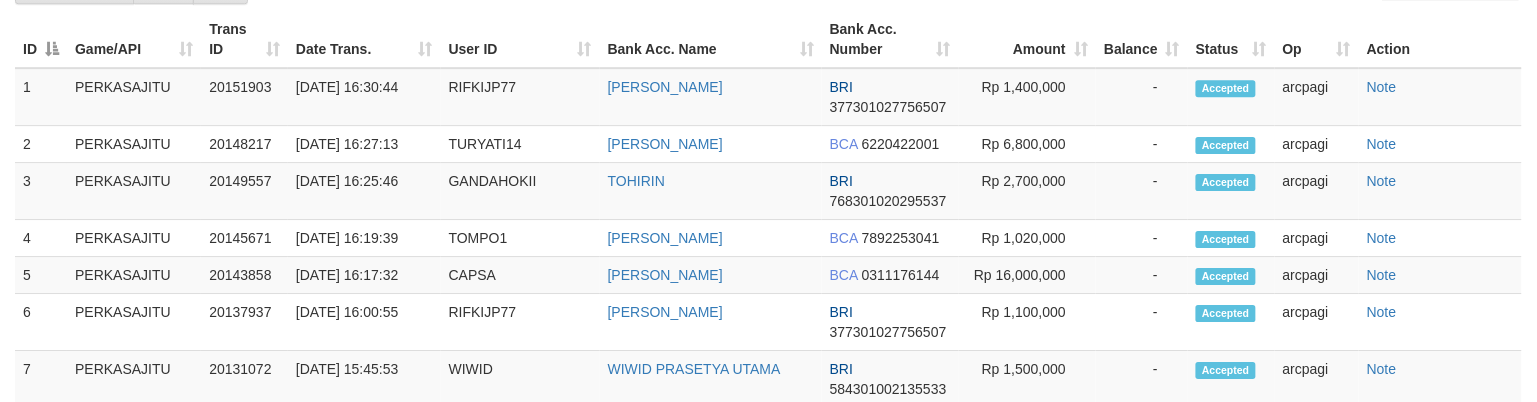 scroll, scrollTop: 758, scrollLeft: 0, axis: vertical 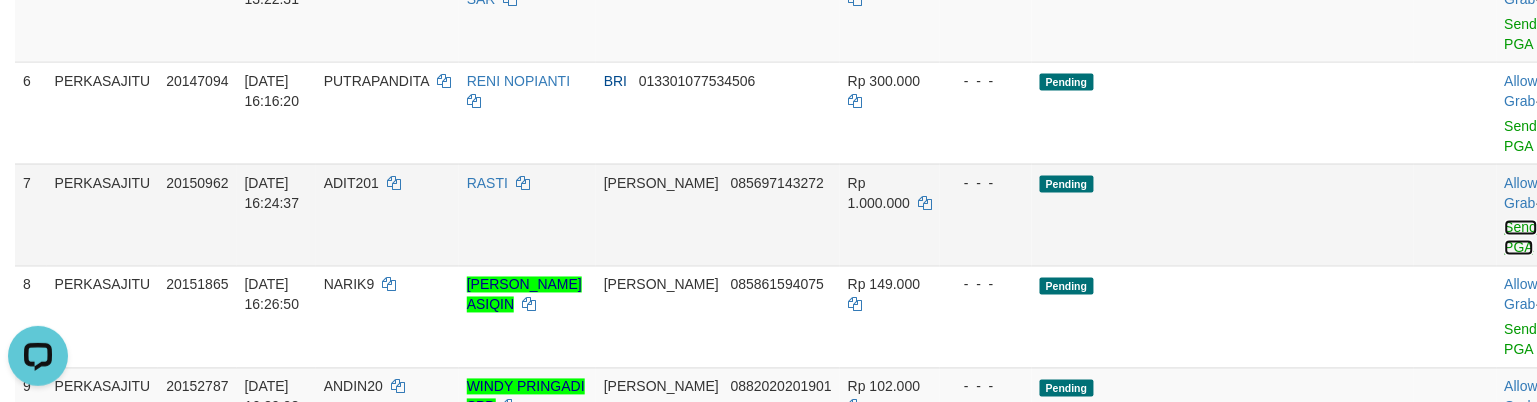 click on "Send PGA" at bounding box center [1521, 238] 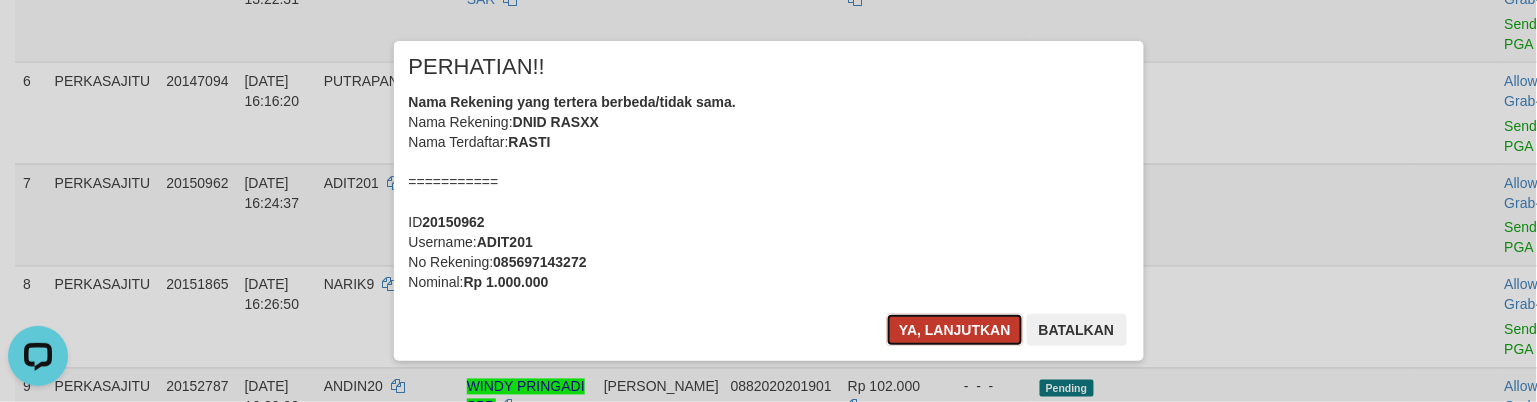click on "Ya, lanjutkan" at bounding box center [955, 330] 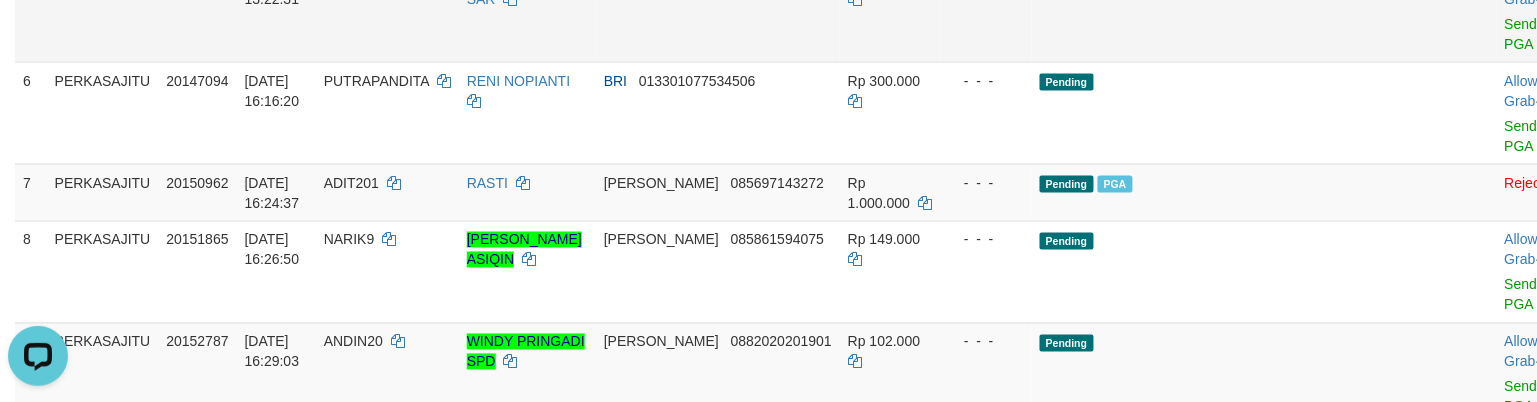 click on "BRI     741001027096537" at bounding box center (718, 11) 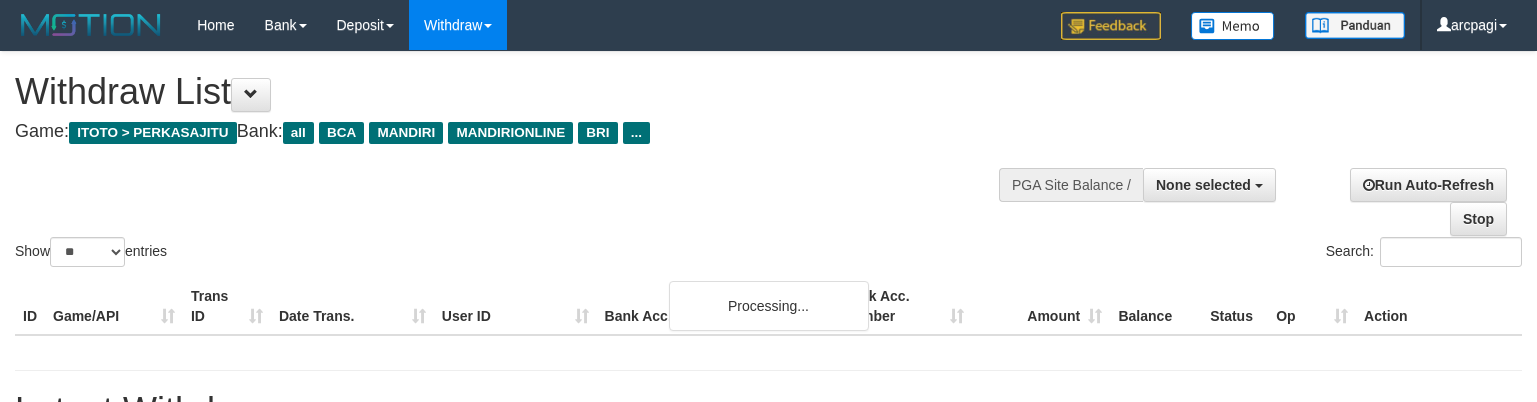 select 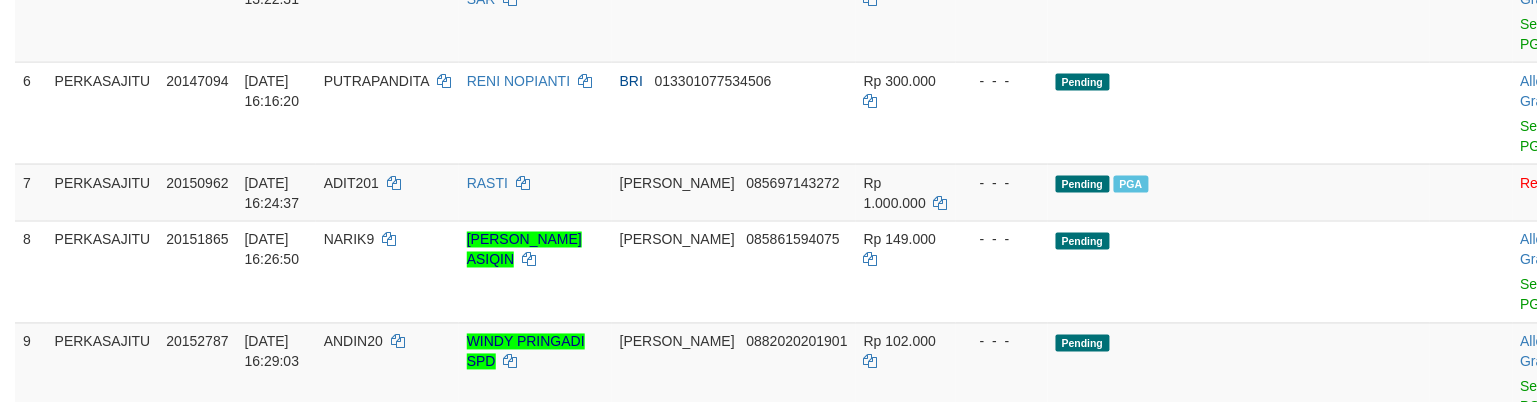 scroll, scrollTop: 1325, scrollLeft: 0, axis: vertical 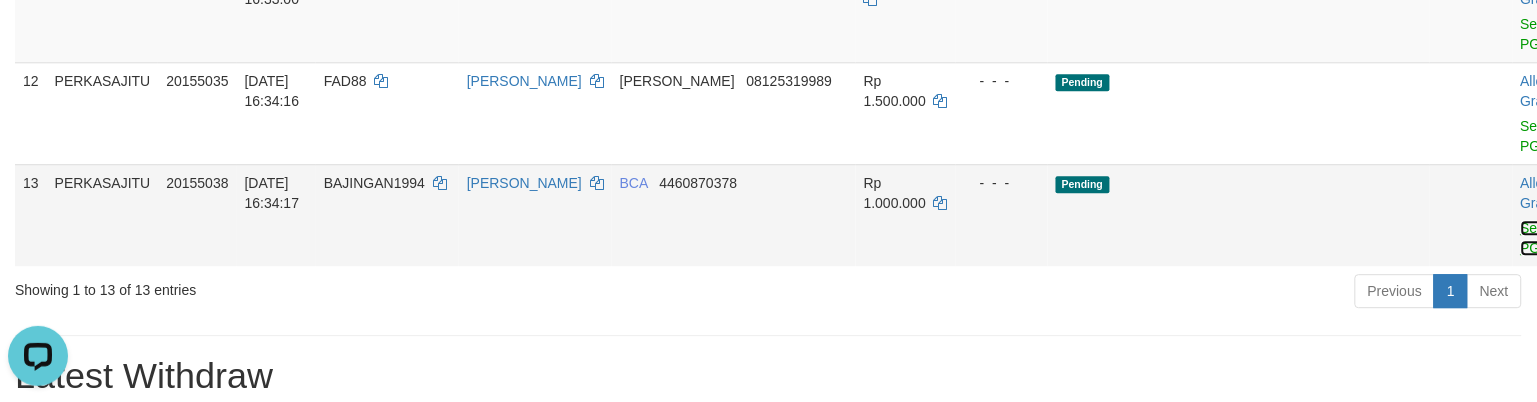 click on "Send PGA" at bounding box center [1537, 238] 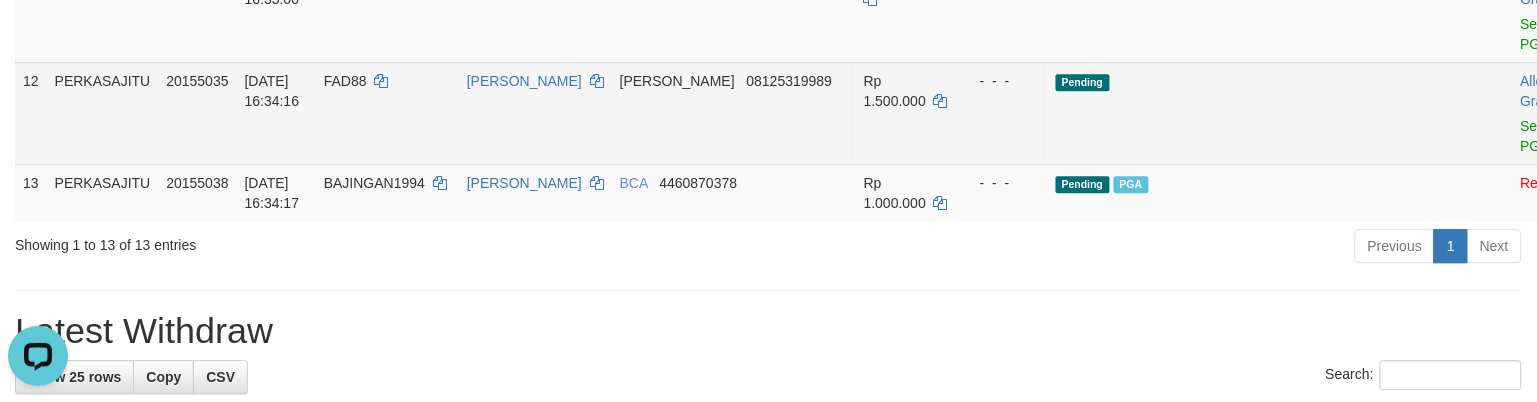 click on "[PERSON_NAME]" at bounding box center (535, 113) 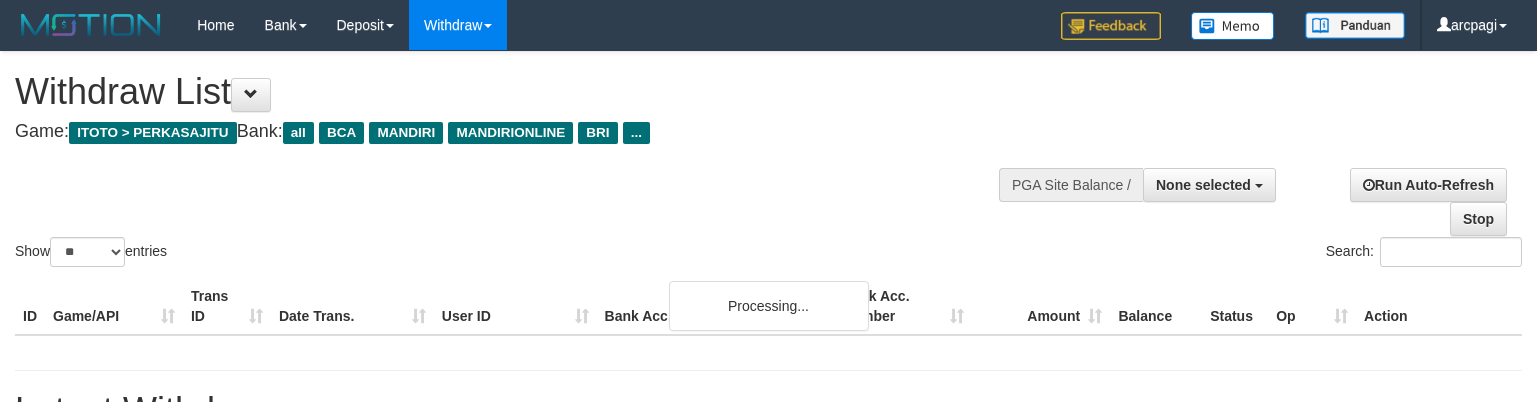 select 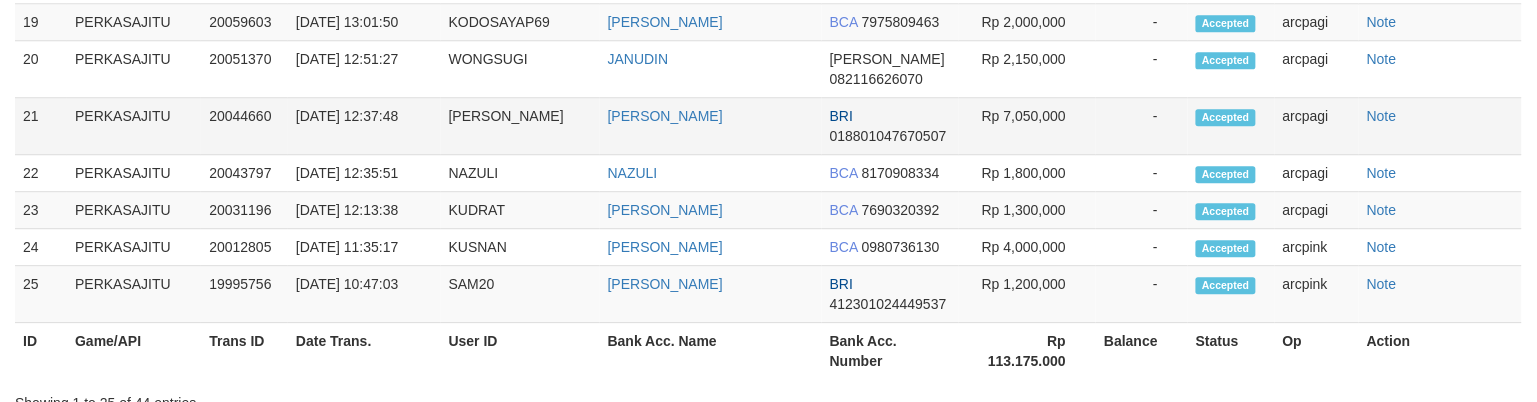 scroll, scrollTop: 855, scrollLeft: 0, axis: vertical 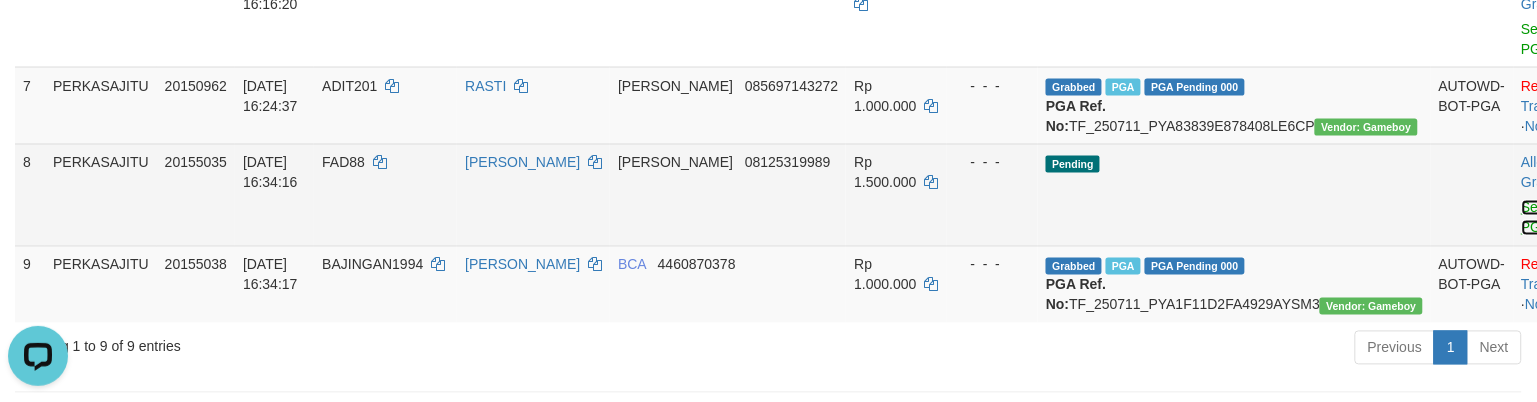 click on "Send PGA" at bounding box center [1538, 218] 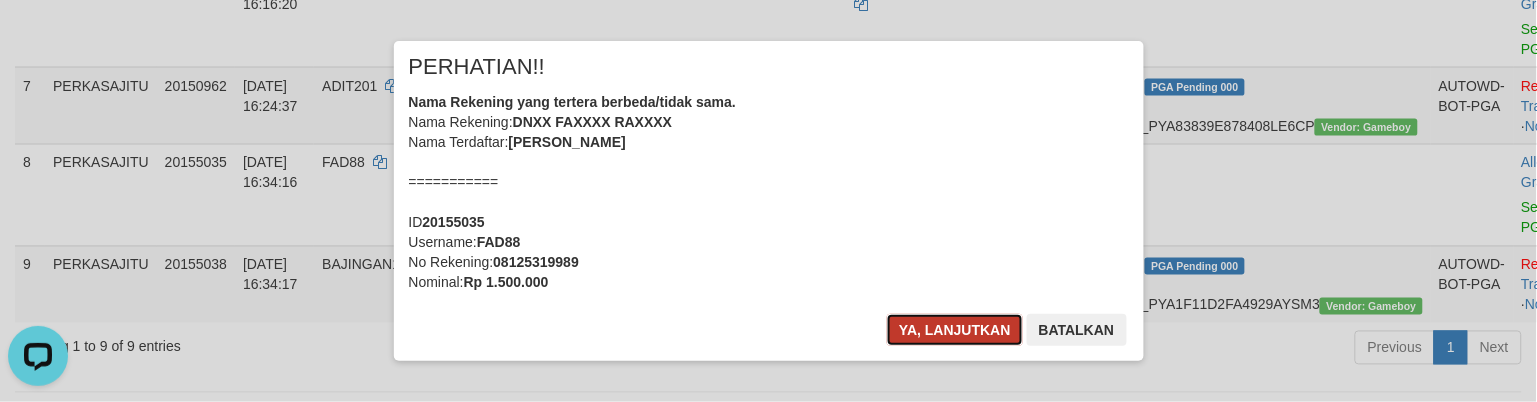 click on "Ya, lanjutkan" at bounding box center [955, 330] 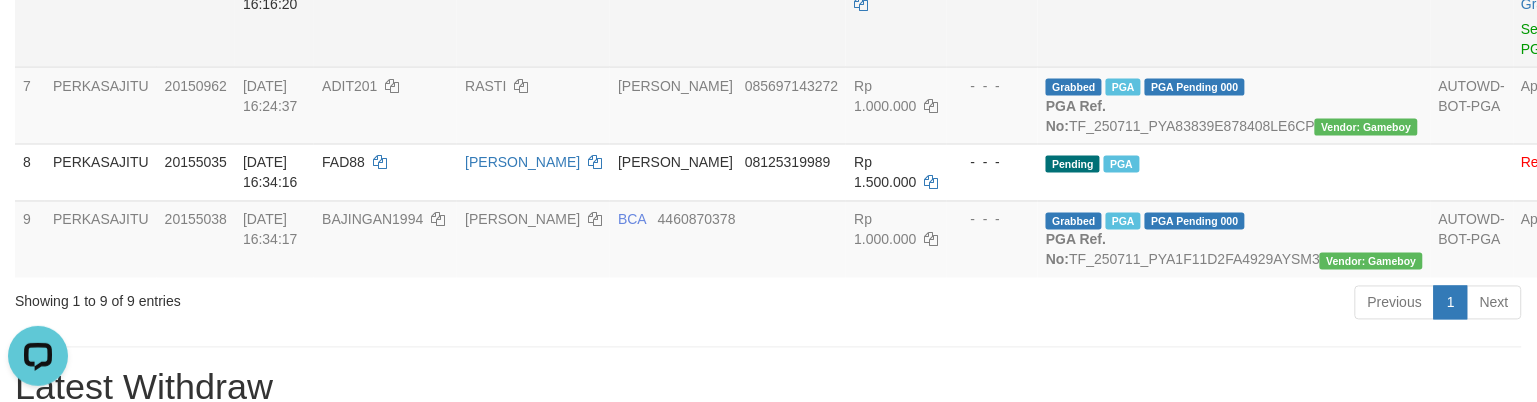 click on "-  -  -" at bounding box center (993, 16) 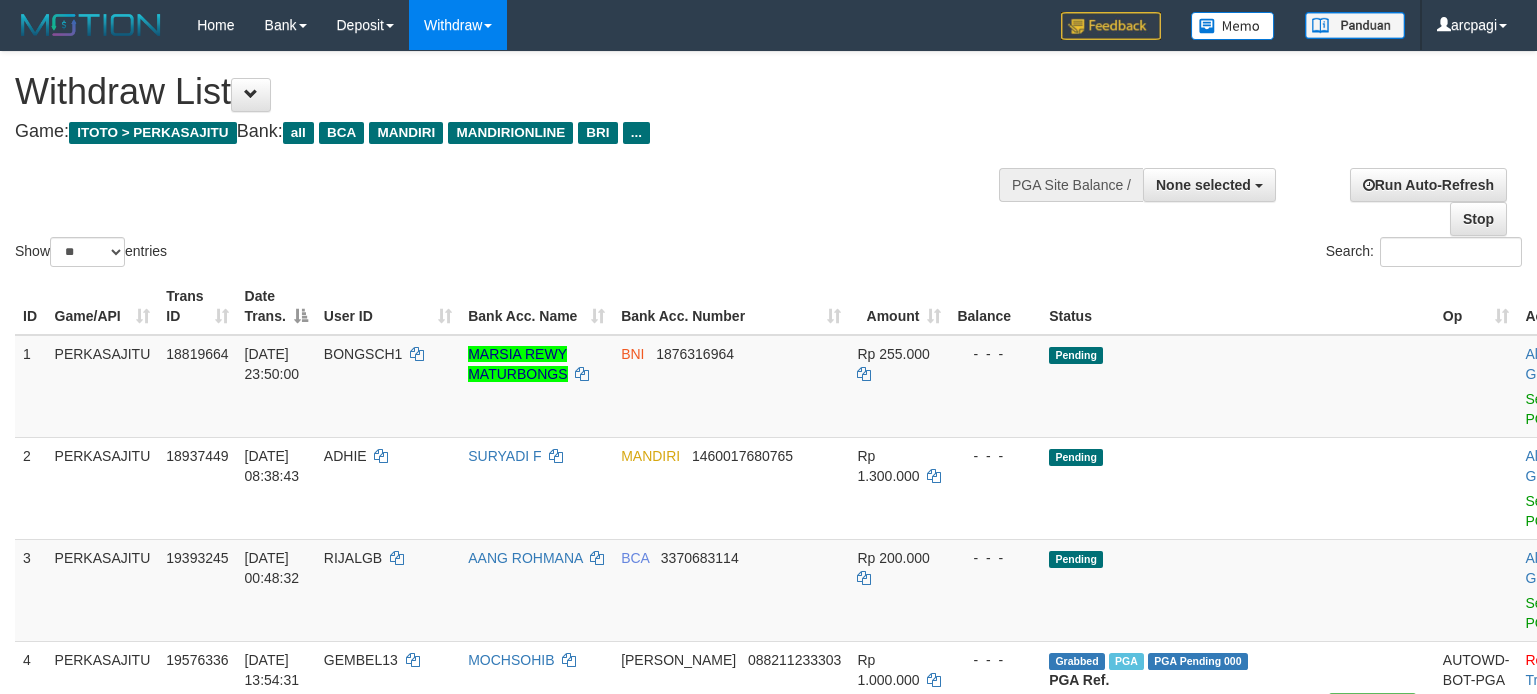 select 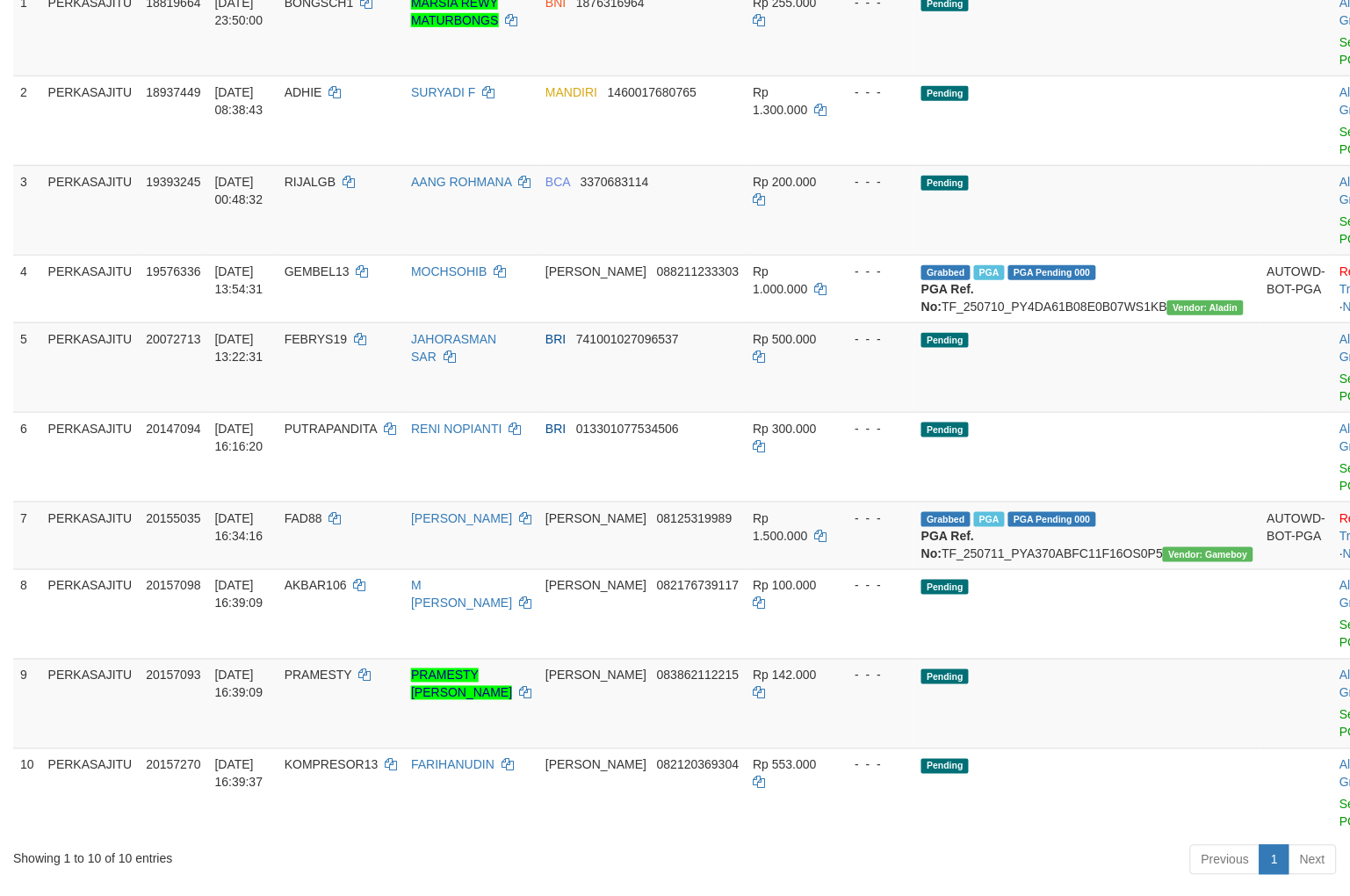 scroll, scrollTop: 303, scrollLeft: 0, axis: vertical 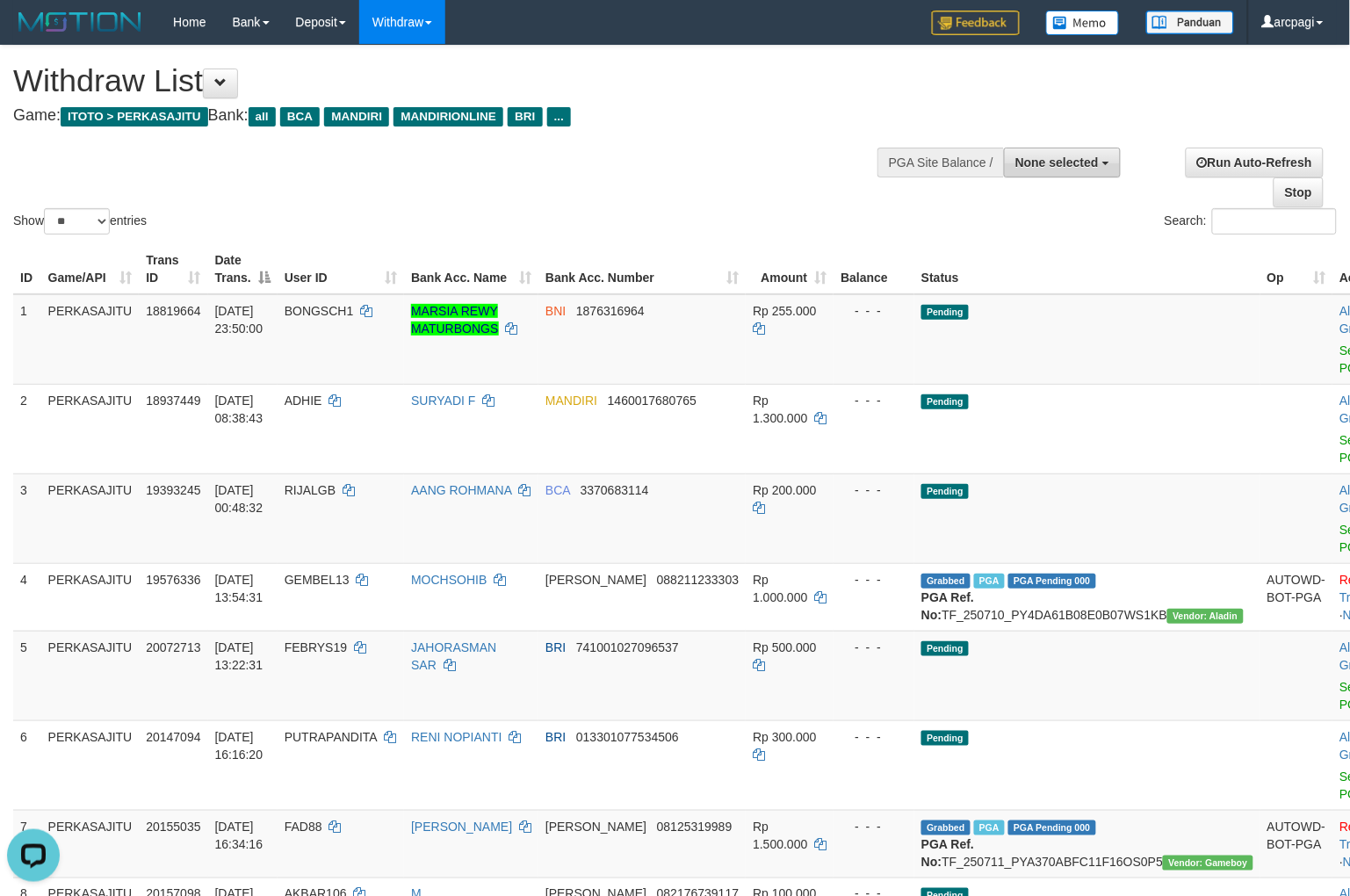 click on "None selected" at bounding box center [1057, 163] 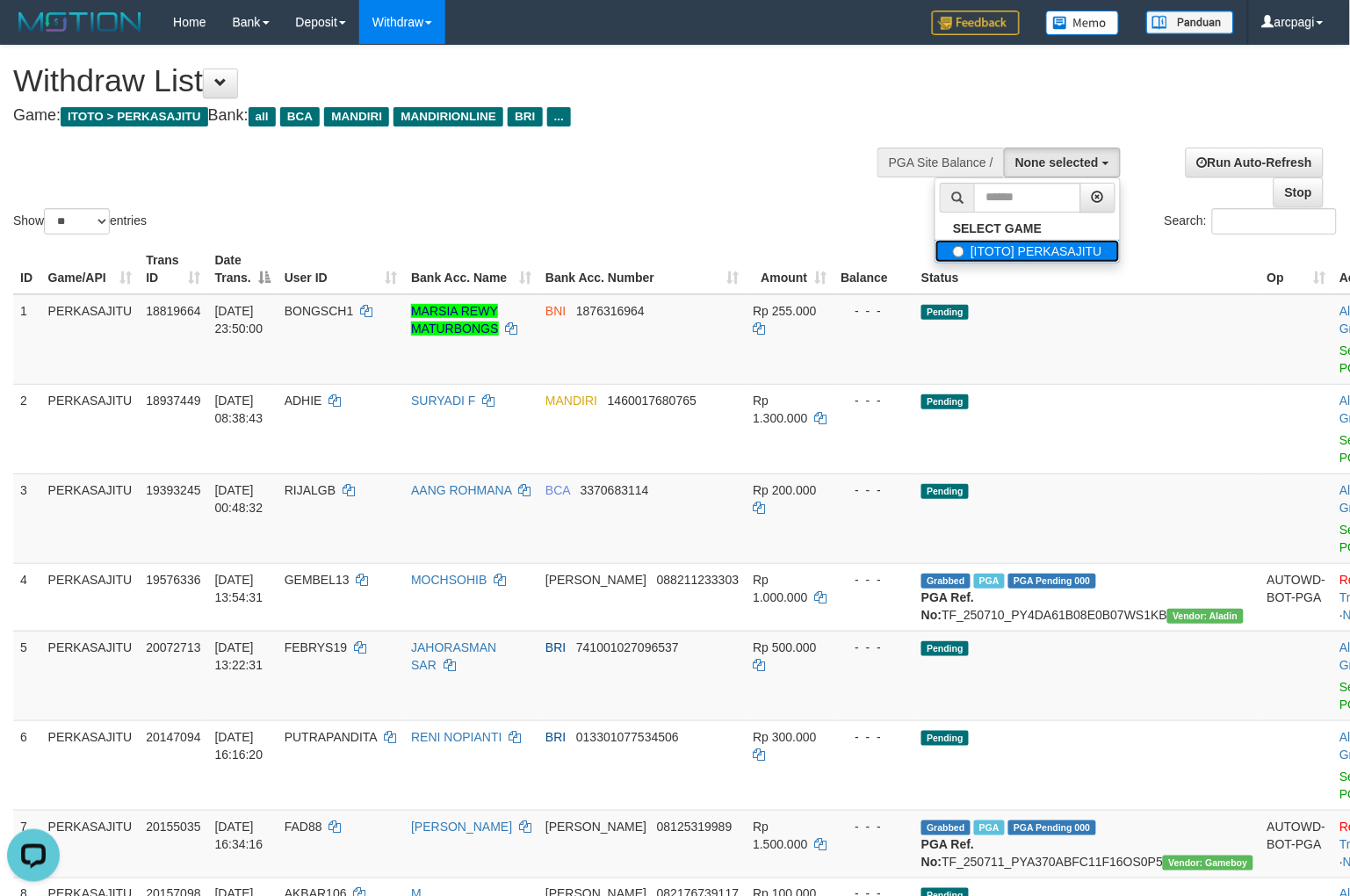 click on "[ITOTO] PERKASAJITU" at bounding box center [1028, 251] 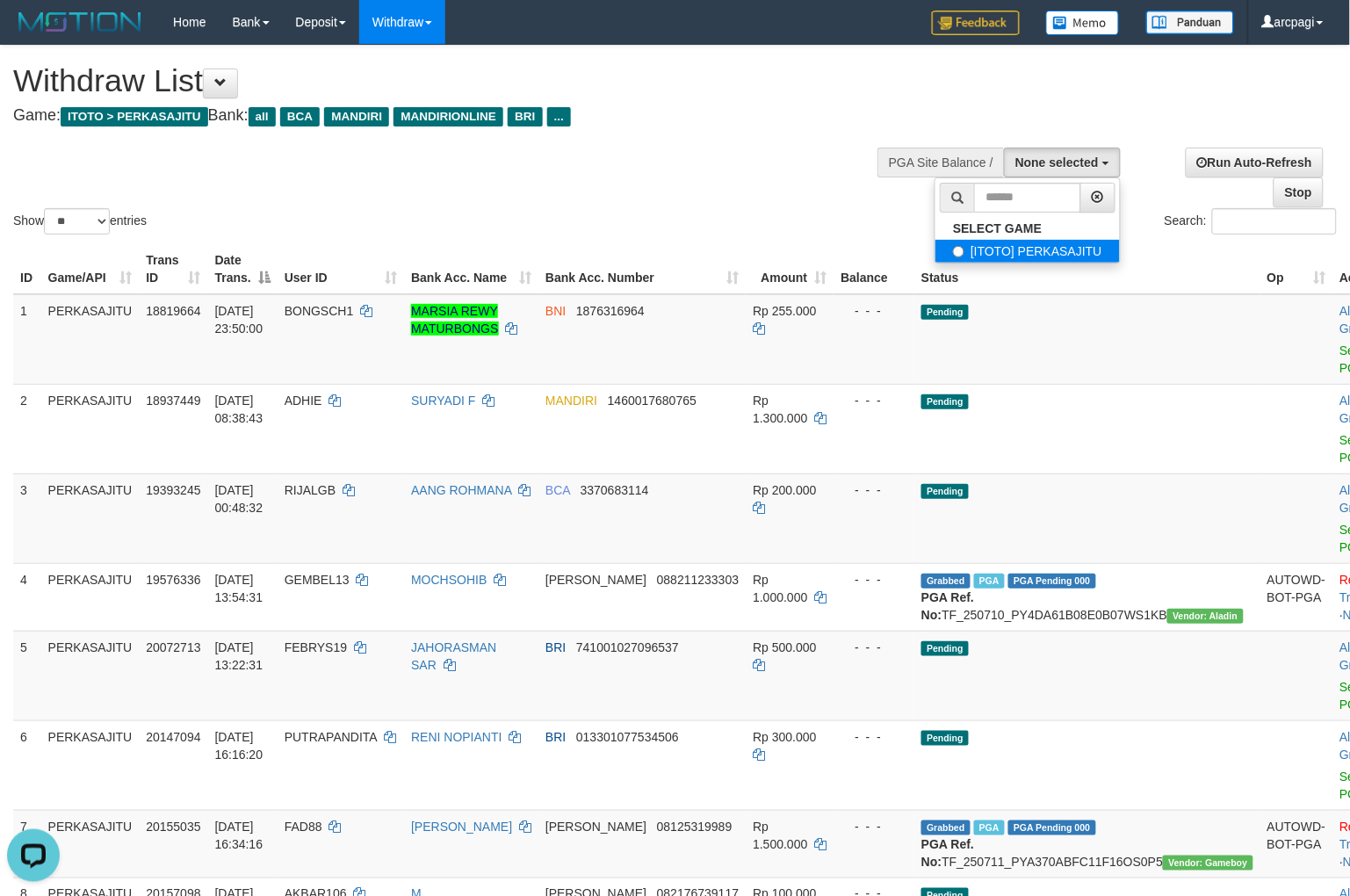 select on "***" 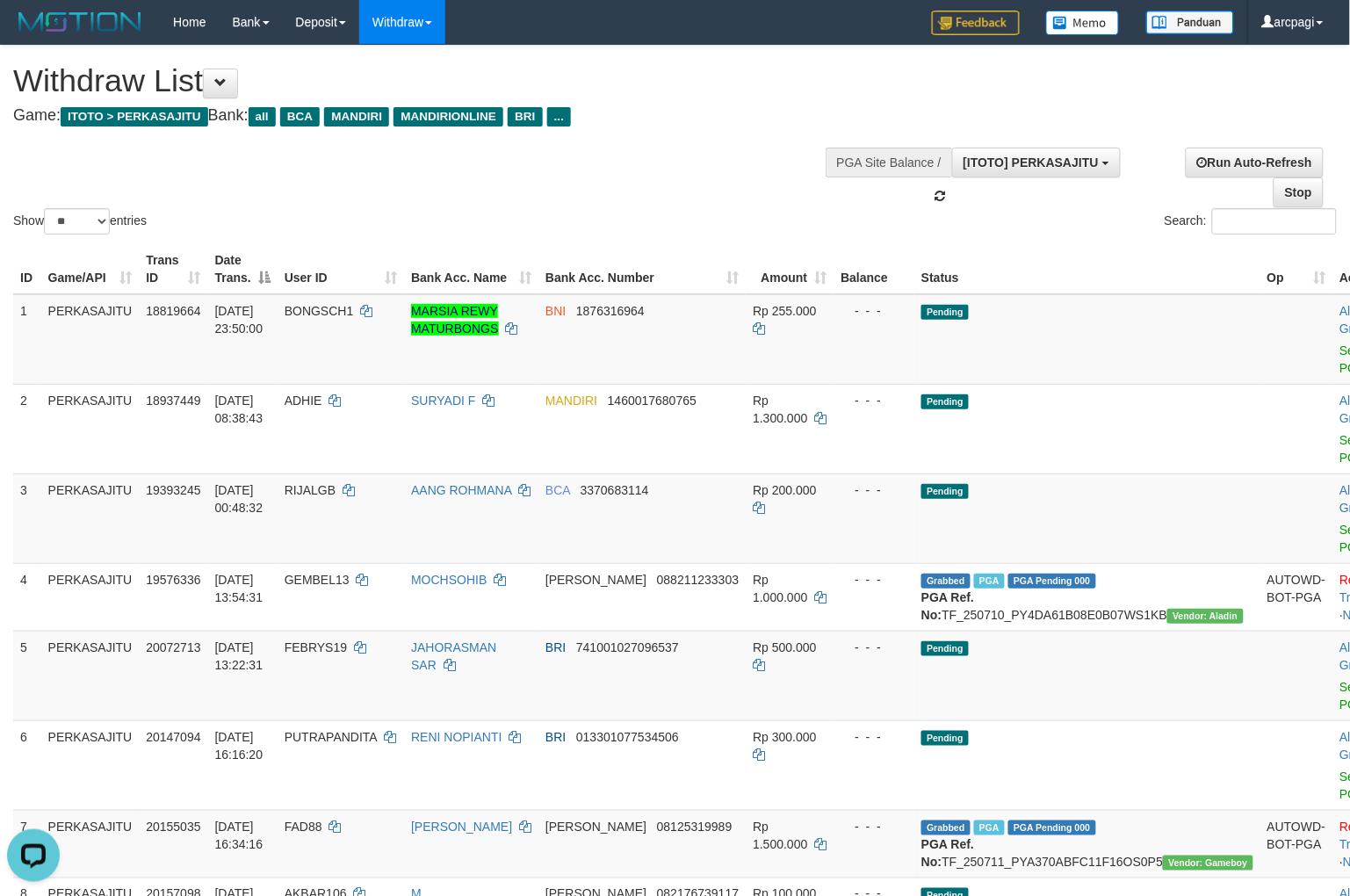 scroll, scrollTop: 15, scrollLeft: 0, axis: vertical 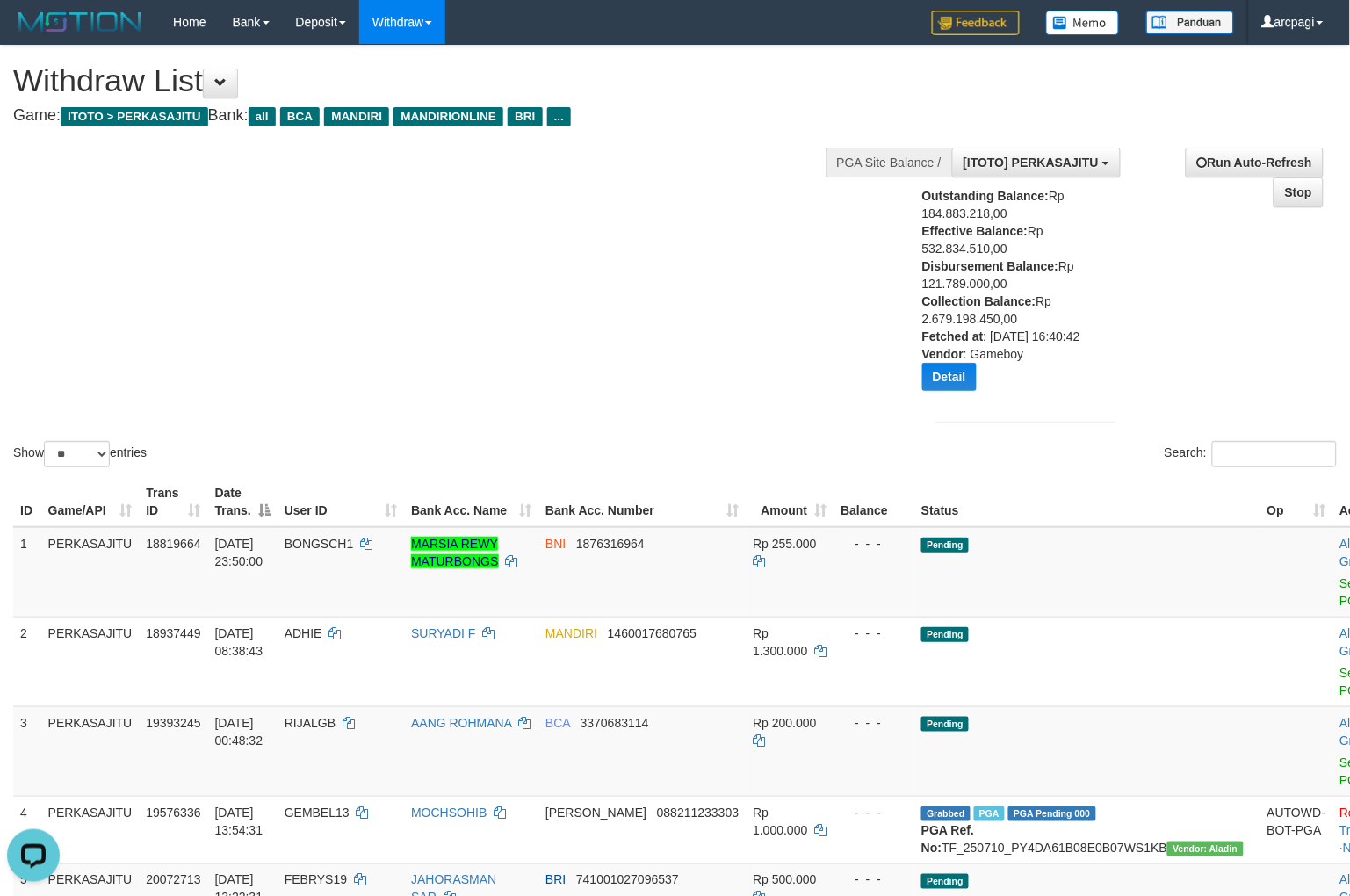 click on "Outstanding Balance:  Rp 184.883.218,00
Effective Balance:  Rp 532.834.510,00
Disbursement Balance:  Rp 121.789.000,00
Collection Balance:  Rp 2.679.198.450,00
Fetched at : 2025-07-11 16:40:42
Vendor : Gameboy
Detail
Vendor Name
Outstanding Balance
Effective Balance
Disbursment Balance
Collection Balance
No data found
Fetched at:   2025-07-11 16:40:42
Vendor:   Gameboy" at bounding box center (1008, 295) 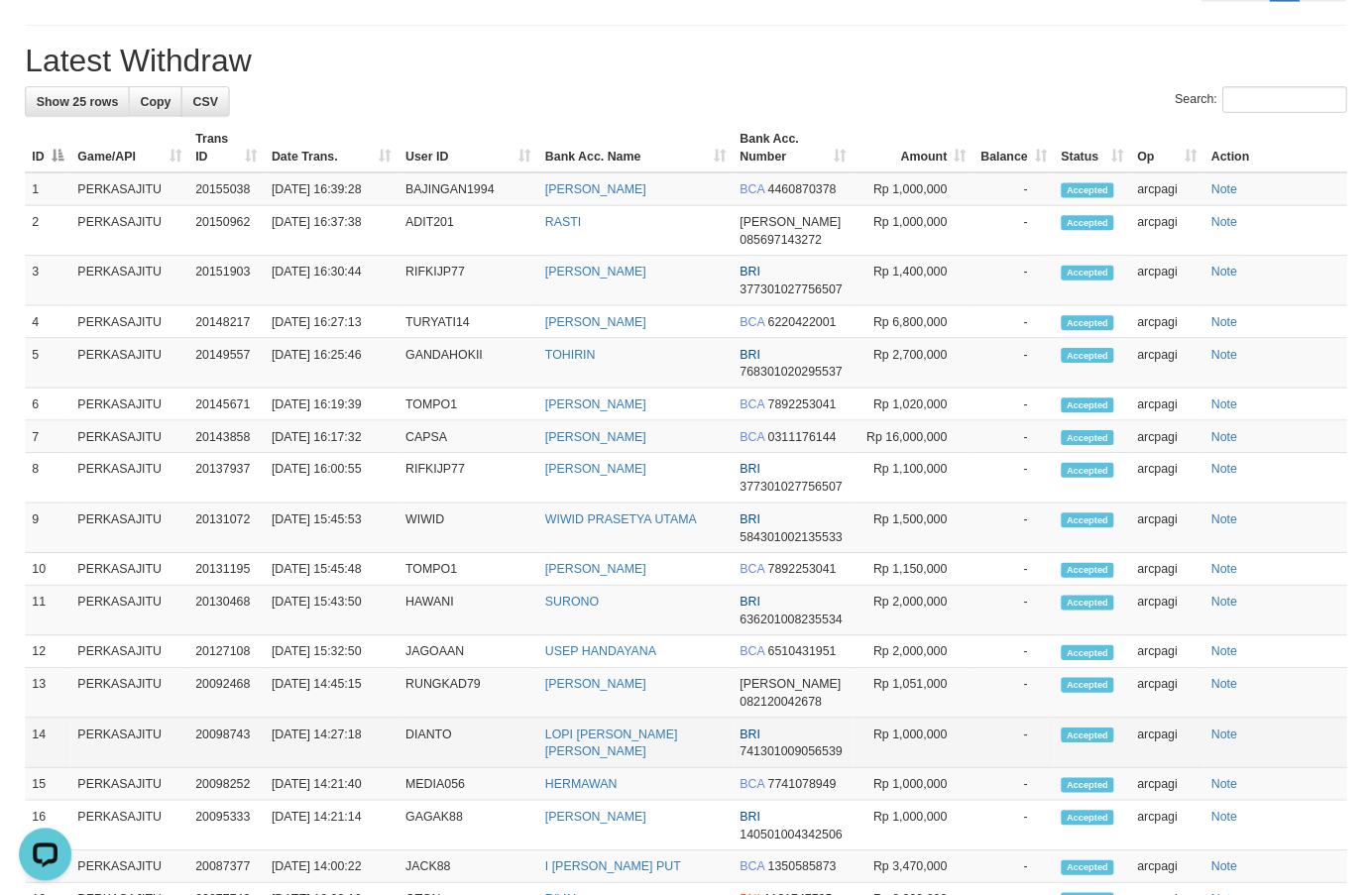 scroll, scrollTop: 1556, scrollLeft: 0, axis: vertical 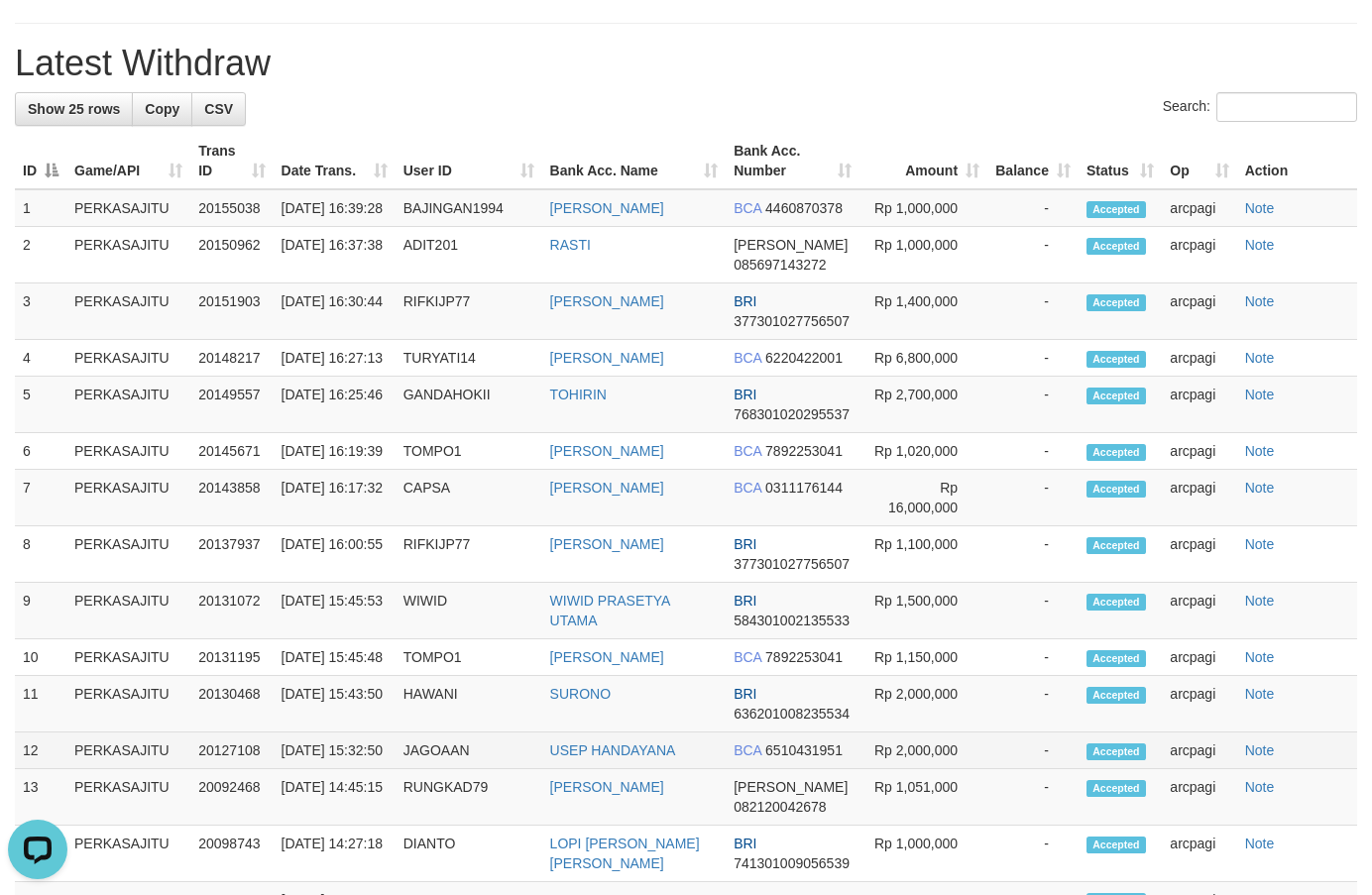 click on "JAGOAAN" at bounding box center [469, 750] 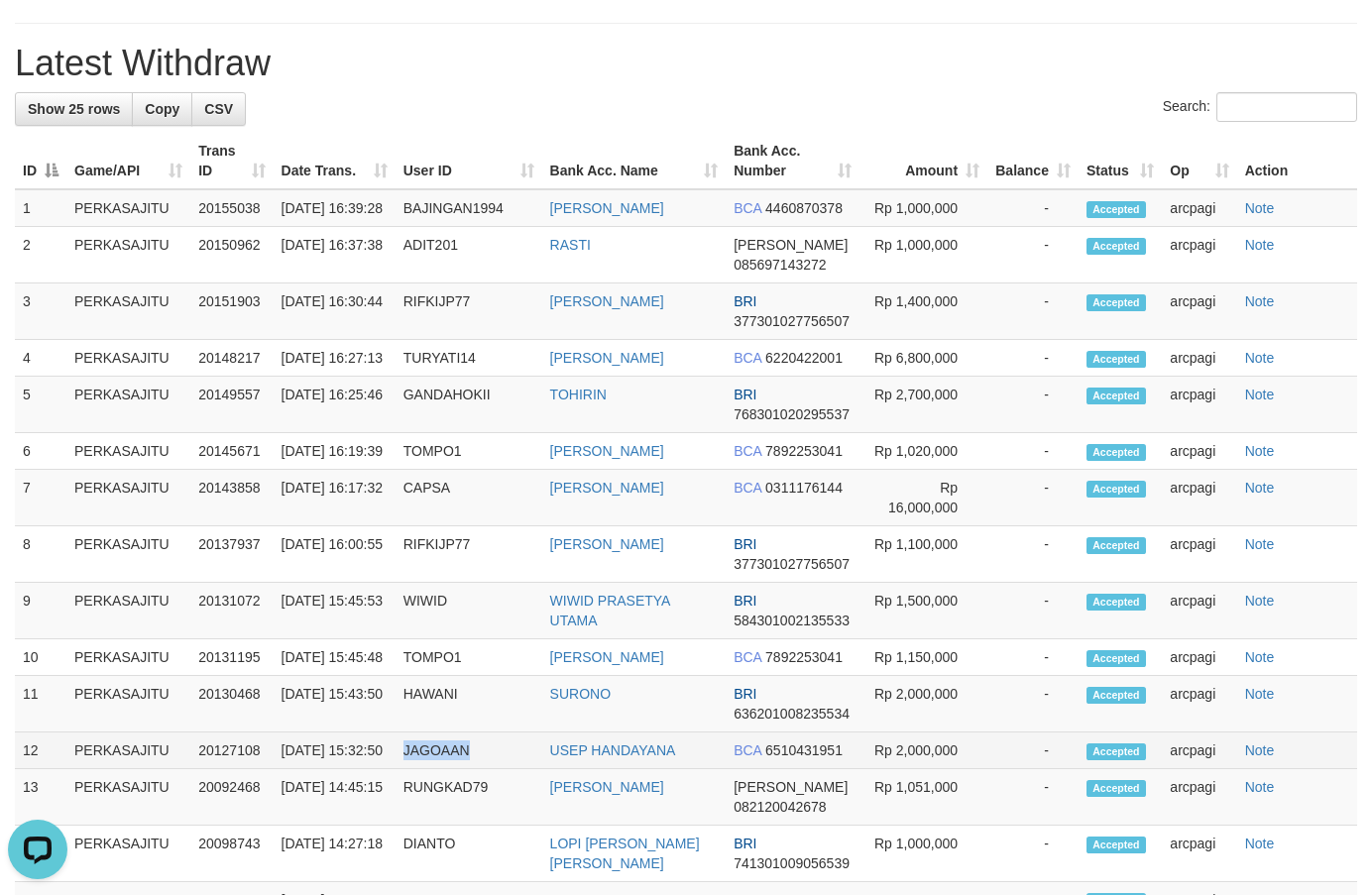 click on "JAGOAAN" at bounding box center (469, 750) 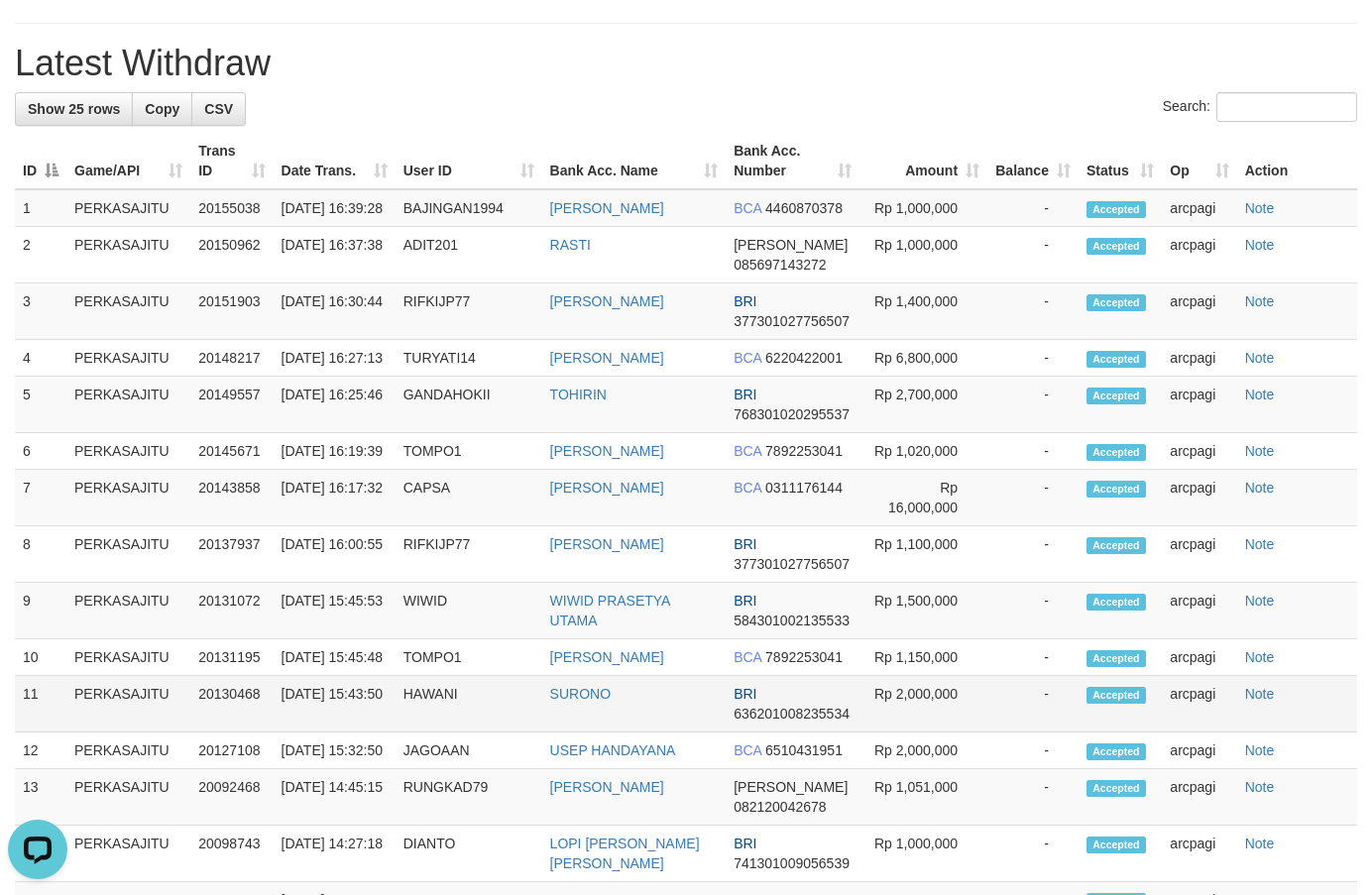 click on "HAWANI" at bounding box center (469, 704) 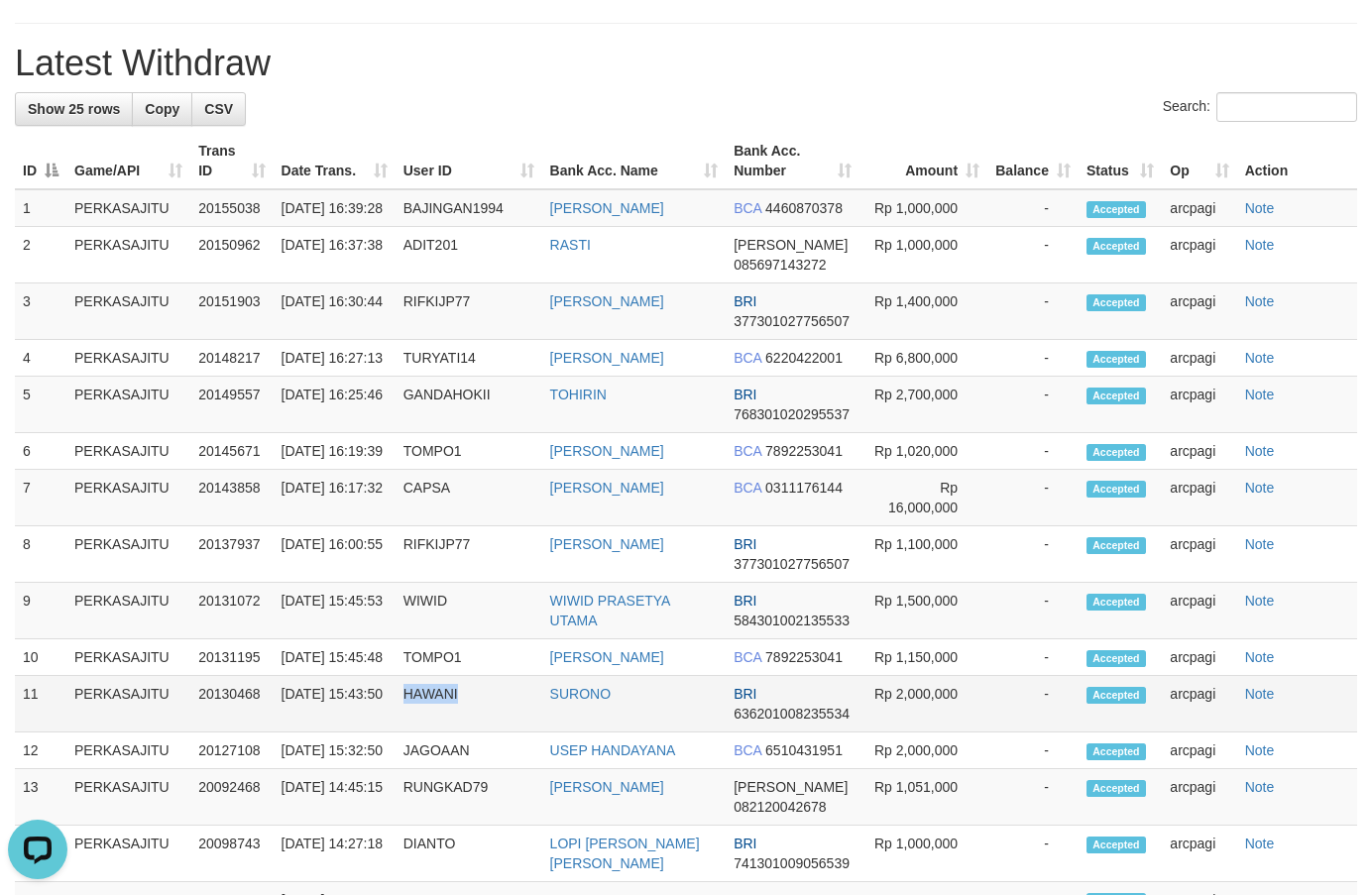 click on "HAWANI" at bounding box center (469, 704) 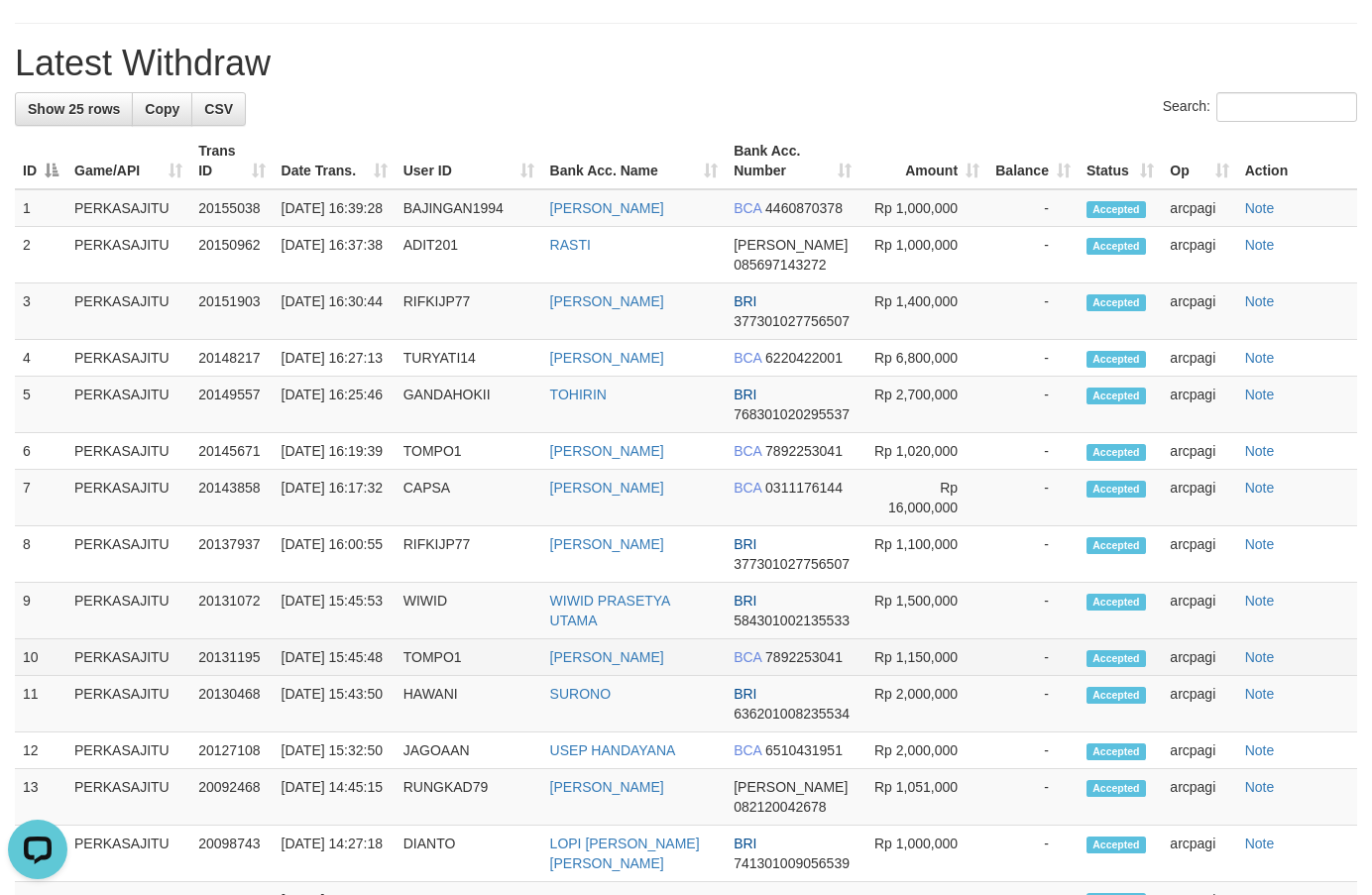 click on "TOMPO1" at bounding box center (469, 657) 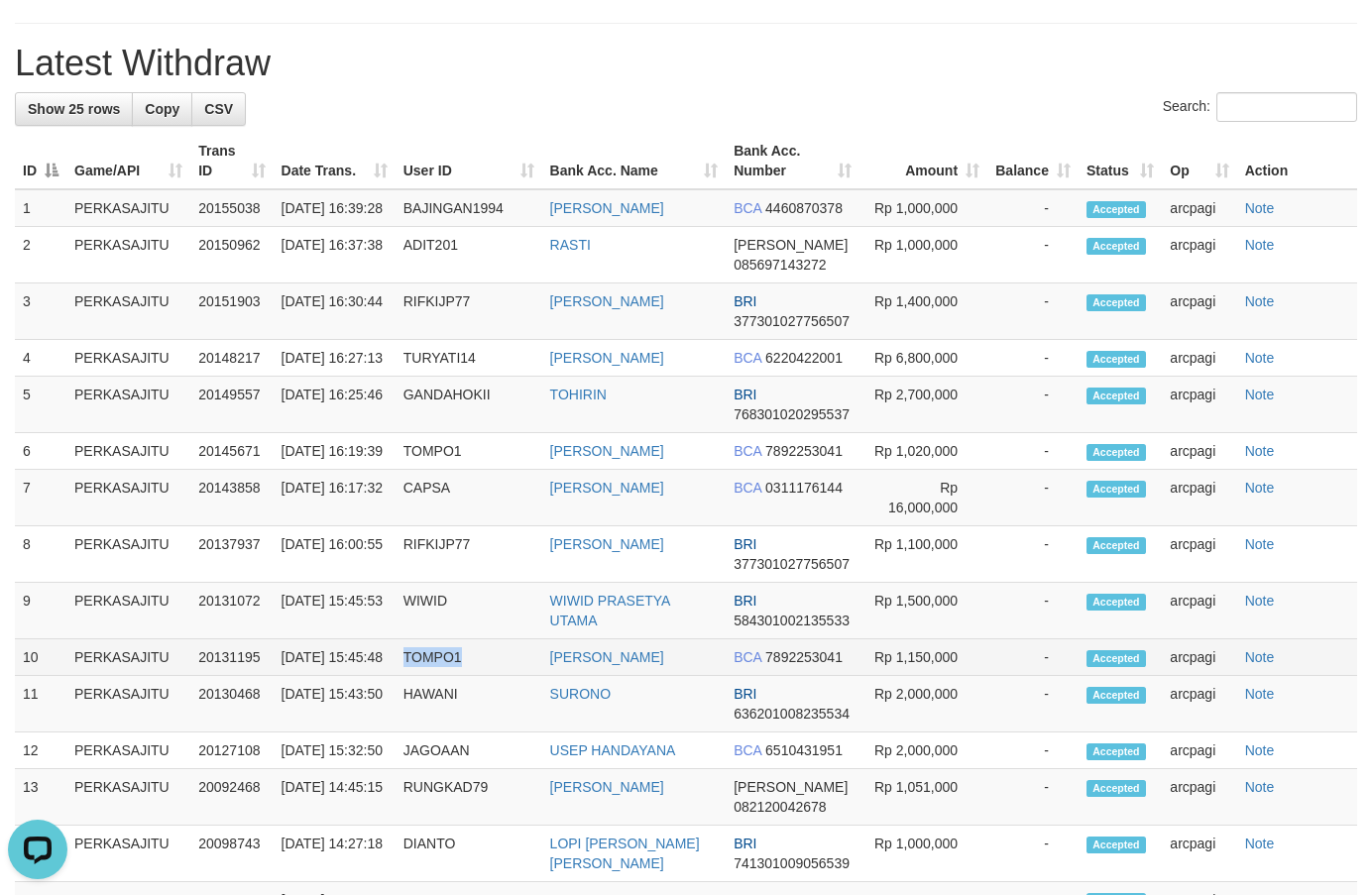 copy on "TOMPO1" 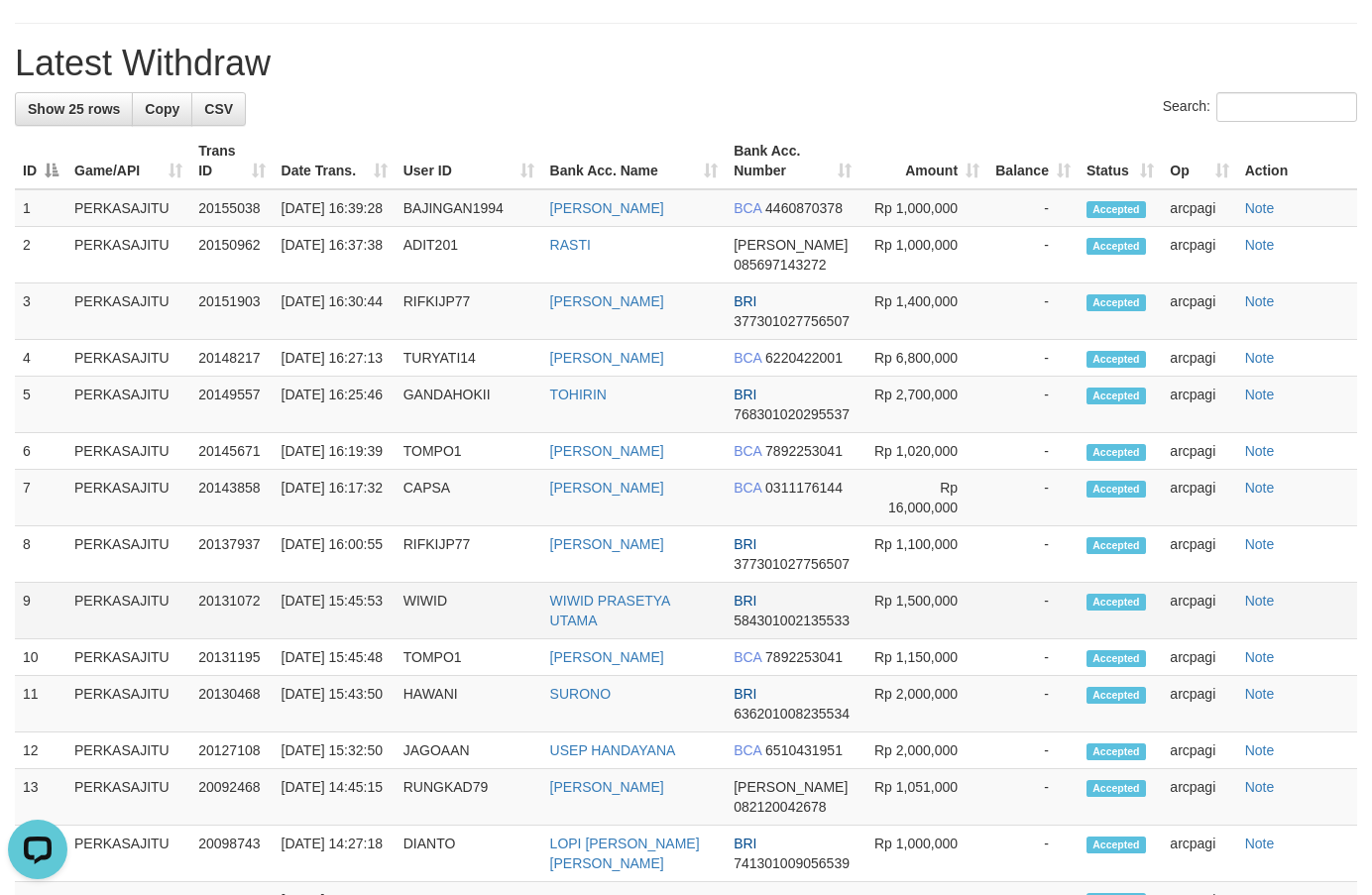 click on "WIWID" at bounding box center [469, 611] 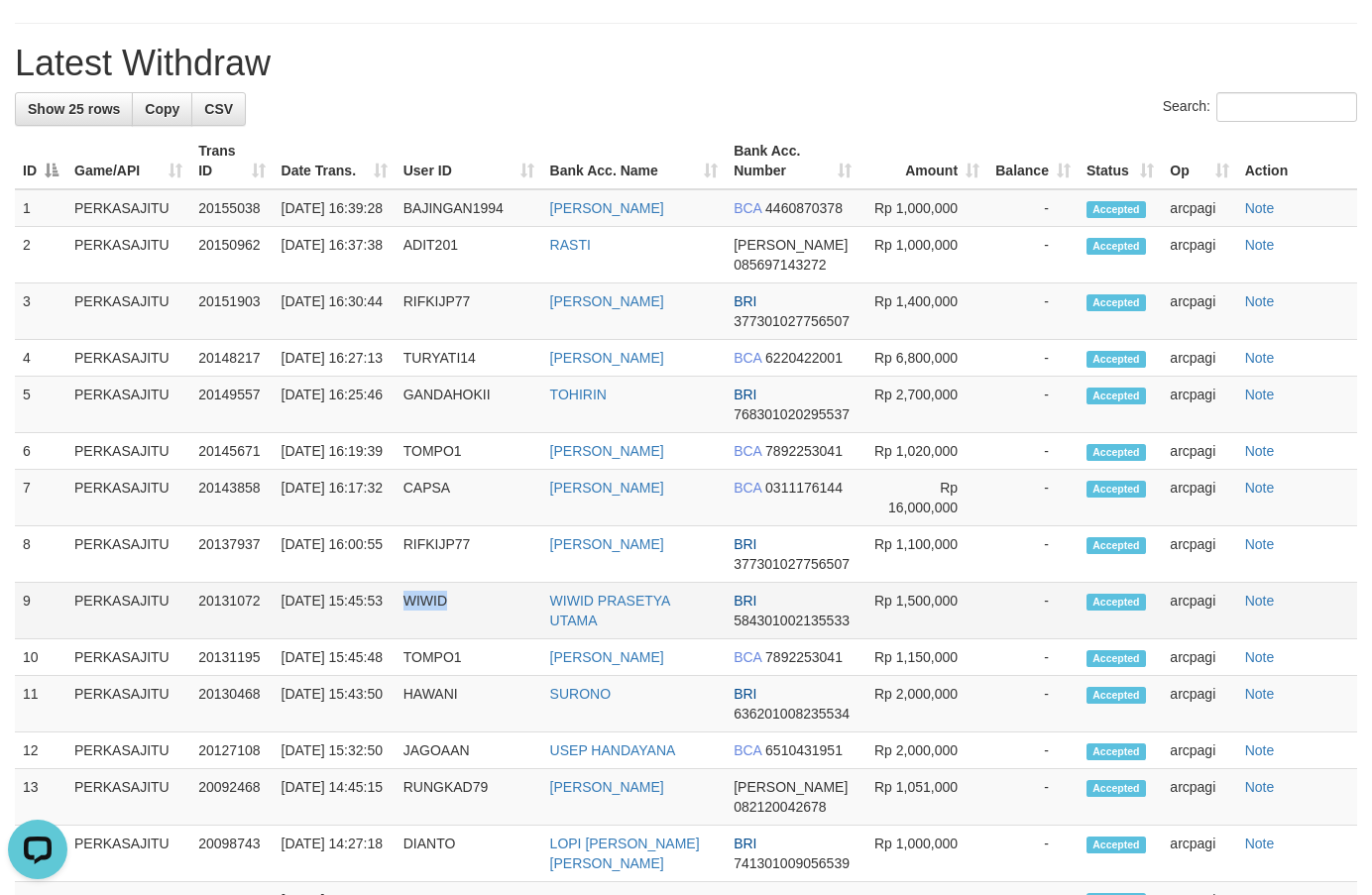 copy on "WIWID" 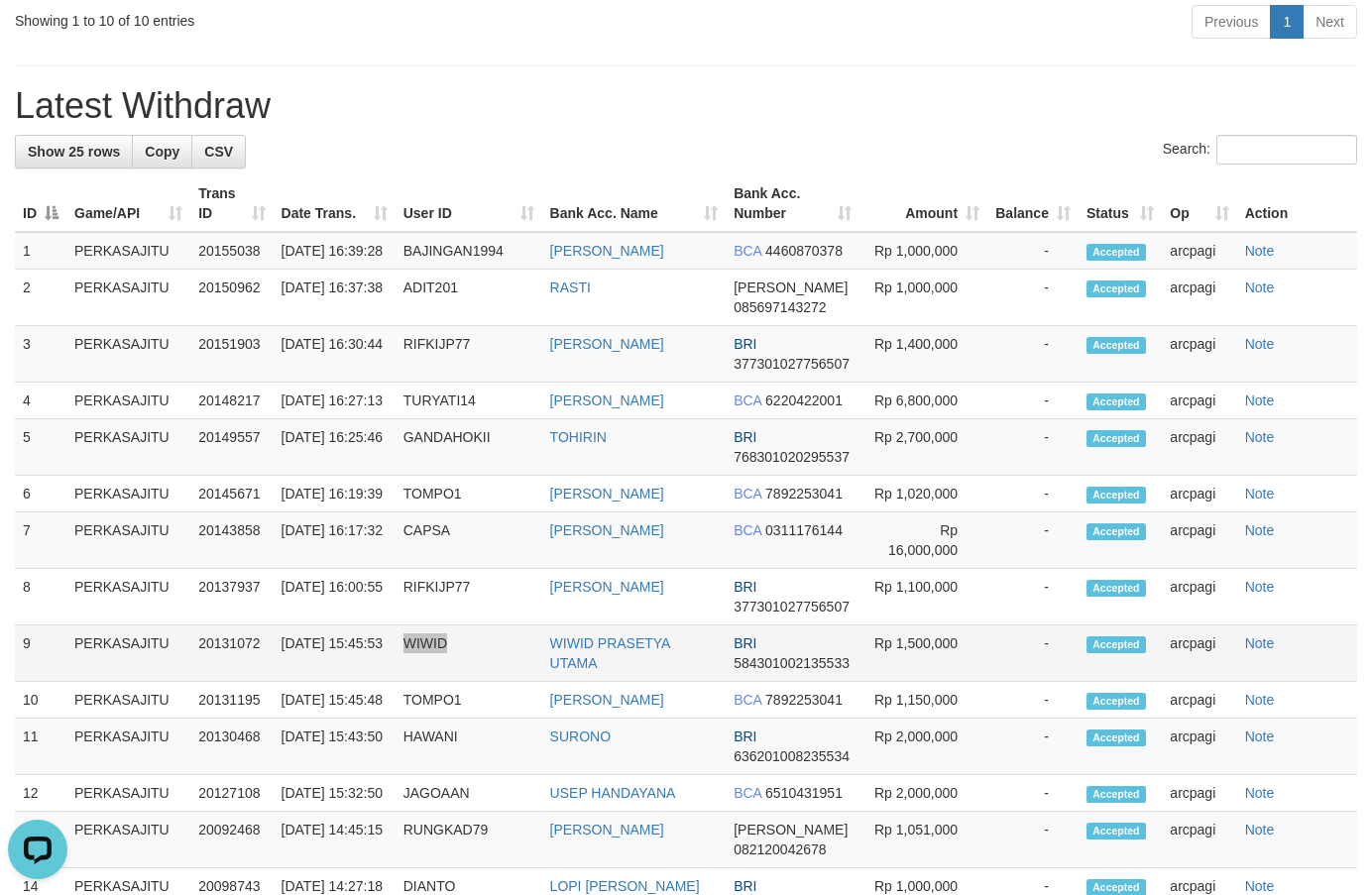 scroll, scrollTop: 1556, scrollLeft: 0, axis: vertical 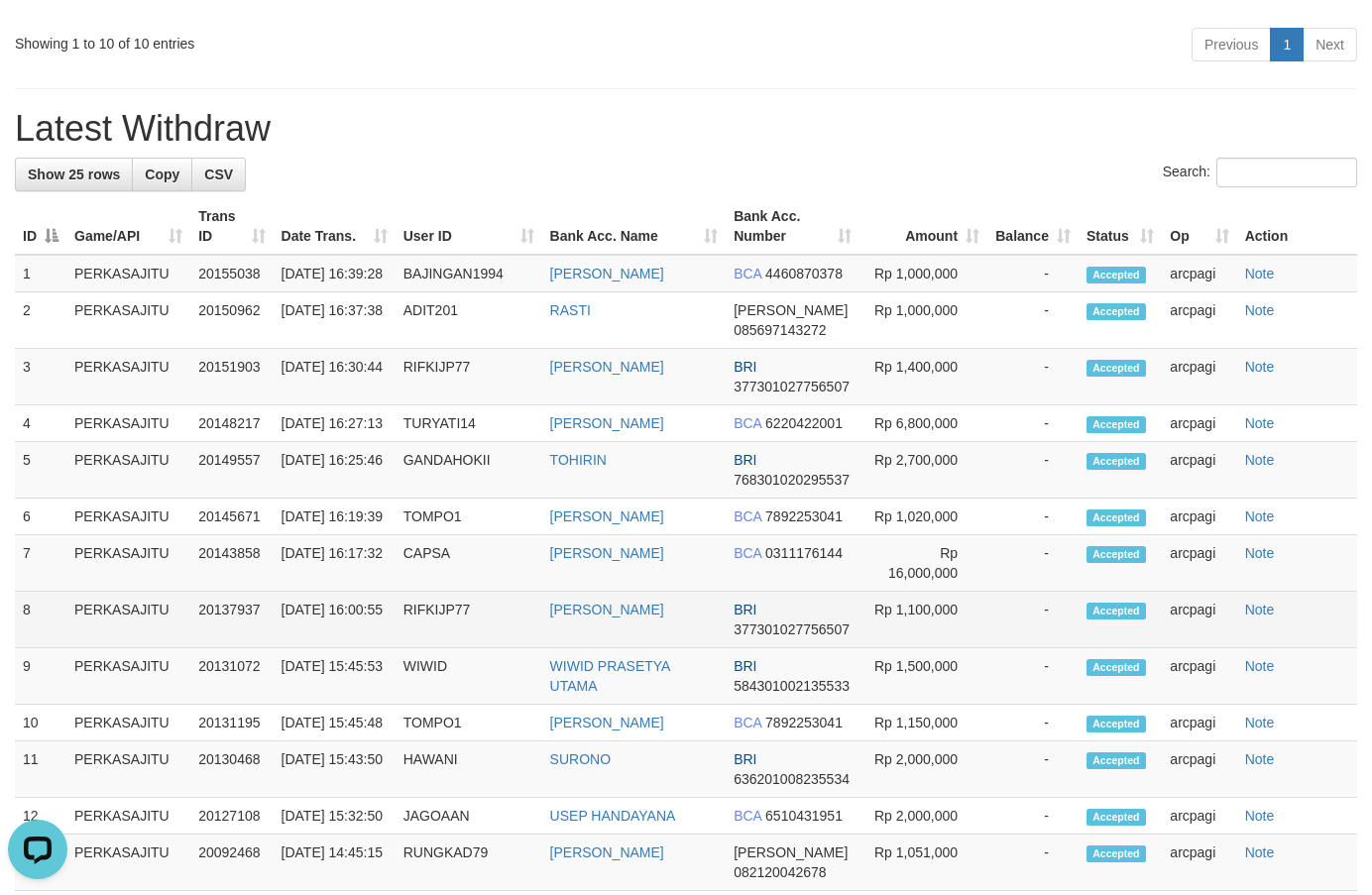 click on "RIFKIJP77" at bounding box center [469, 619] 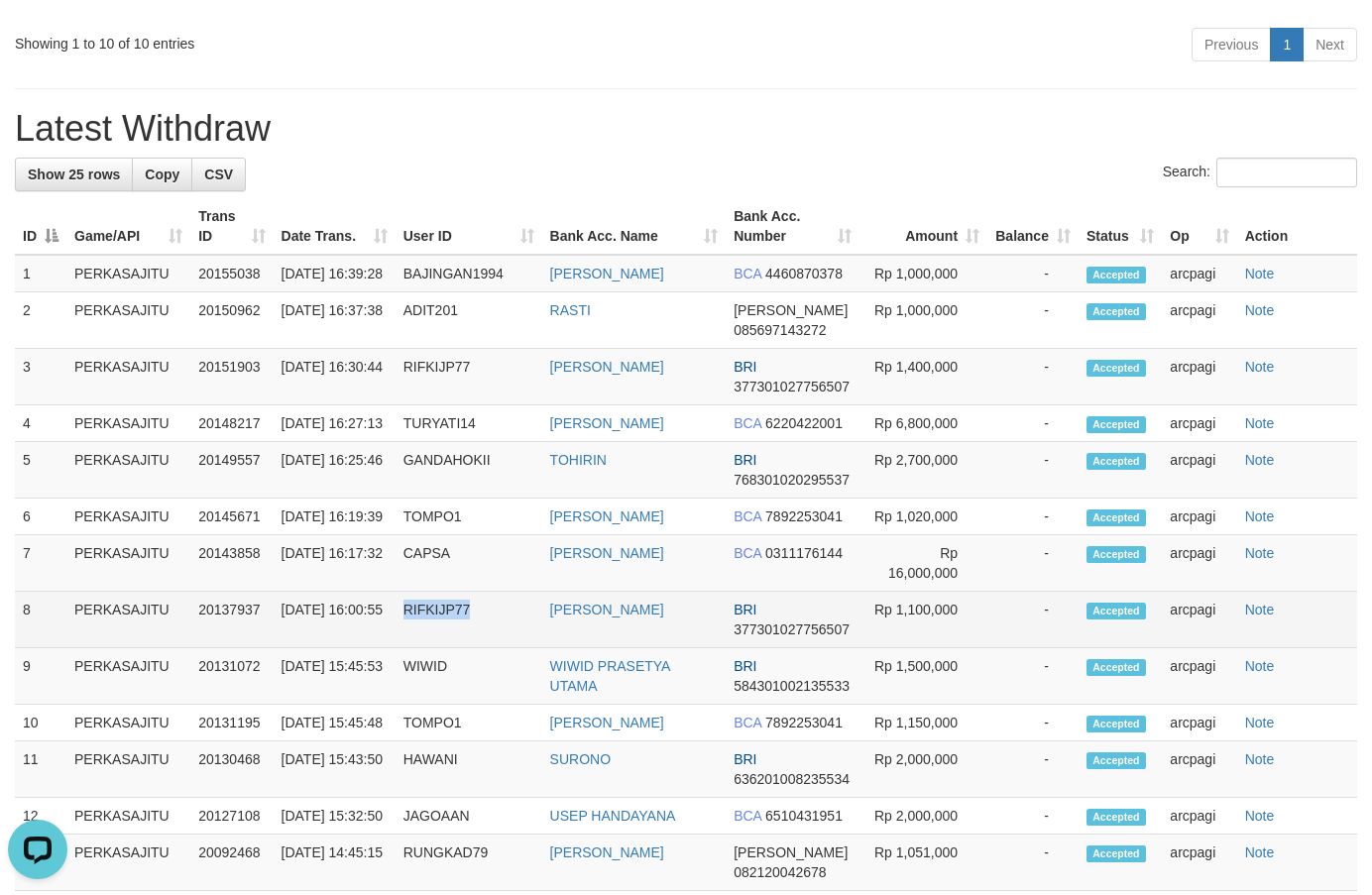 copy on "RIFKIJP77" 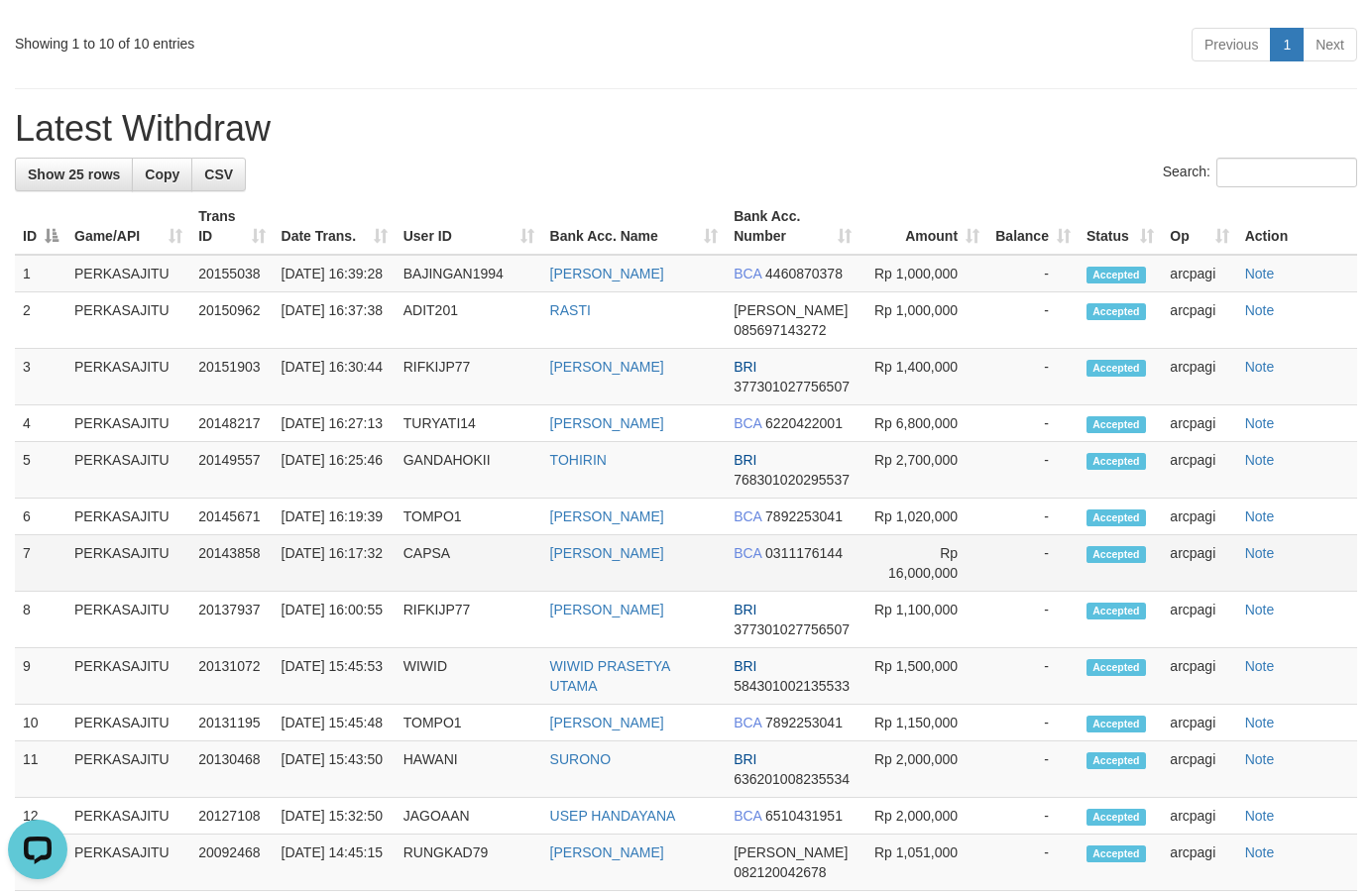 click on "CAPSA" at bounding box center (469, 563) 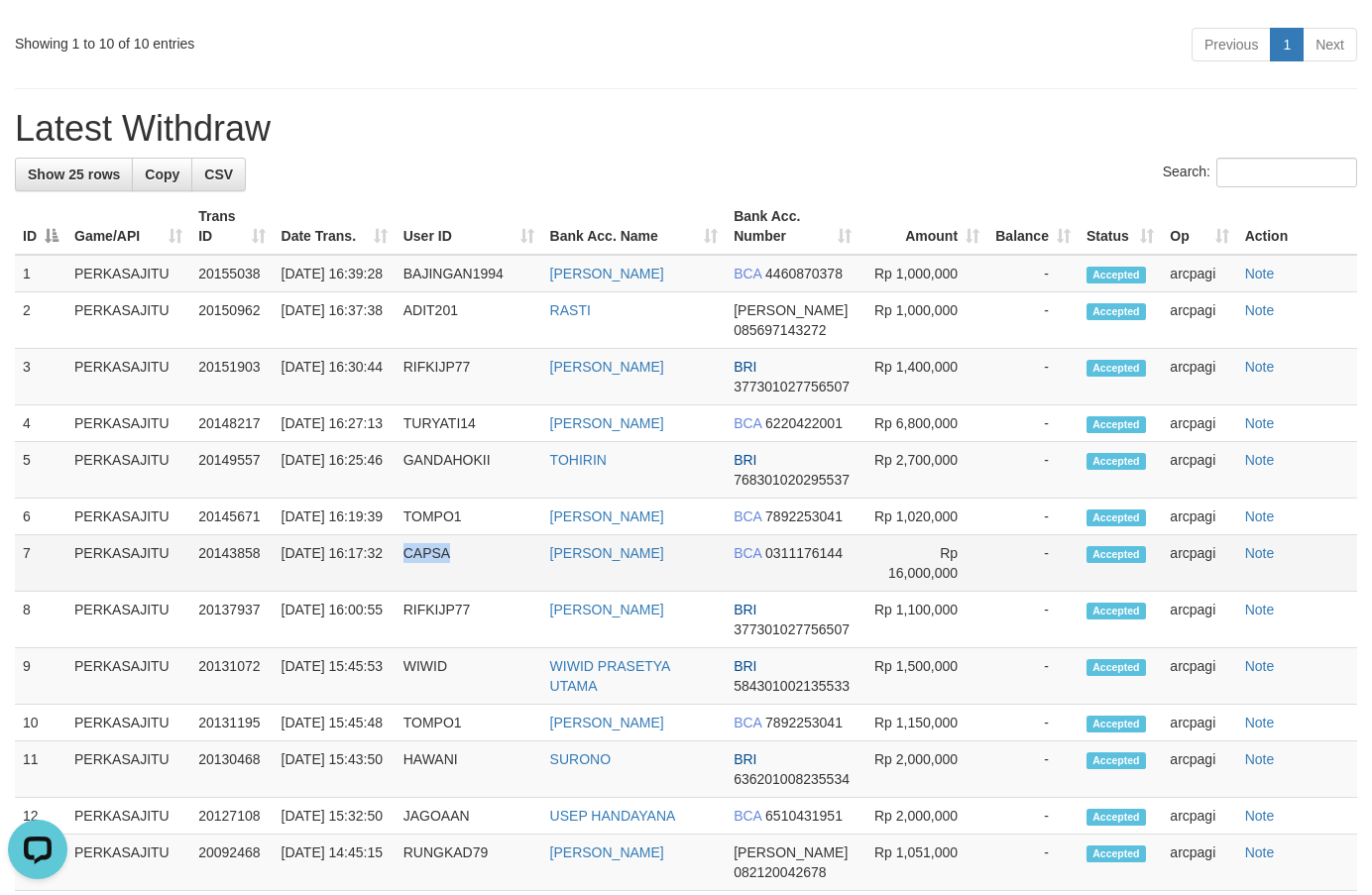 click on "CAPSA" at bounding box center [469, 563] 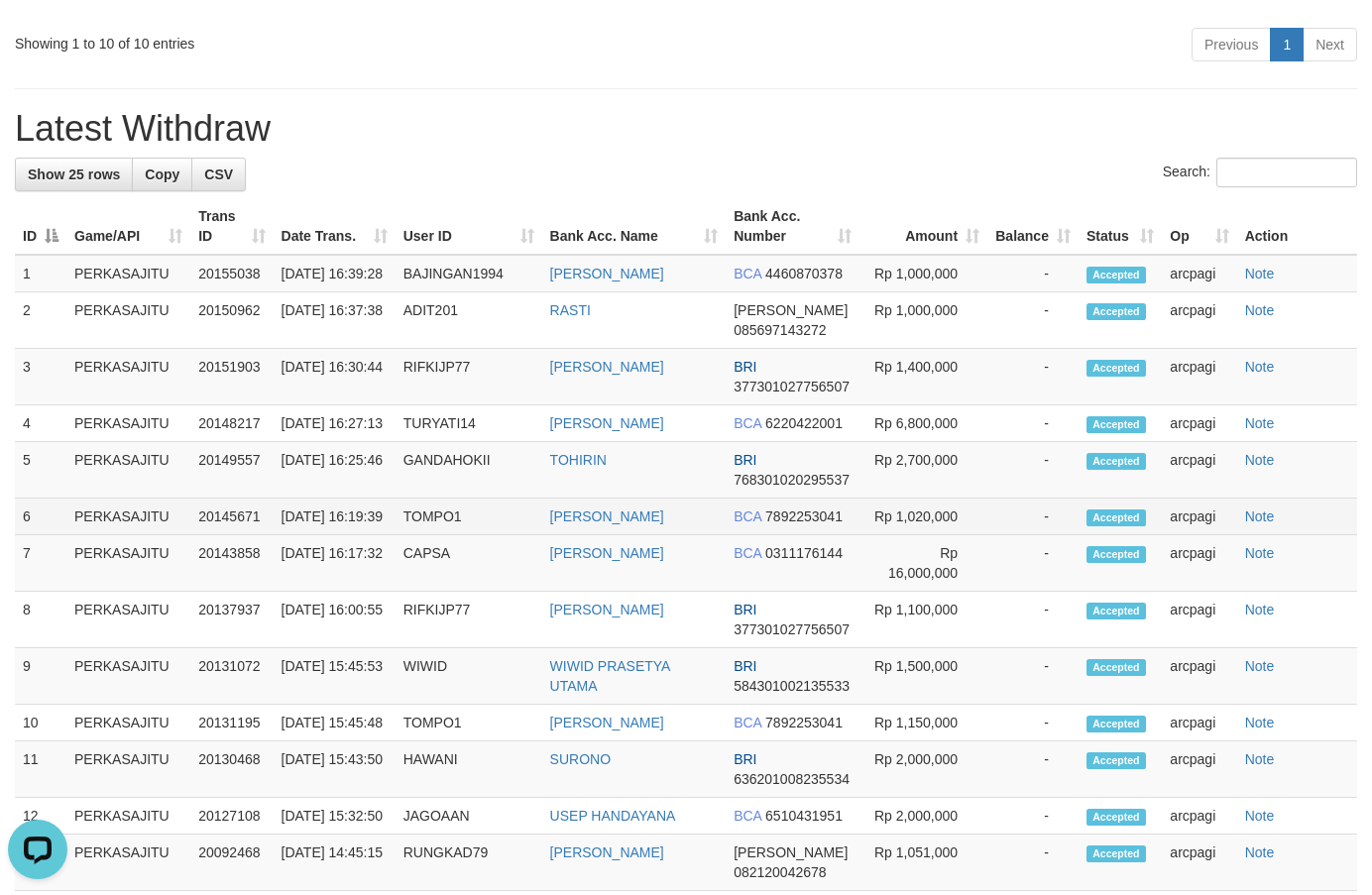 click on "TOMPO1" at bounding box center (469, 516) 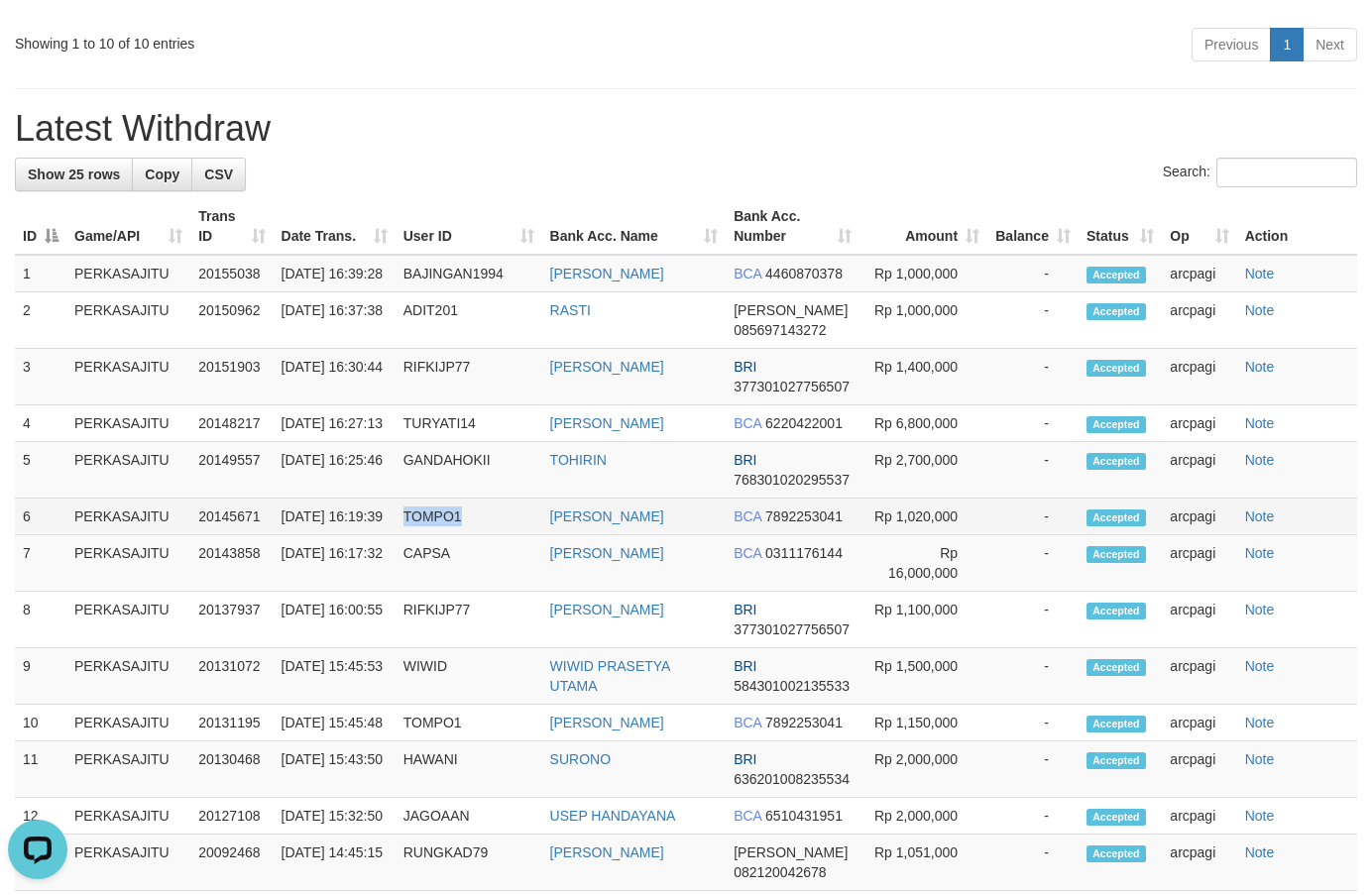 copy on "TOMPO1" 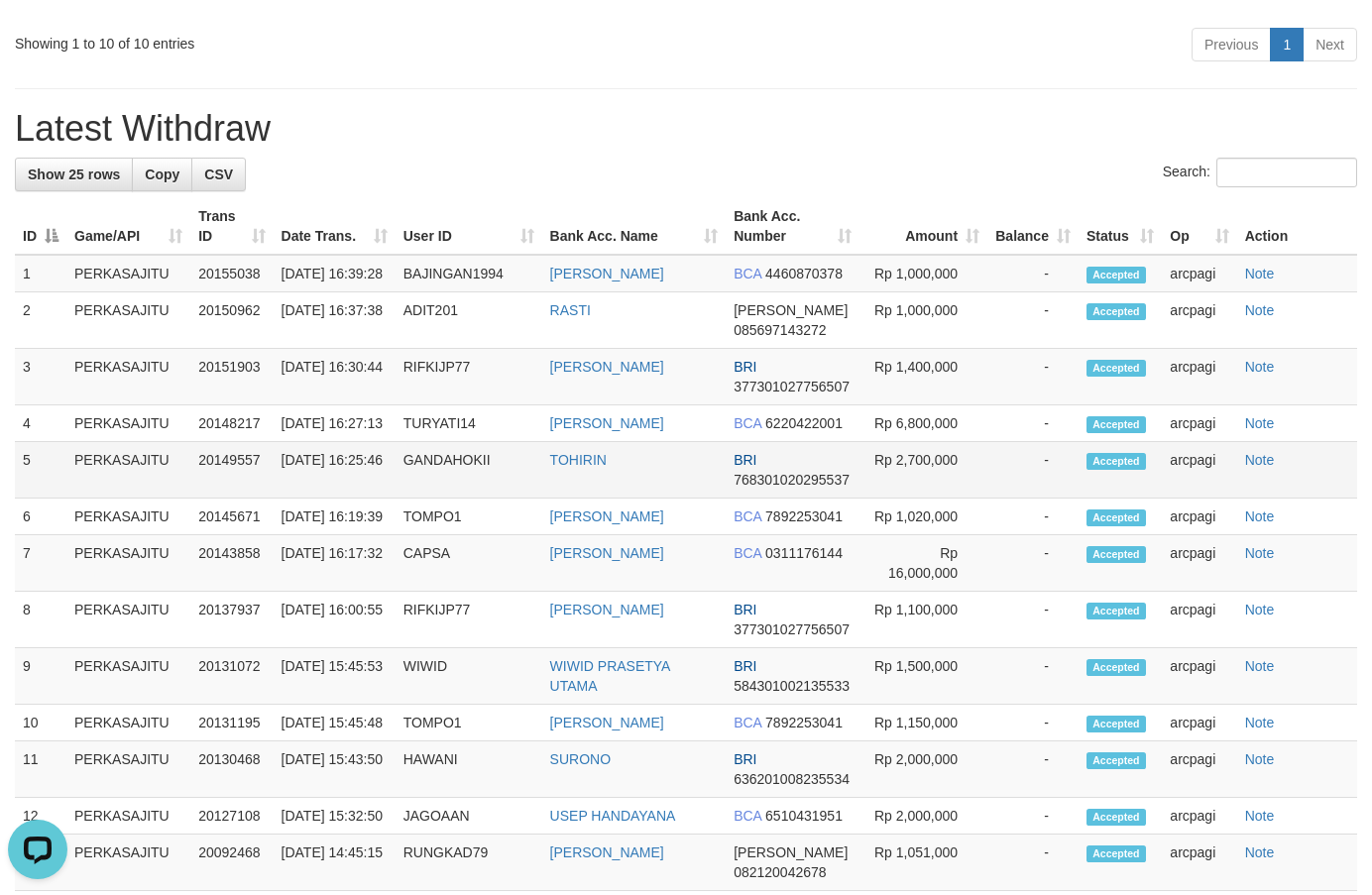 click on "GANDAHOKII" at bounding box center [469, 470] 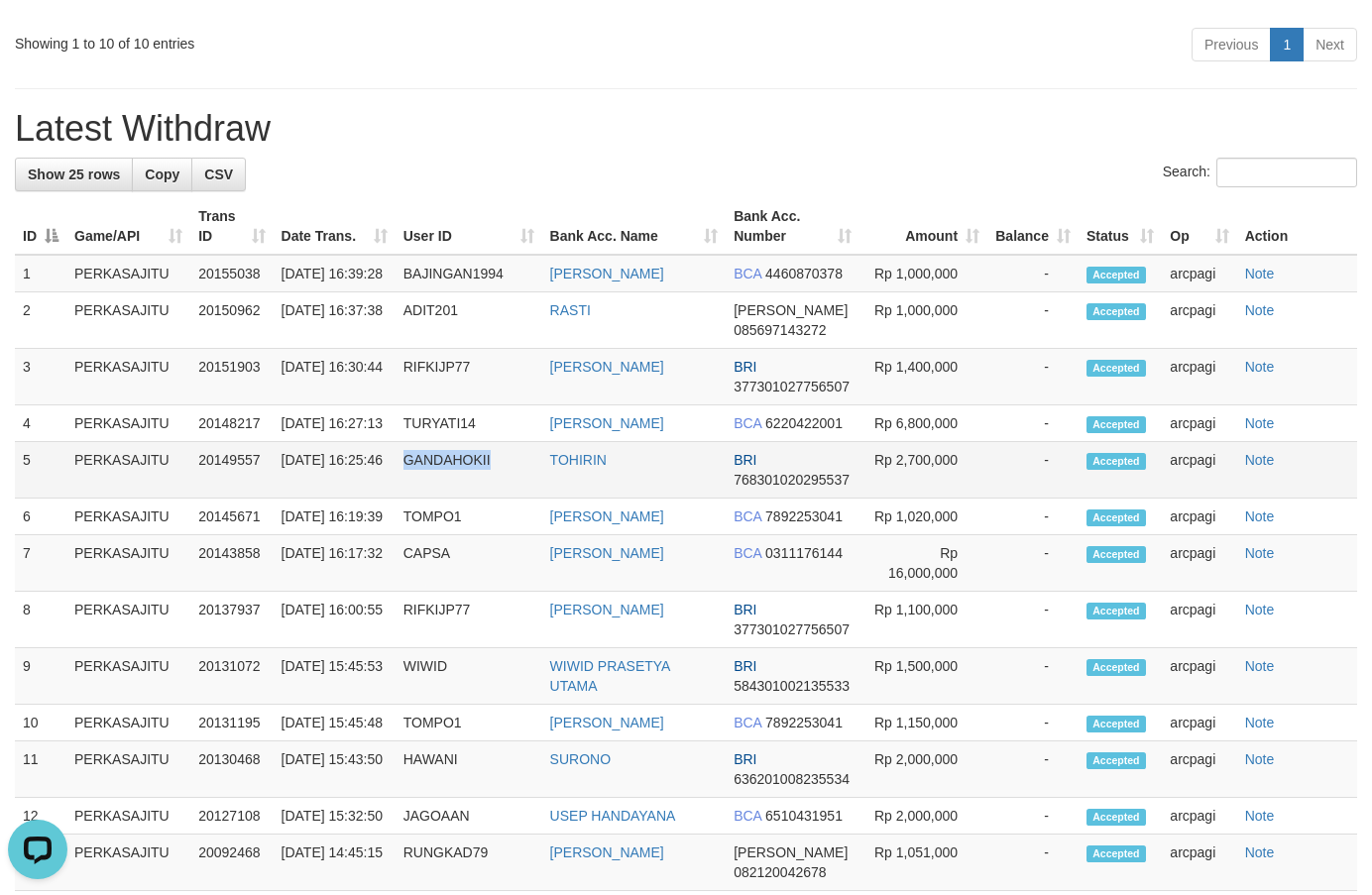 copy on "GANDAHOKII" 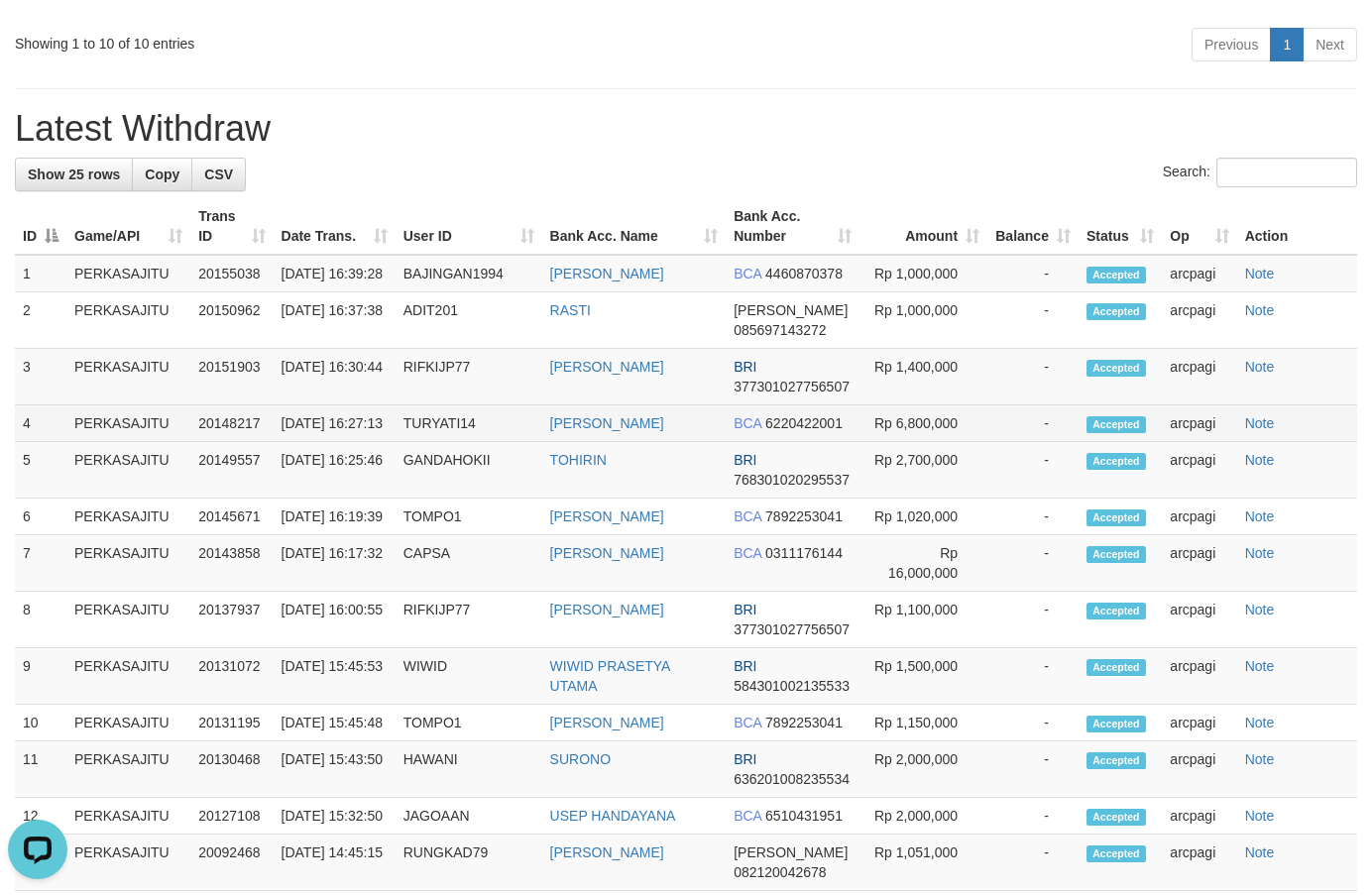 click on "TURYATI14" at bounding box center [469, 423] 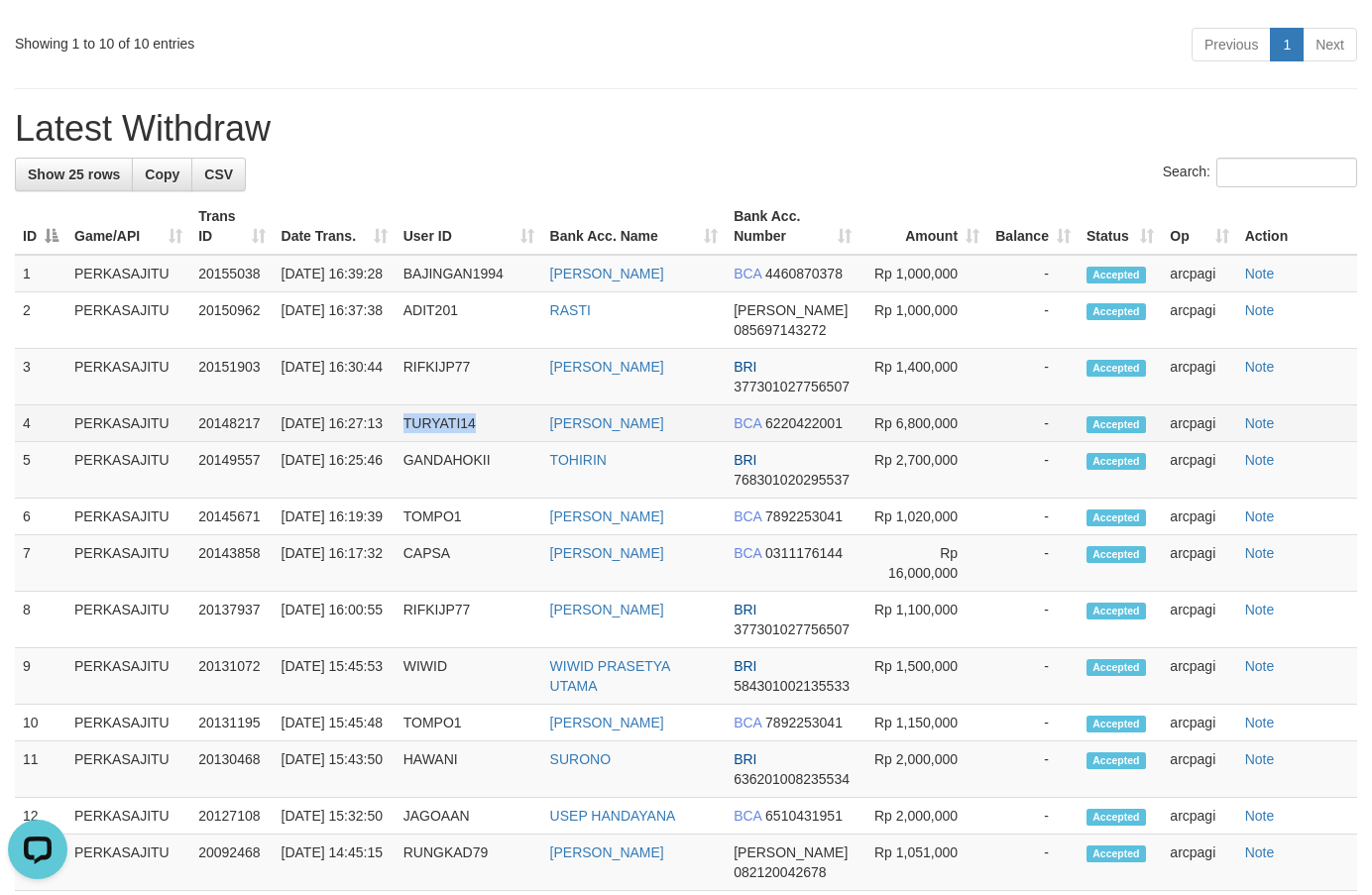 copy on "TURYATI14" 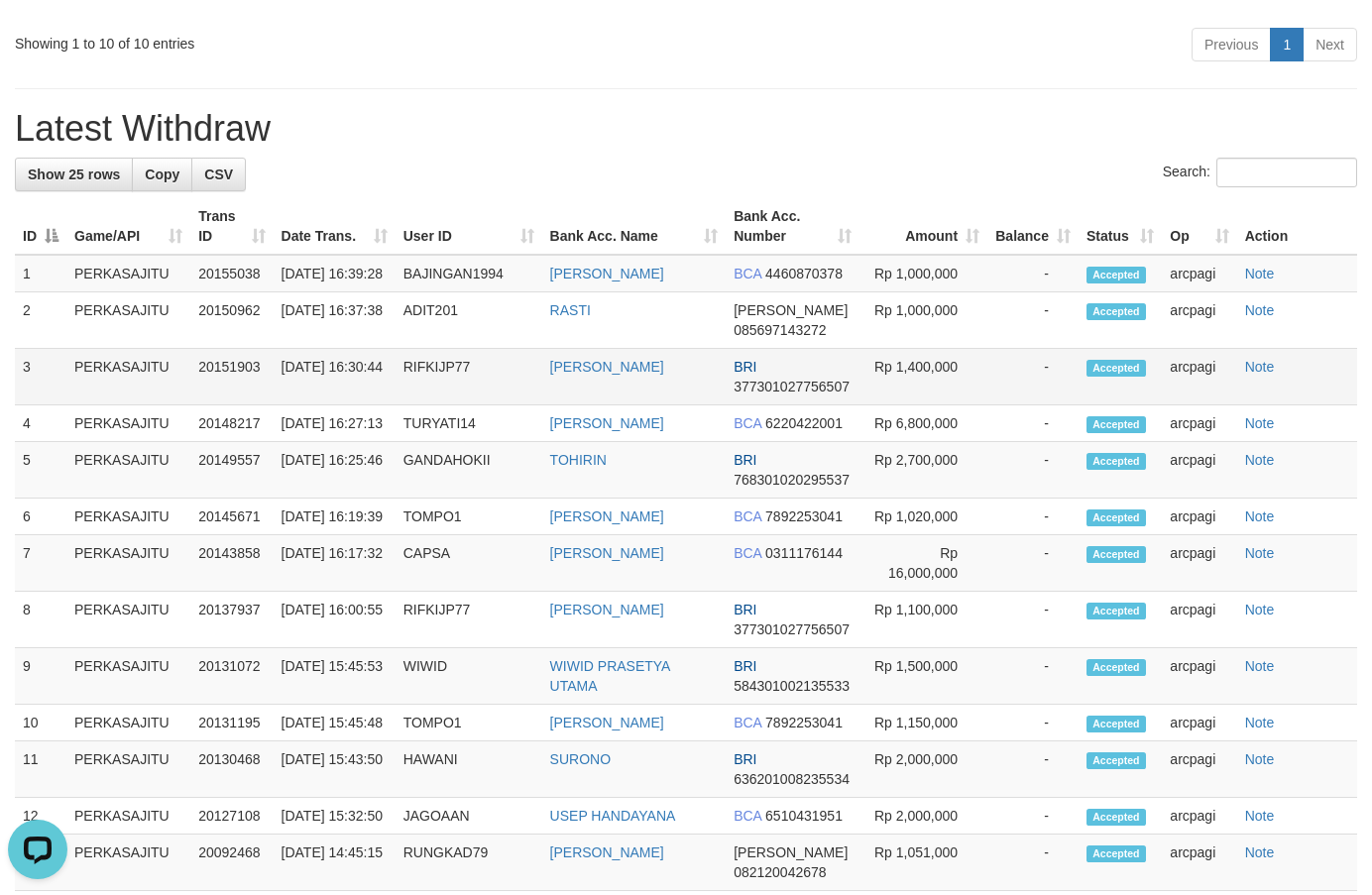 click on "RIFKIJP77" at bounding box center [469, 377] 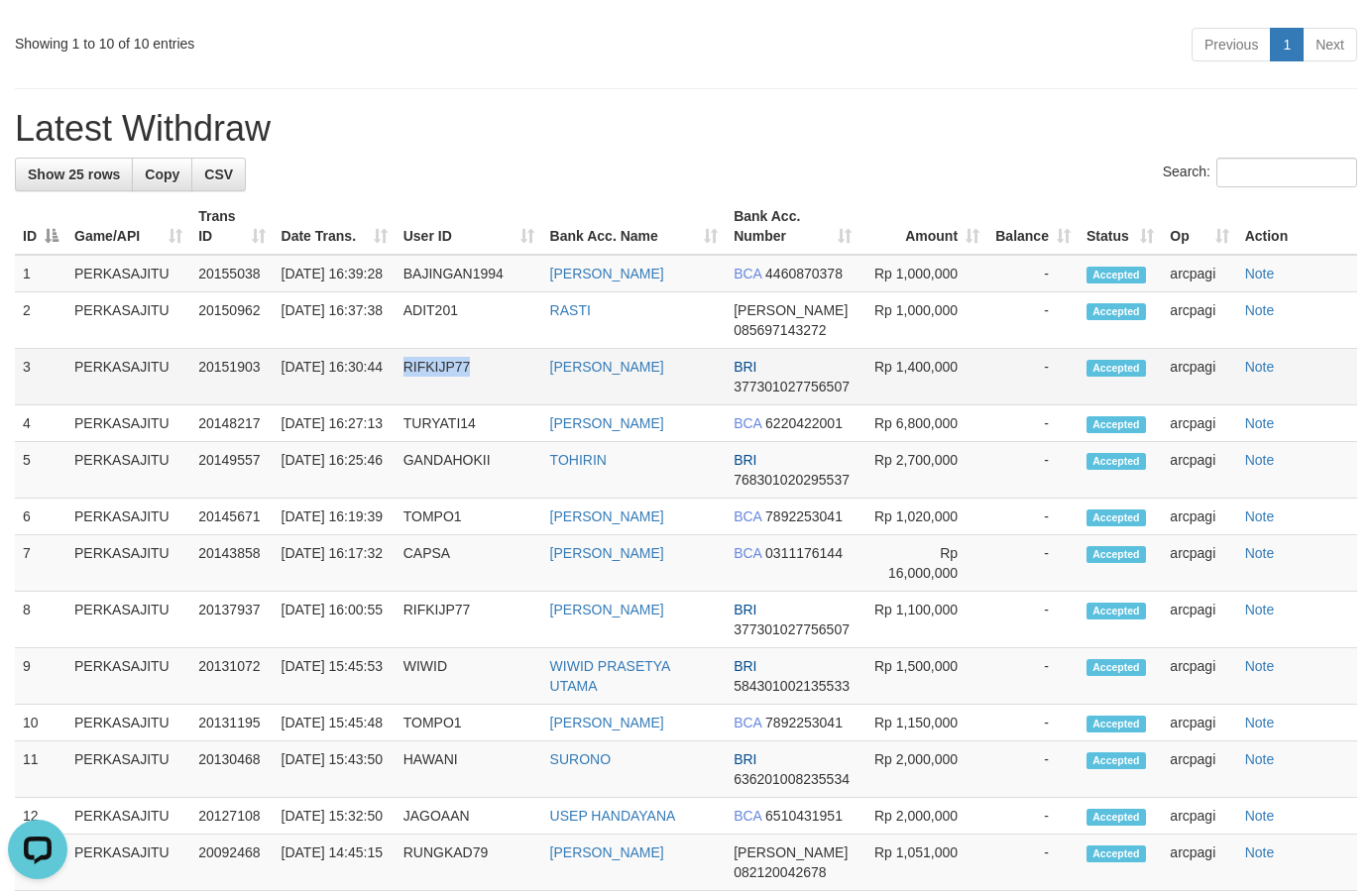 click on "RIFKIJP77" at bounding box center [469, 377] 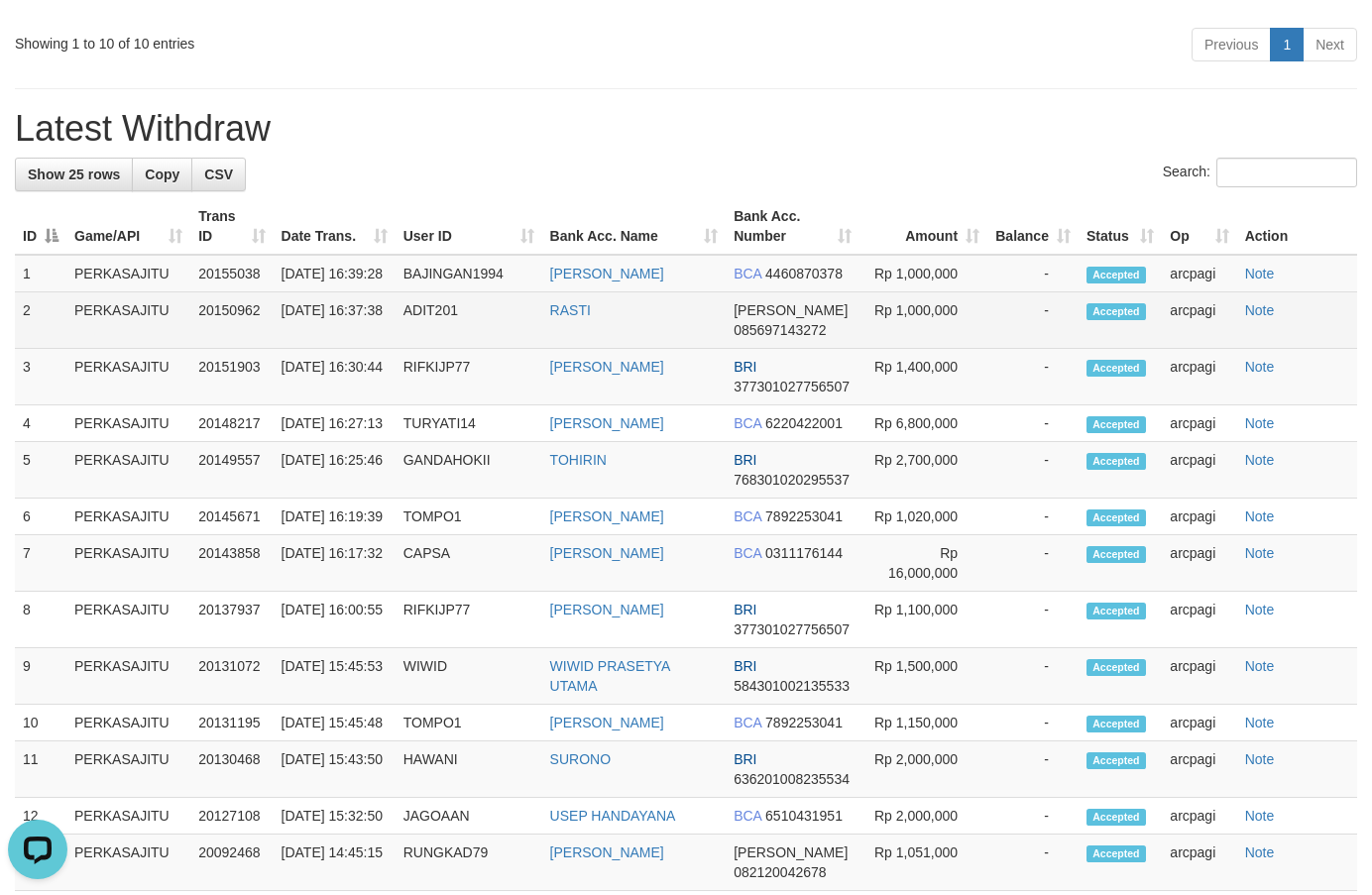 click on "ADIT201" at bounding box center [469, 320] 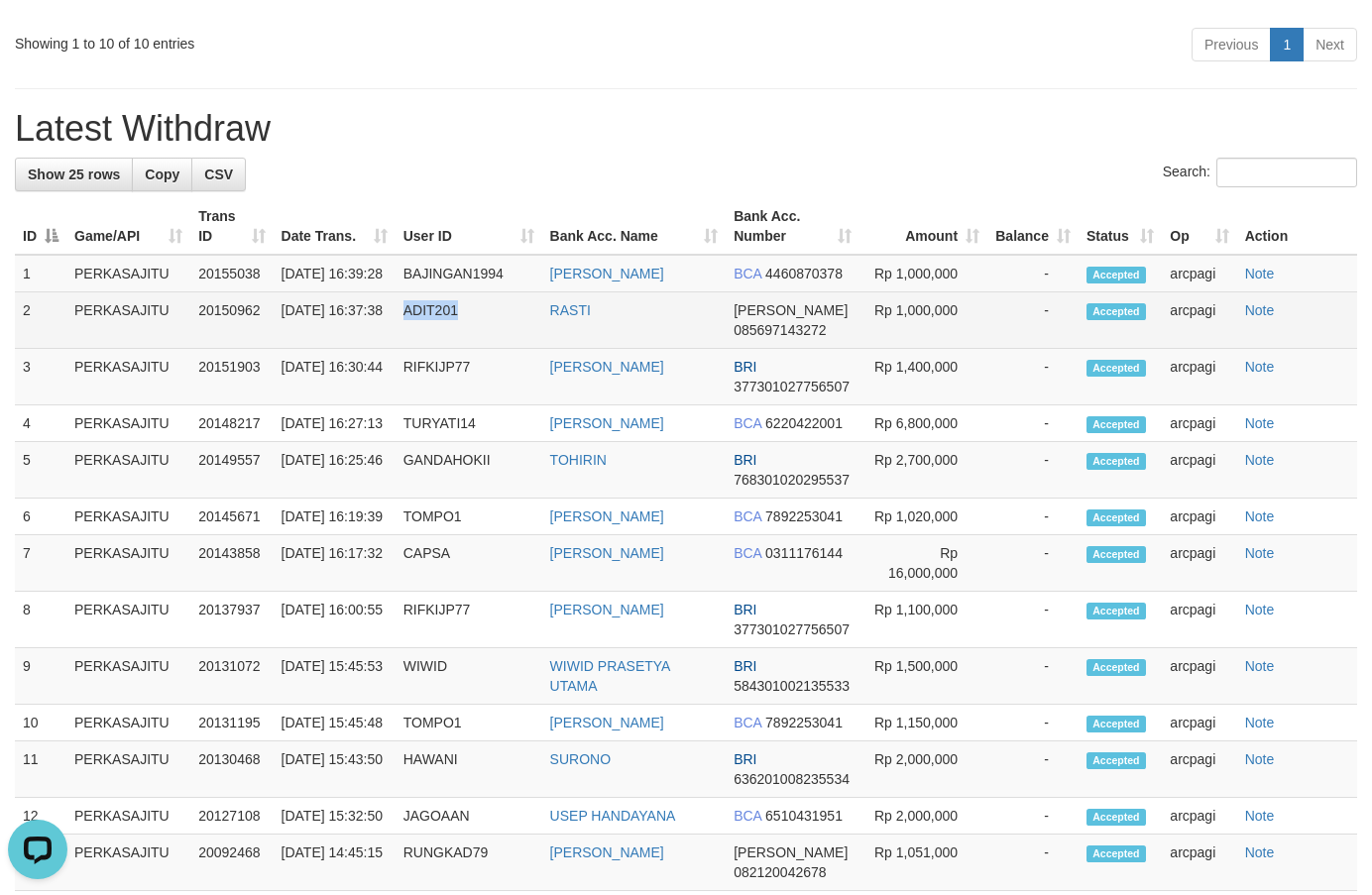 click on "ADIT201" at bounding box center [469, 320] 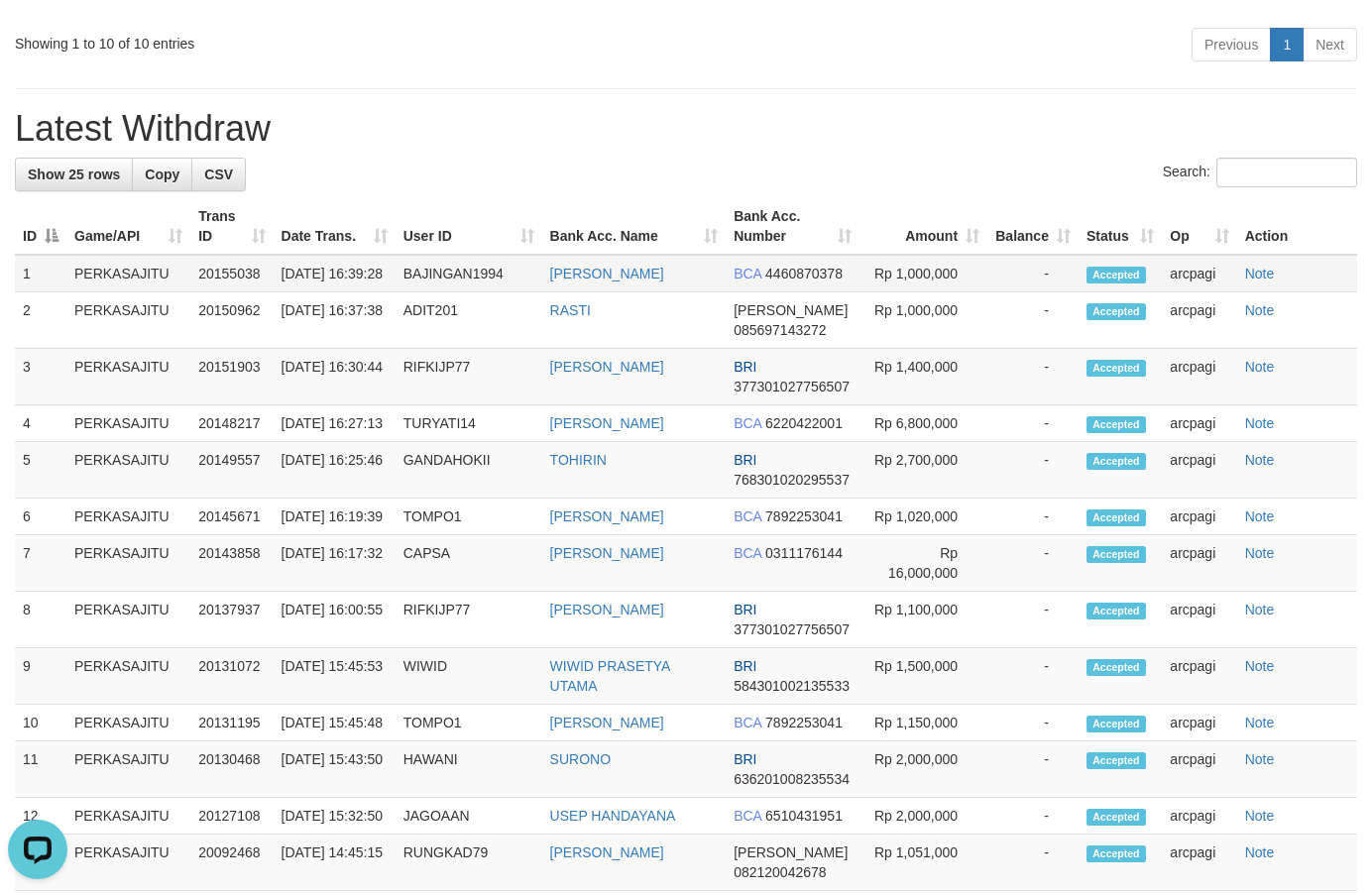 click on "BAJINGAN1994" at bounding box center (469, 274) 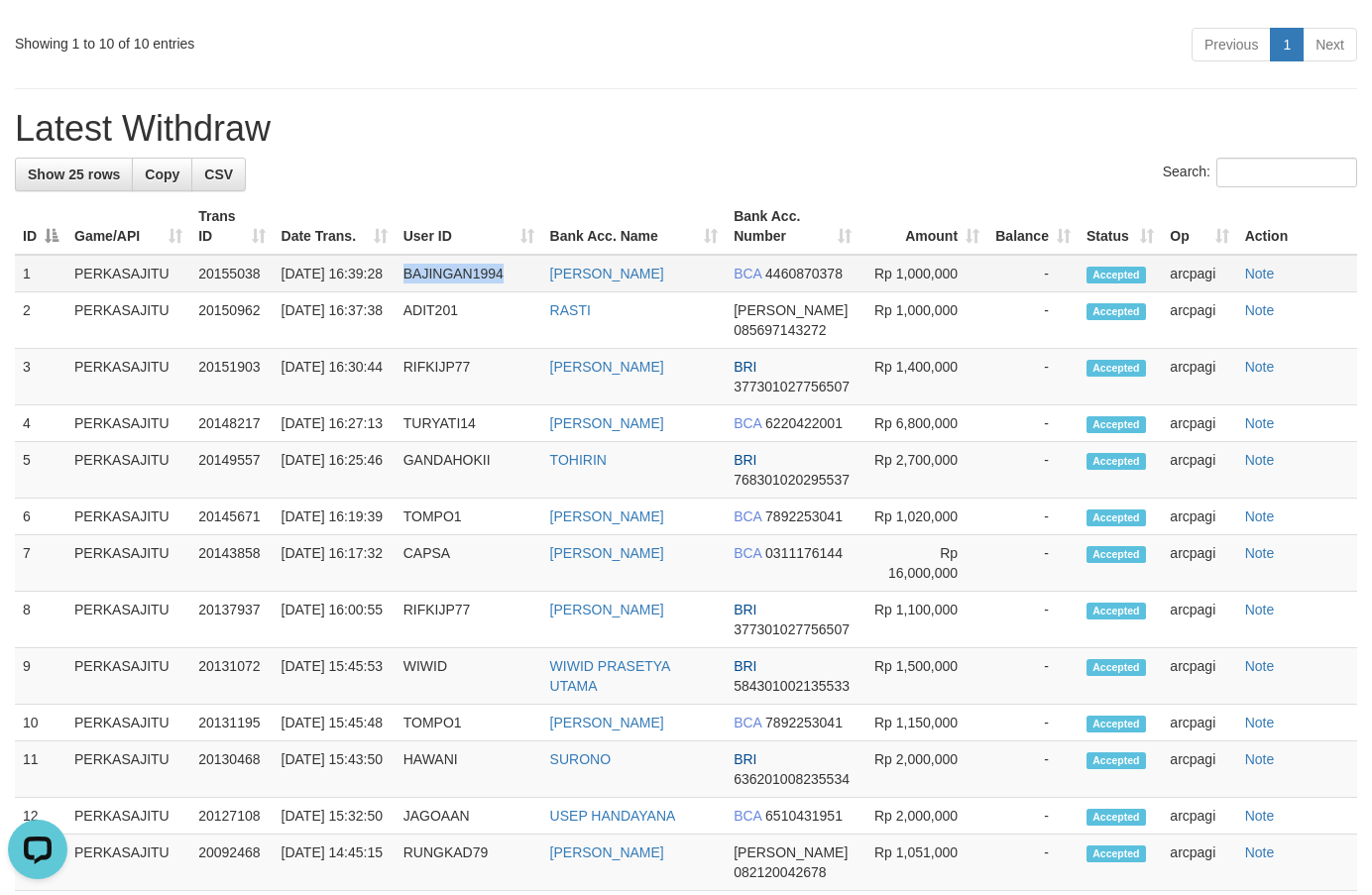 click on "BAJINGAN1994" at bounding box center (469, 274) 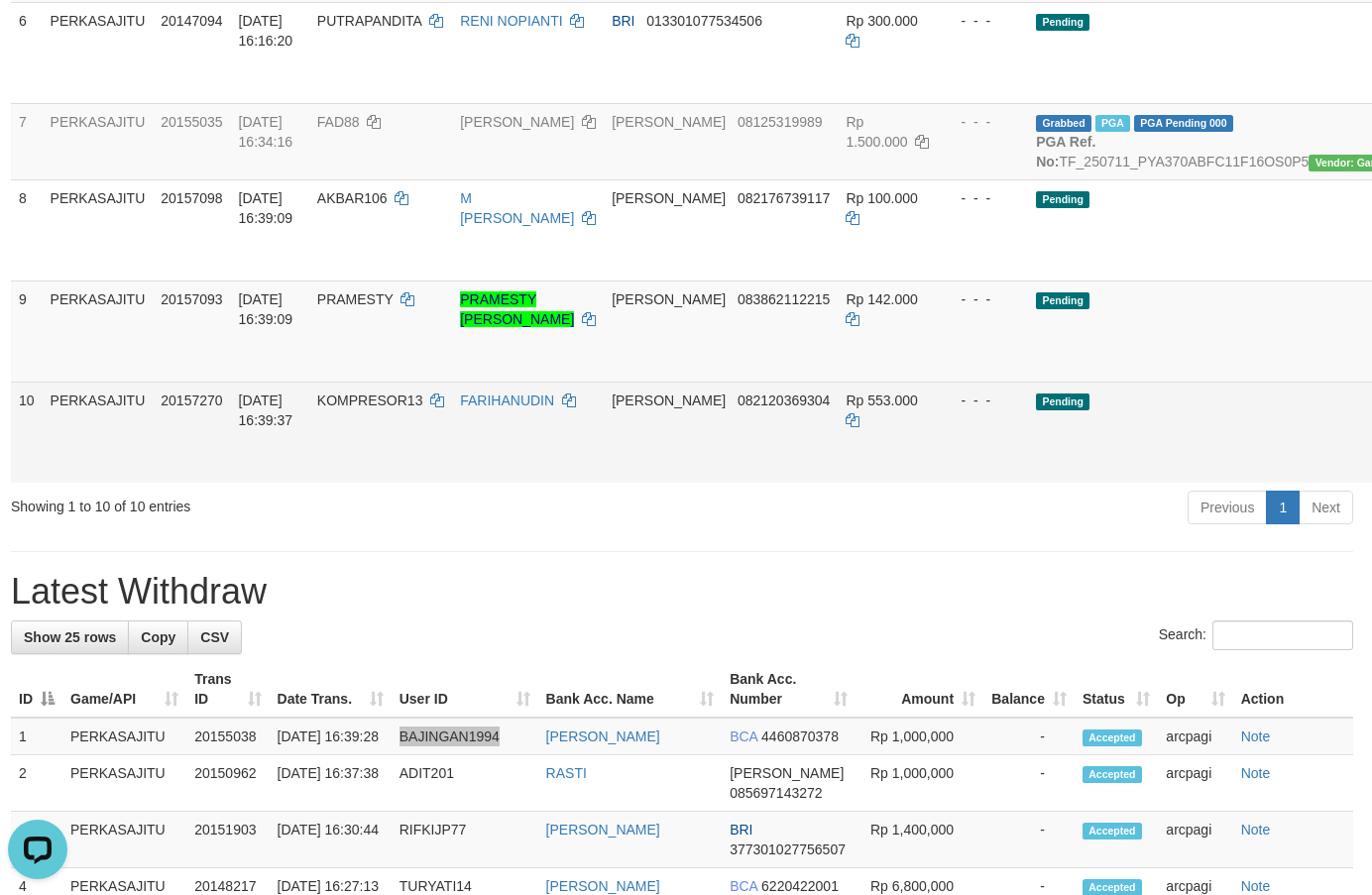 scroll, scrollTop: 1093, scrollLeft: 0, axis: vertical 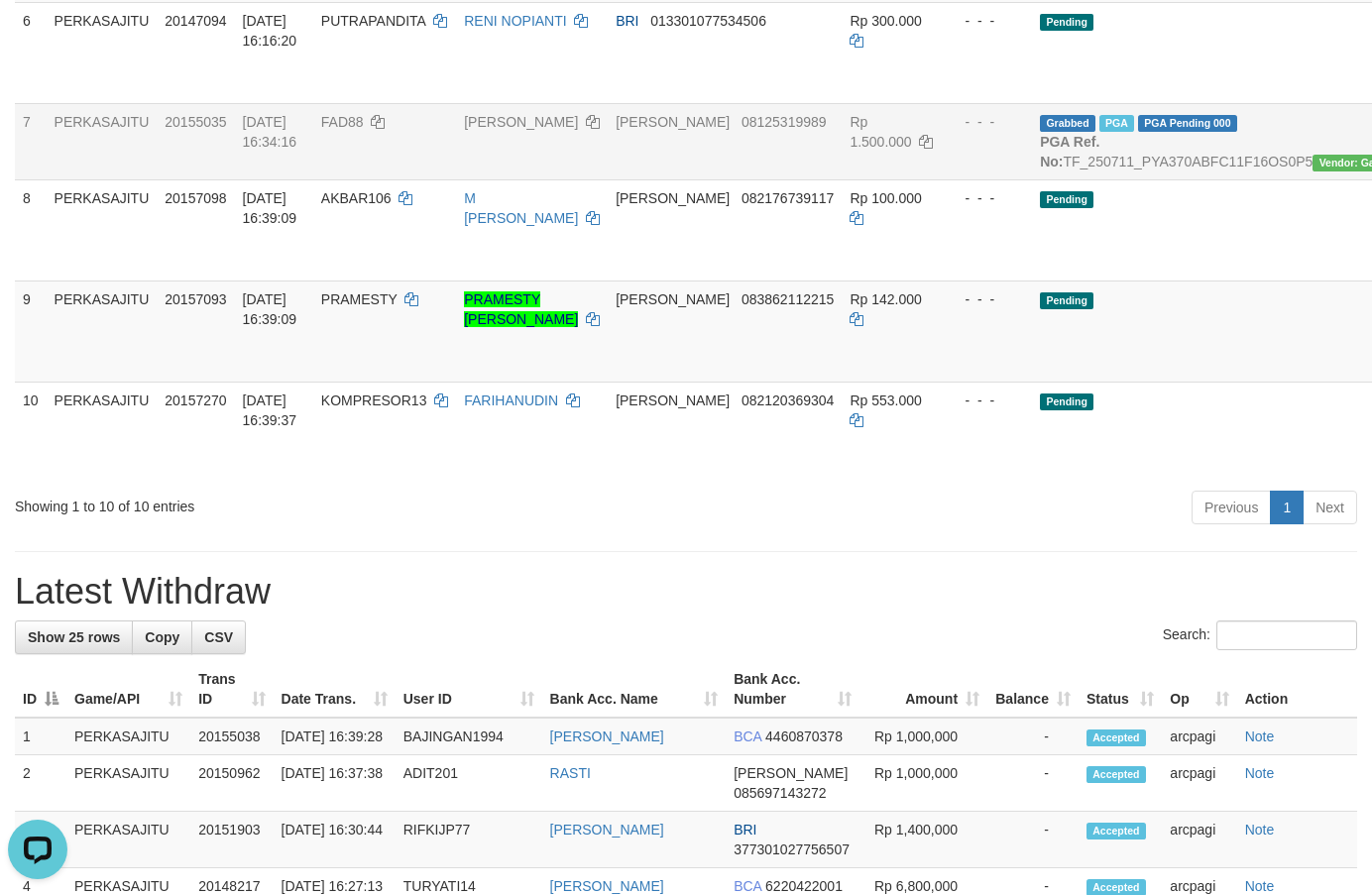 click on "FAD88" at bounding box center [385, 141] 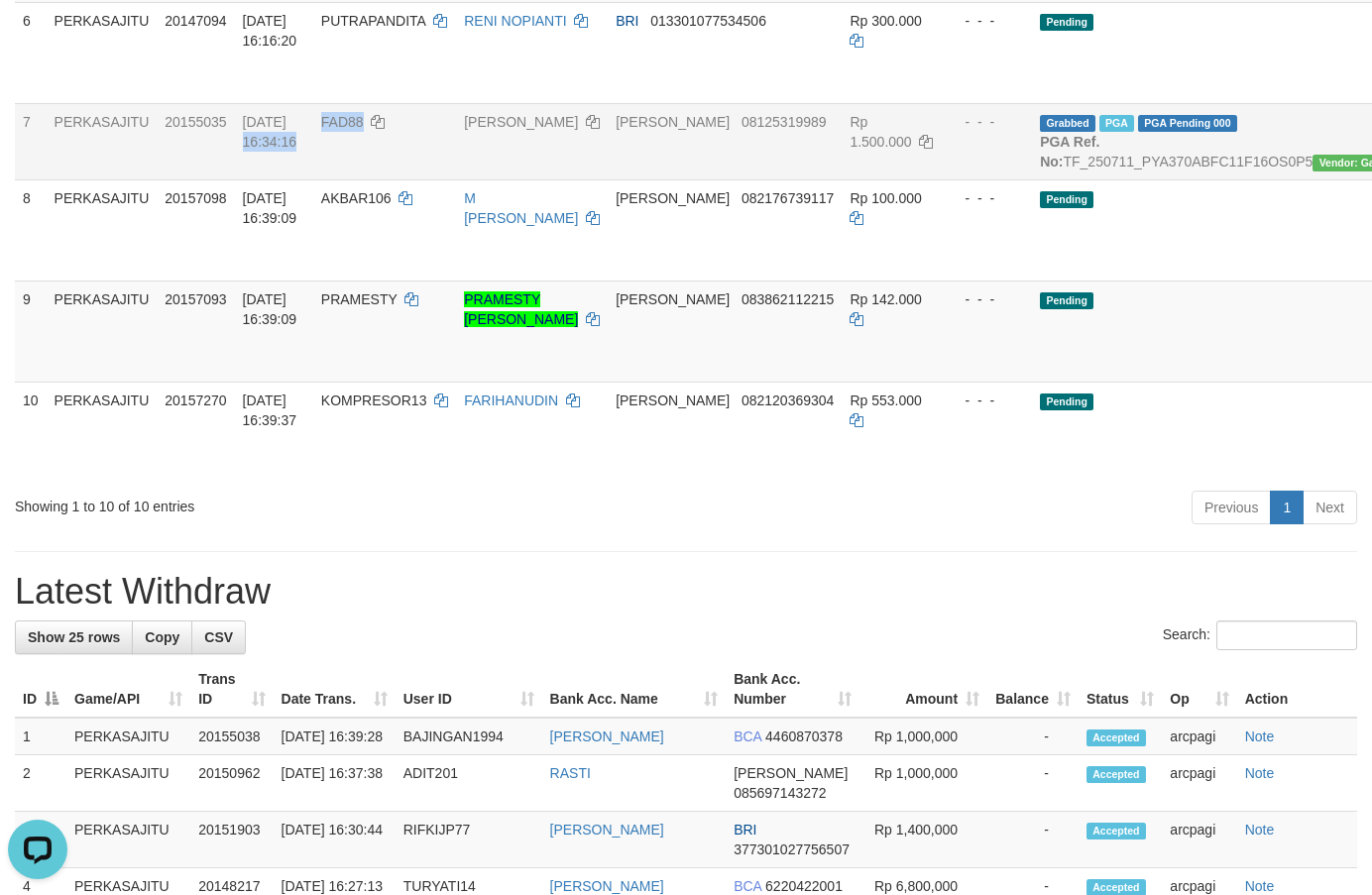 click on "7 PERKASAJITU 20155035 11/07/2025 16:34:16 FAD88    FADELI RAHMAN    DANA     08125319989 Rp 1.500.000    -  -  - Grabbed   PGA   PGA Pending 000 {"status":"000","data":{"unique_id":"496-20155035-20250711","reference_no":"TF_250711_PYA370ABFC11F16OS0P5","amount":"1500000.00","fee":"0.00","merchant_surcharge_rate":"0.00","charge_to":"MERC","payout_amount":"1500000.00","disbursement_status":0,"disbursement_description":"ON PROCESS","created_at":"2025-07-11 16:39:16","executed_at":"2025-07-11 16:39:16","bank":{"code":"dana","name":"DANA","account_number":"08125319989","account_name":"FADELI RAHMAN"},"note":"arcpagi","merchant_balance":{"balance_effective":532834510,"balance_pending":184883218,"balance_disbursement":121789000,"balance_collection":2679198450}}} PGA Ref. No:  TF_250711_PYA370ABFC11F16OS0P5  Vendor: Gameboy AUTOWD-BOT-PGA Approved" at bounding box center [809, 141] 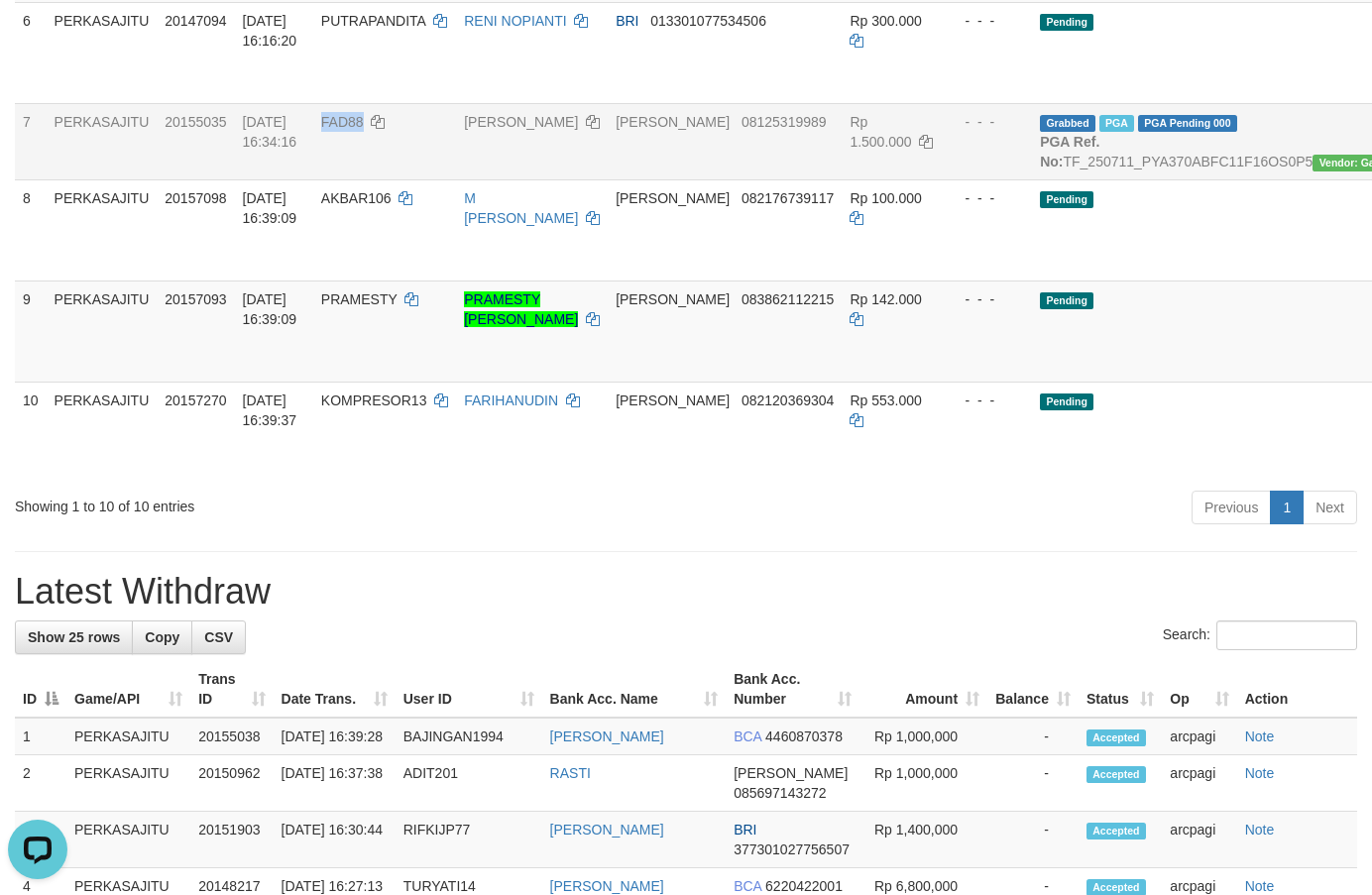 drag, startPoint x: 381, startPoint y: 150, endPoint x: 366, endPoint y: 149, distance: 15.033296 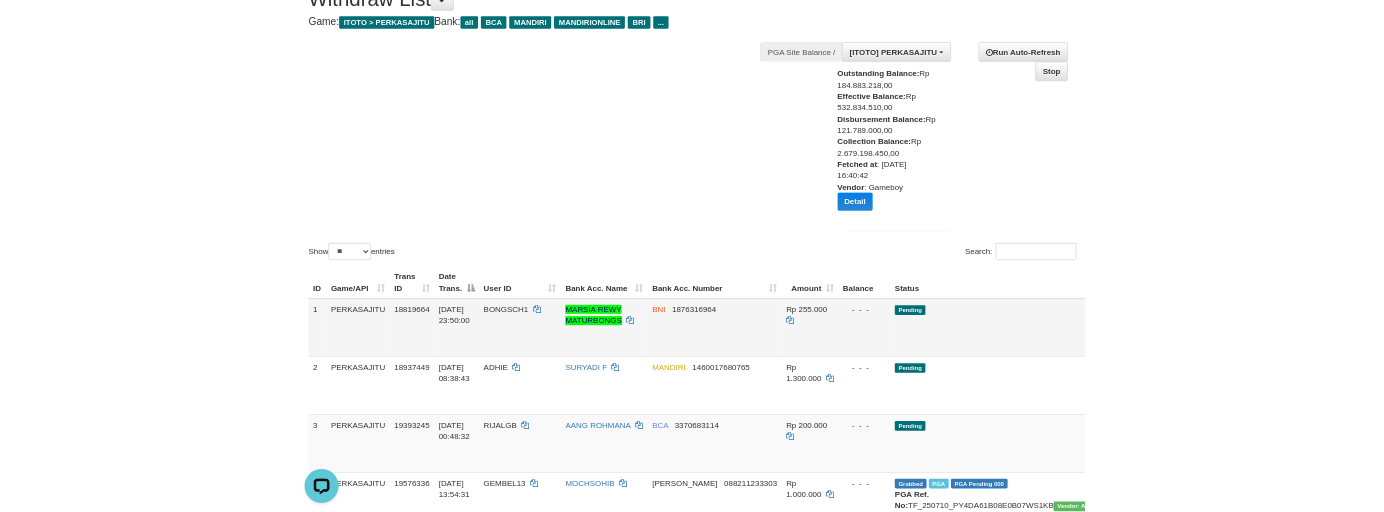 scroll, scrollTop: 36, scrollLeft: 0, axis: vertical 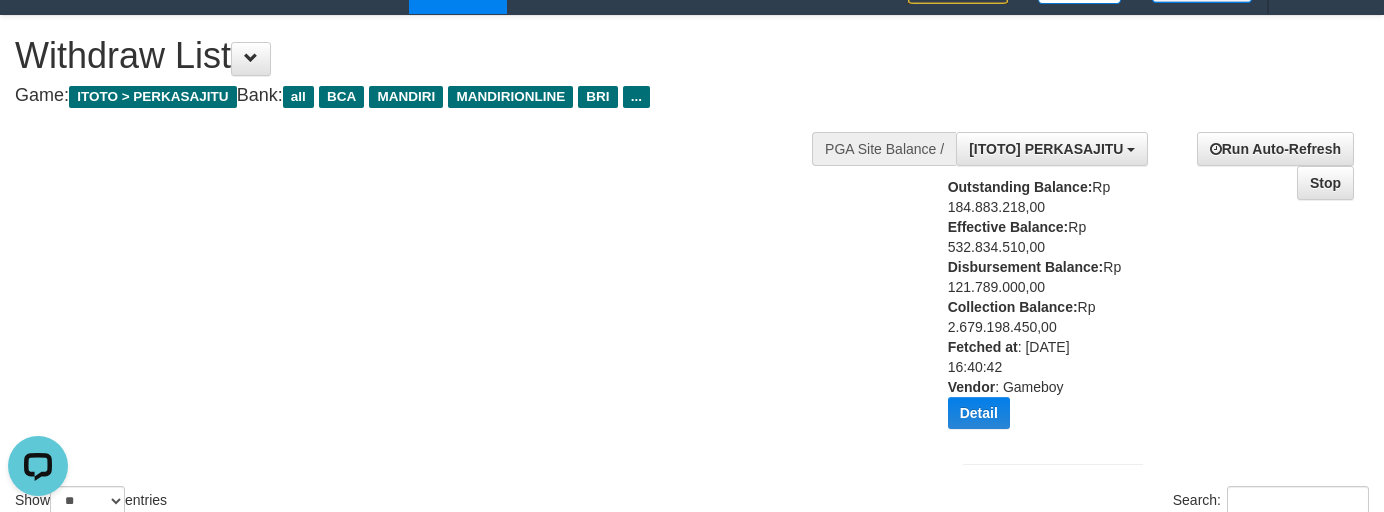 click on "Show  ** ** ** ***  entries Search:" at bounding box center (692, 268) 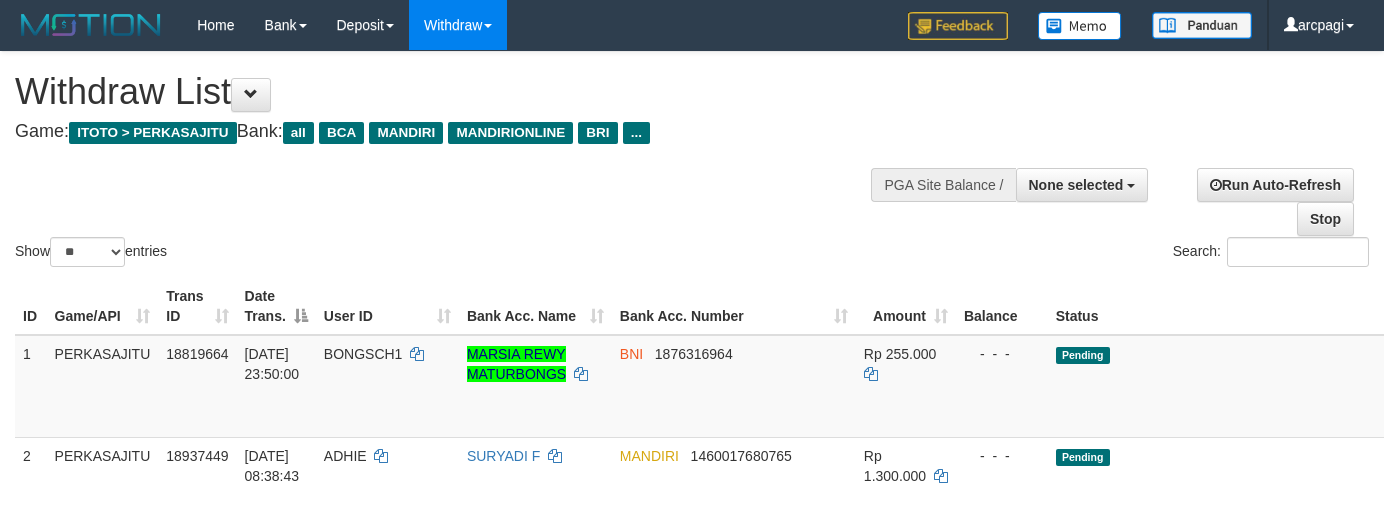 select 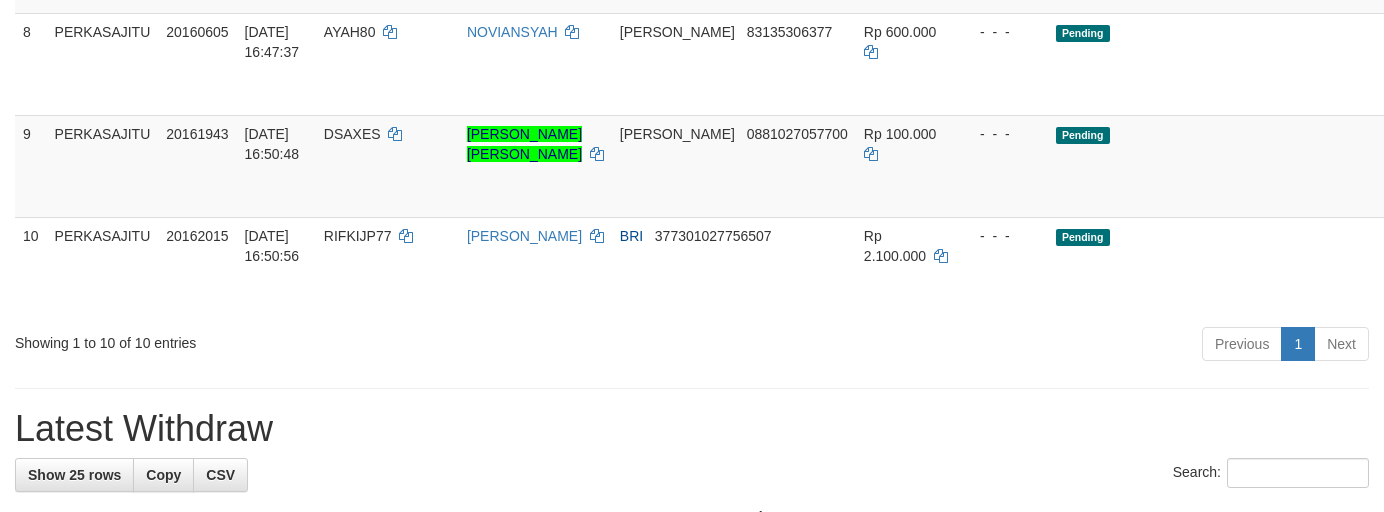 scroll, scrollTop: 1522, scrollLeft: 0, axis: vertical 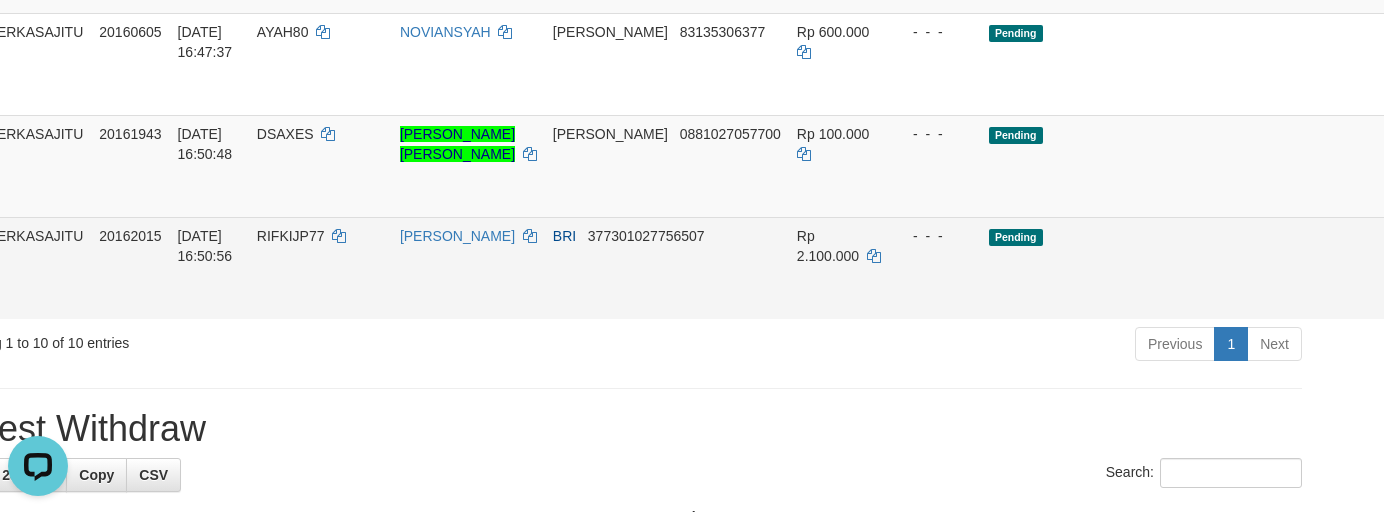 click on "Send PGA" at bounding box center (1470, 291) 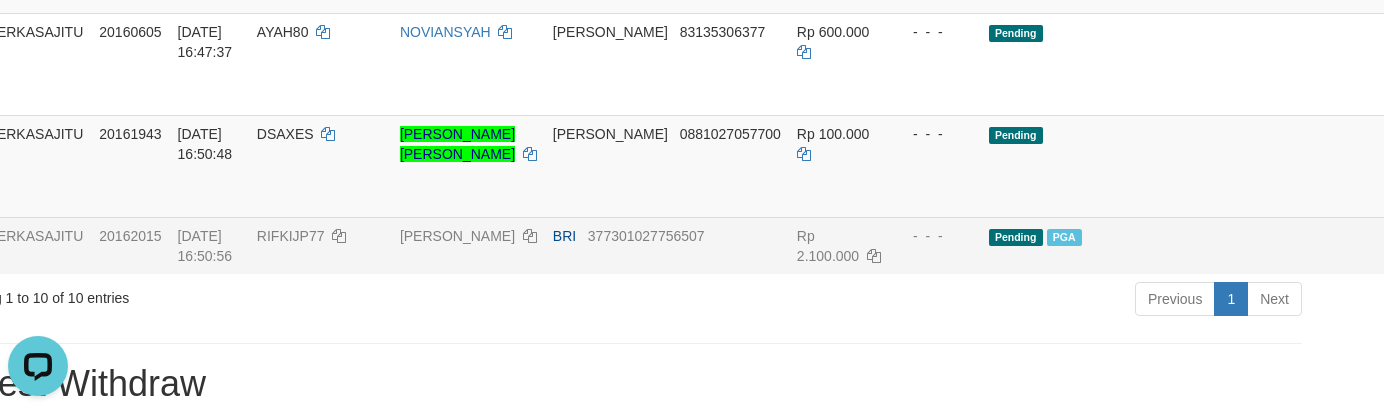 scroll, scrollTop: 755, scrollLeft: 67, axis: both 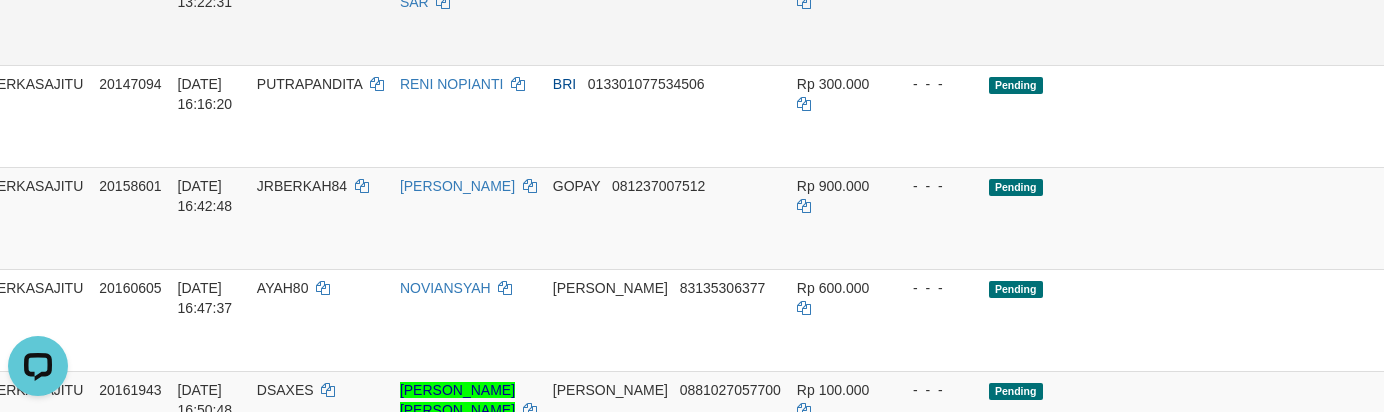click on "-  -  -" at bounding box center [935, 14] 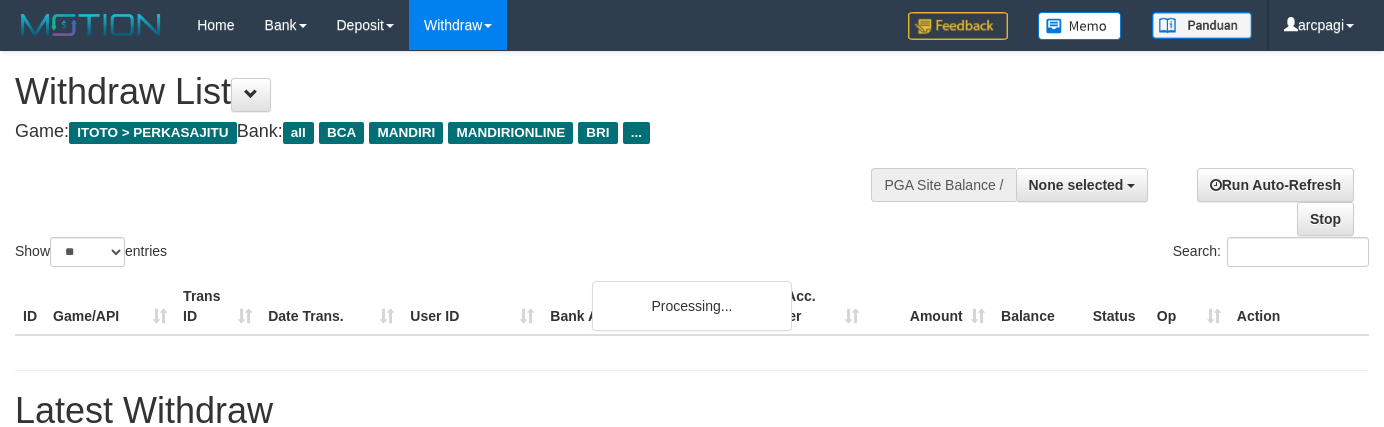 select 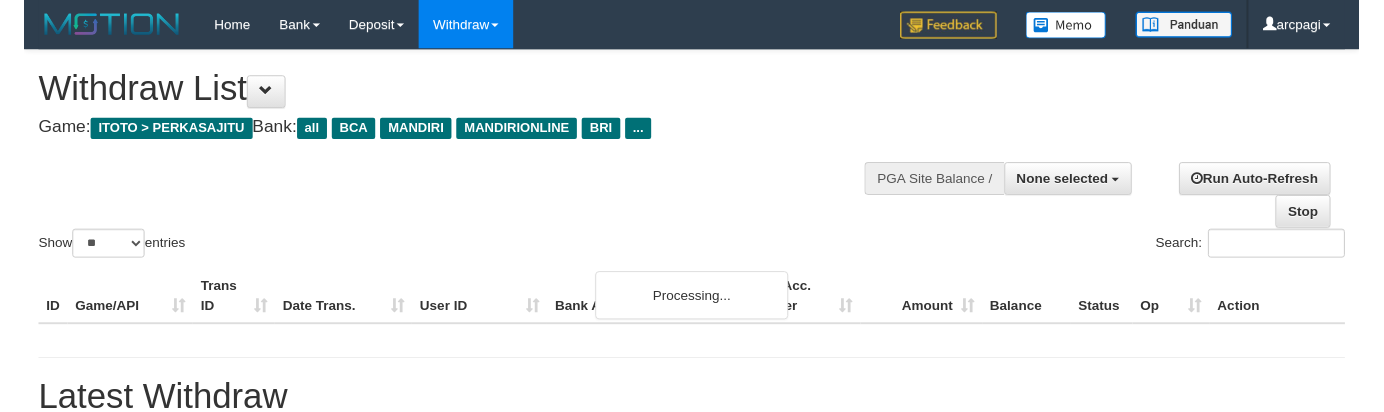 scroll, scrollTop: 744, scrollLeft: 57, axis: both 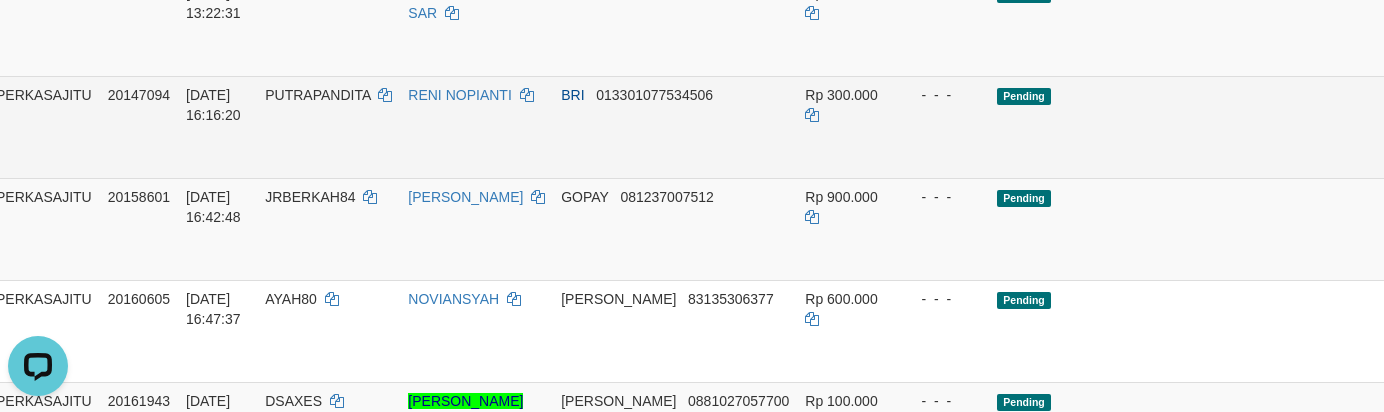 click on "Pending" at bounding box center [1180, 127] 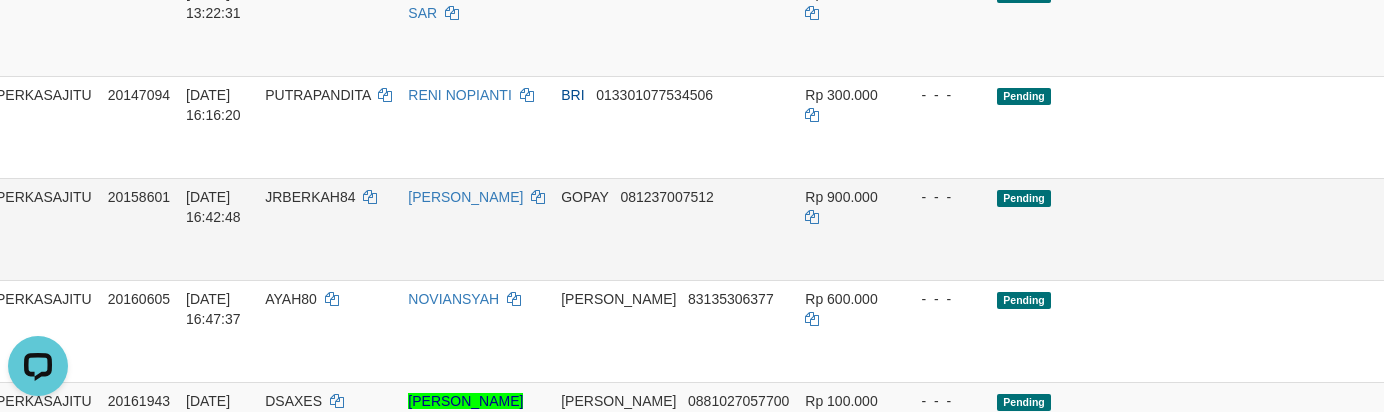 click on "Send PGA" at bounding box center [1478, 252] 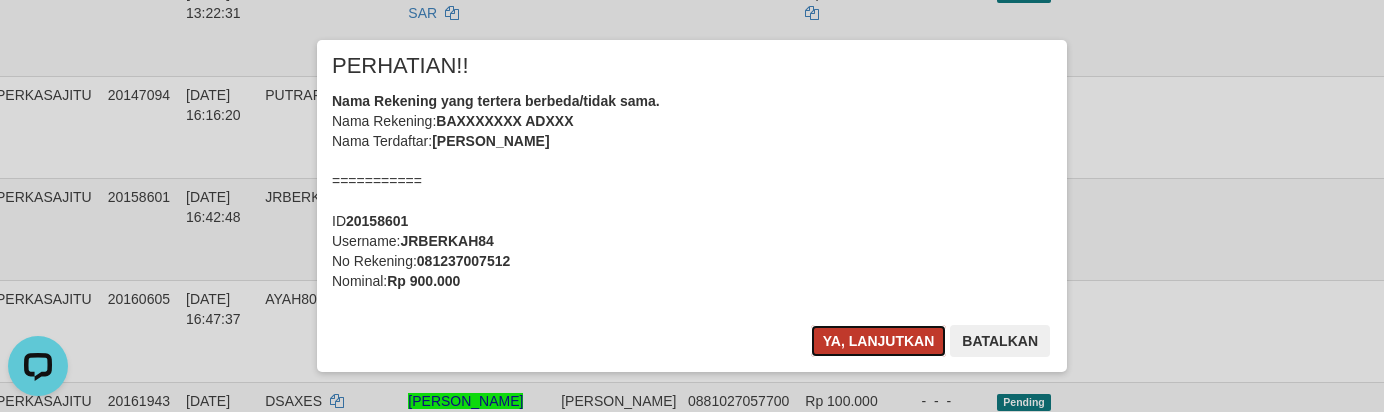 click on "Ya, lanjutkan" at bounding box center (879, 341) 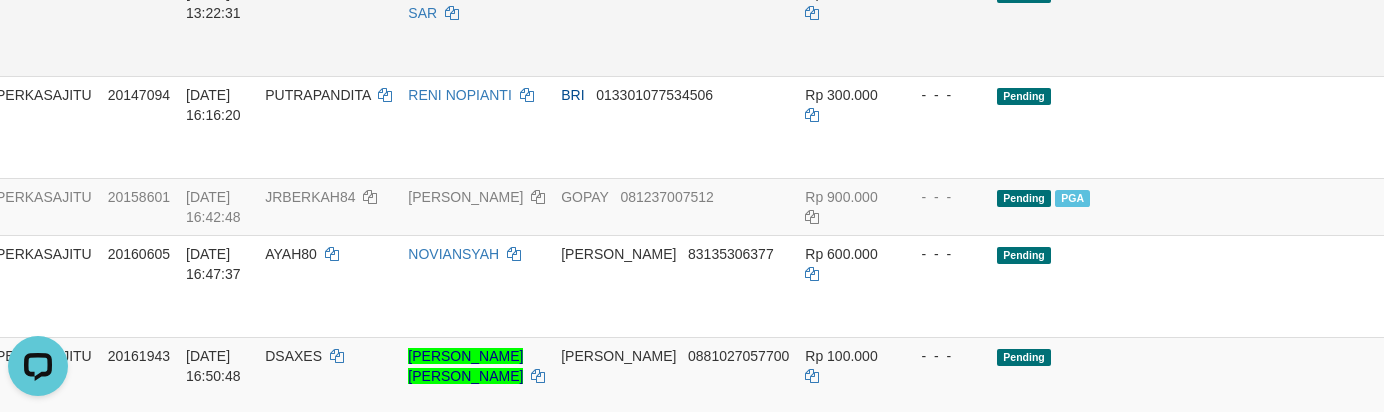 click on "BRI     741001027096537" at bounding box center (675, 25) 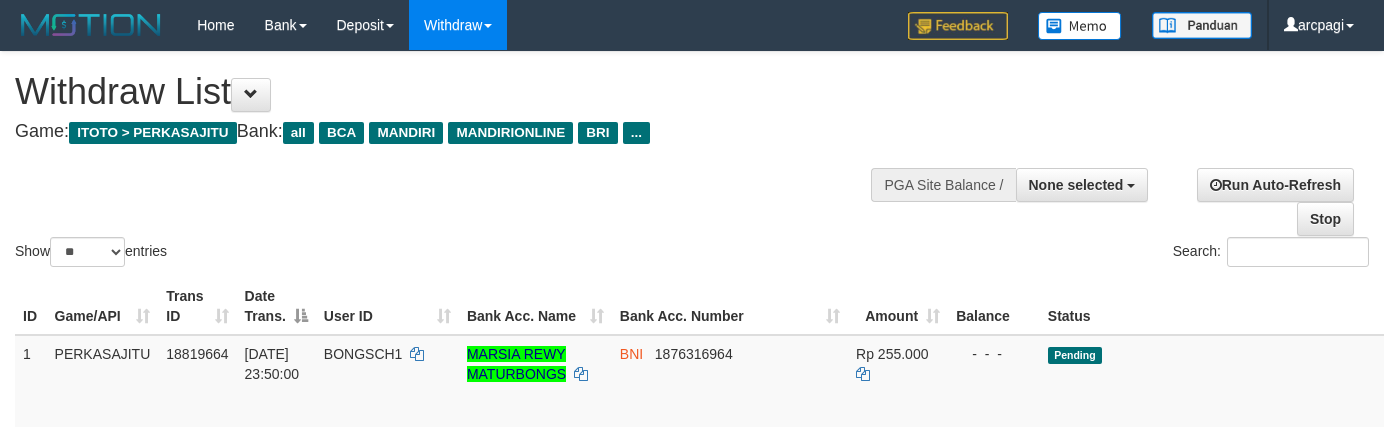 select 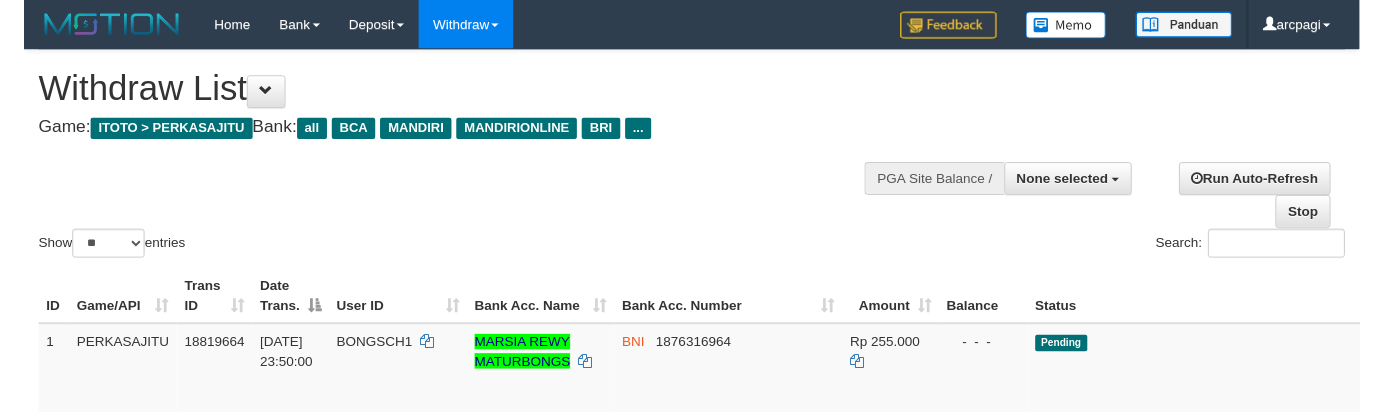 scroll, scrollTop: 744, scrollLeft: 57, axis: both 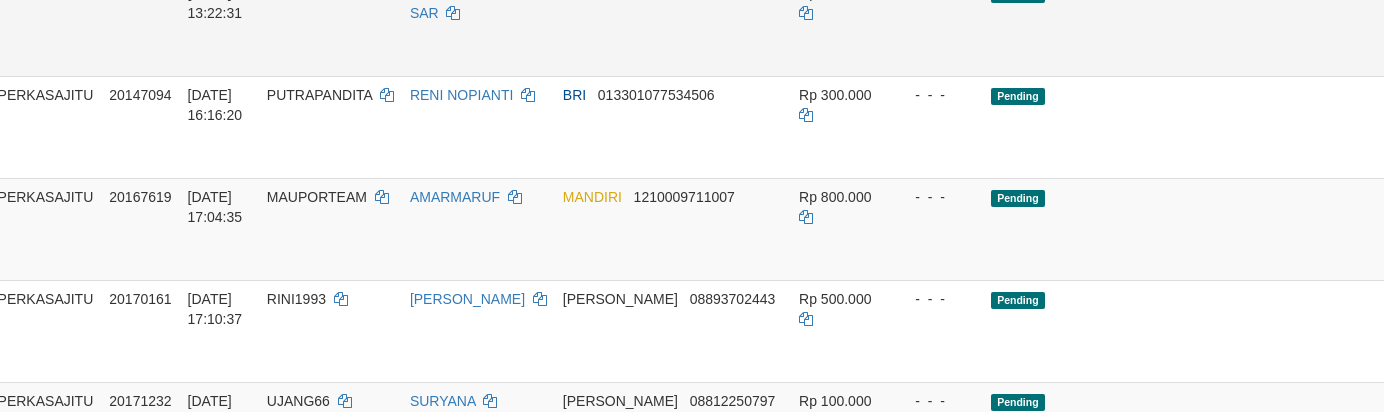 click on "BRI     741001027096537" at bounding box center [673, 25] 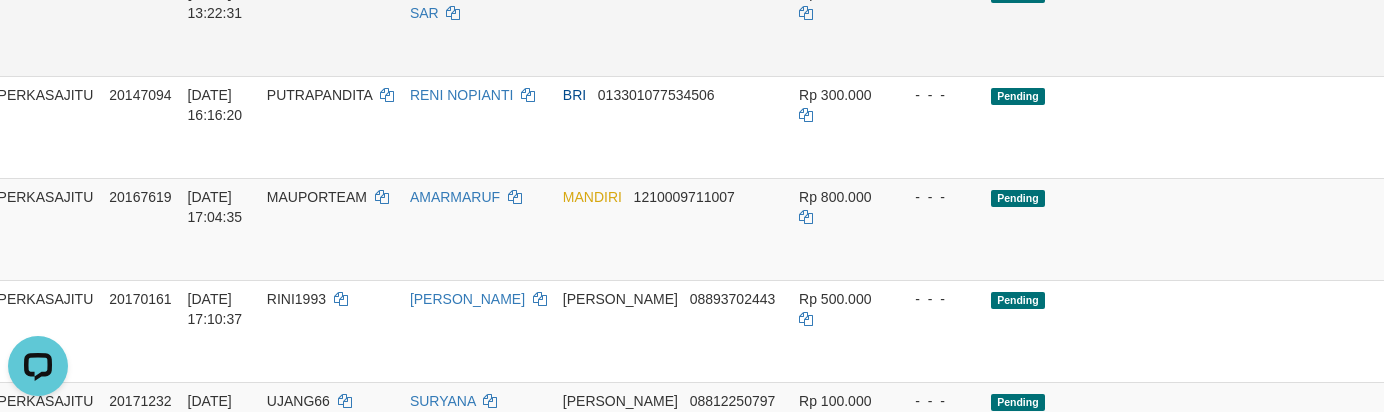 scroll, scrollTop: 0, scrollLeft: 0, axis: both 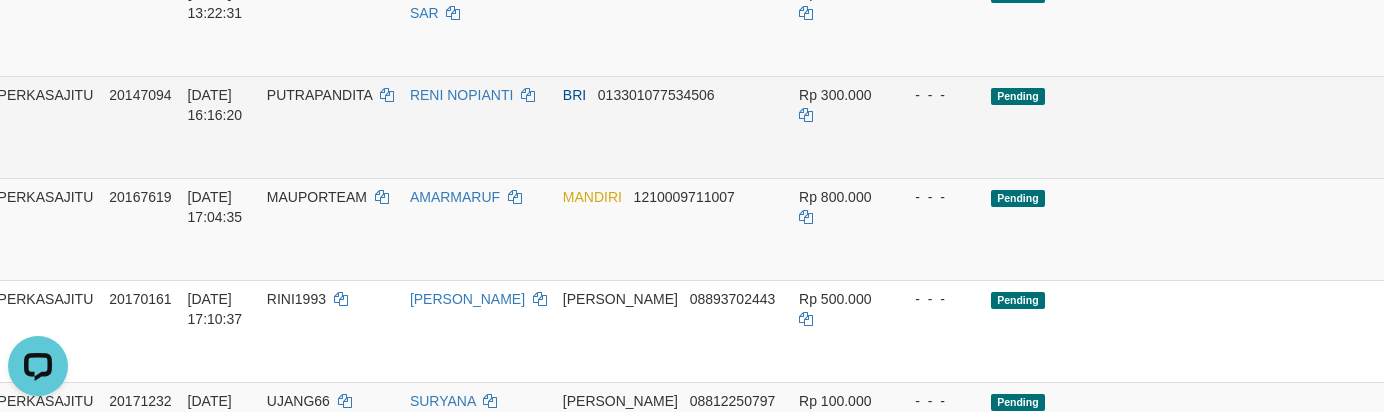 click on "Pending" at bounding box center [1174, 127] 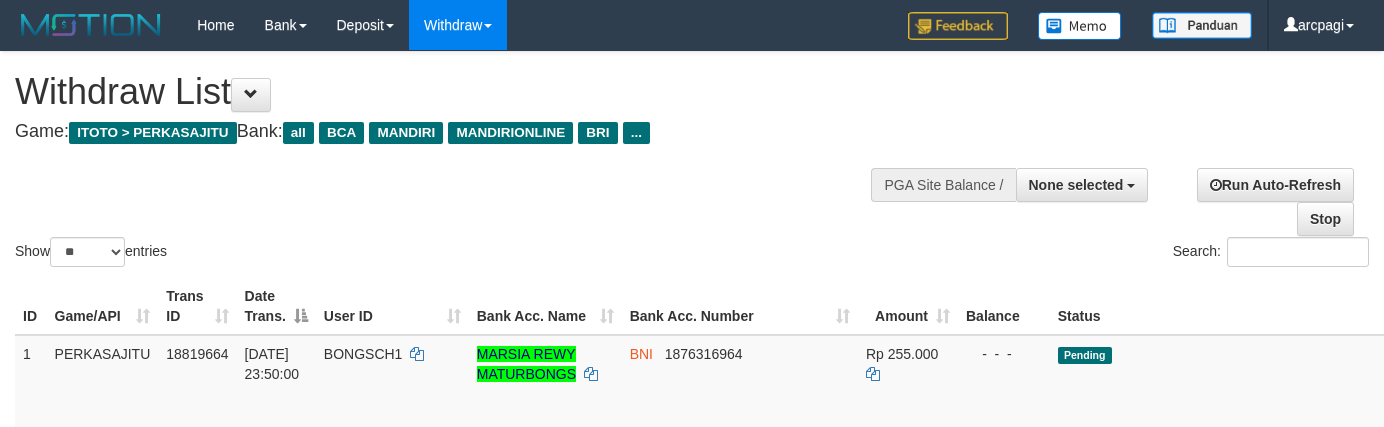 select 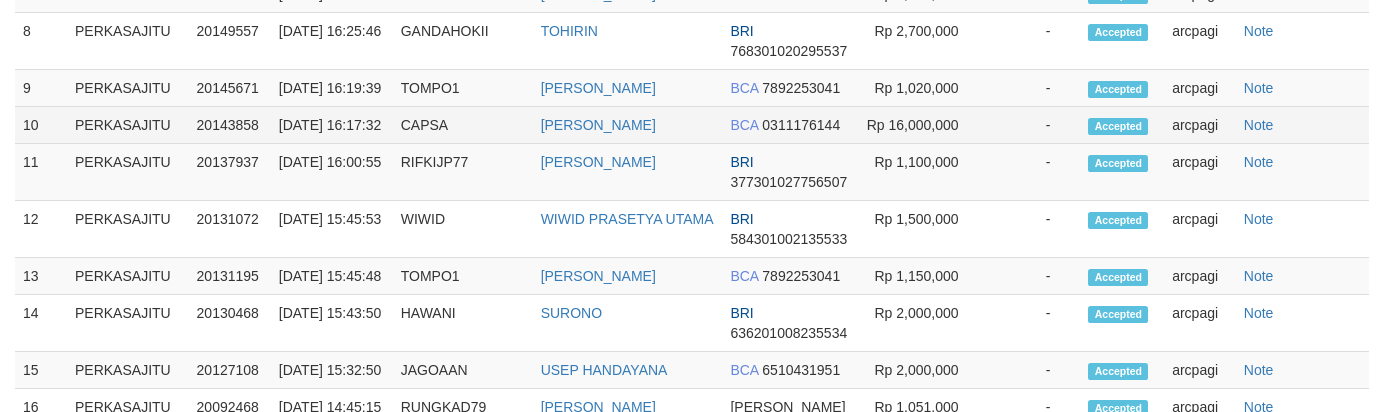 scroll, scrollTop: 857, scrollLeft: 0, axis: vertical 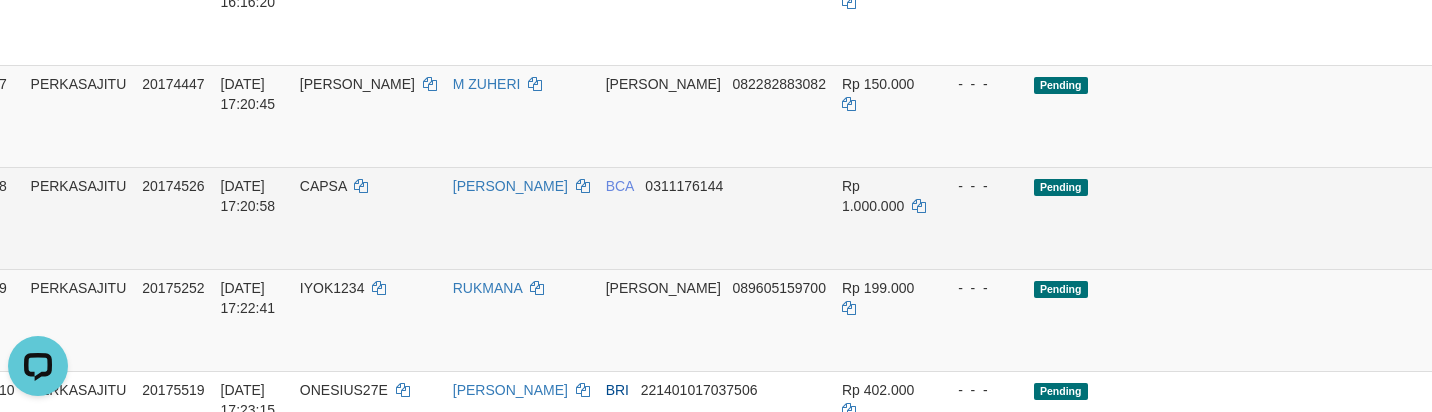 click on "Send PGA" at bounding box center (1515, 241) 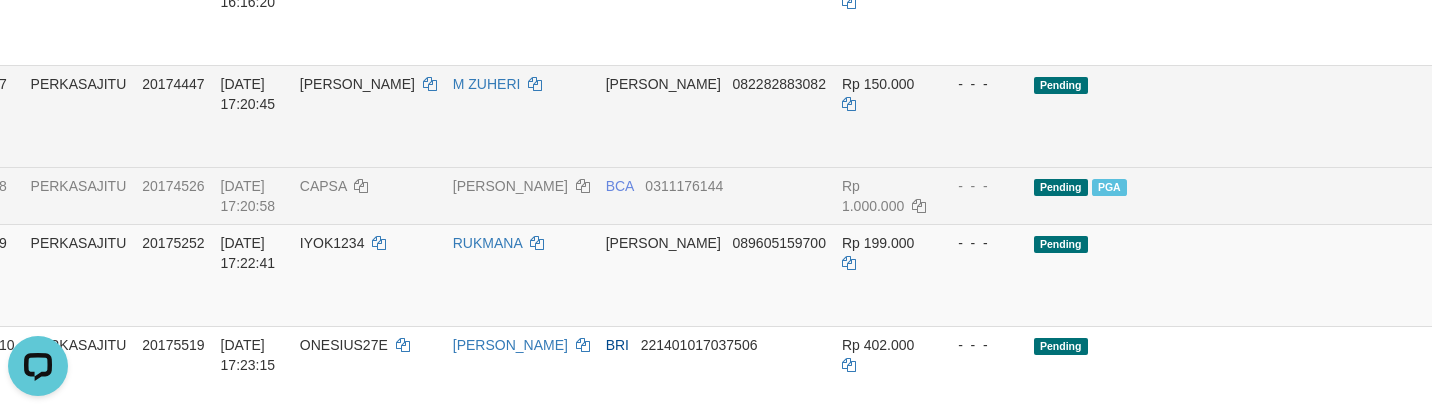 click on "Rp 150.000" at bounding box center (884, 116) 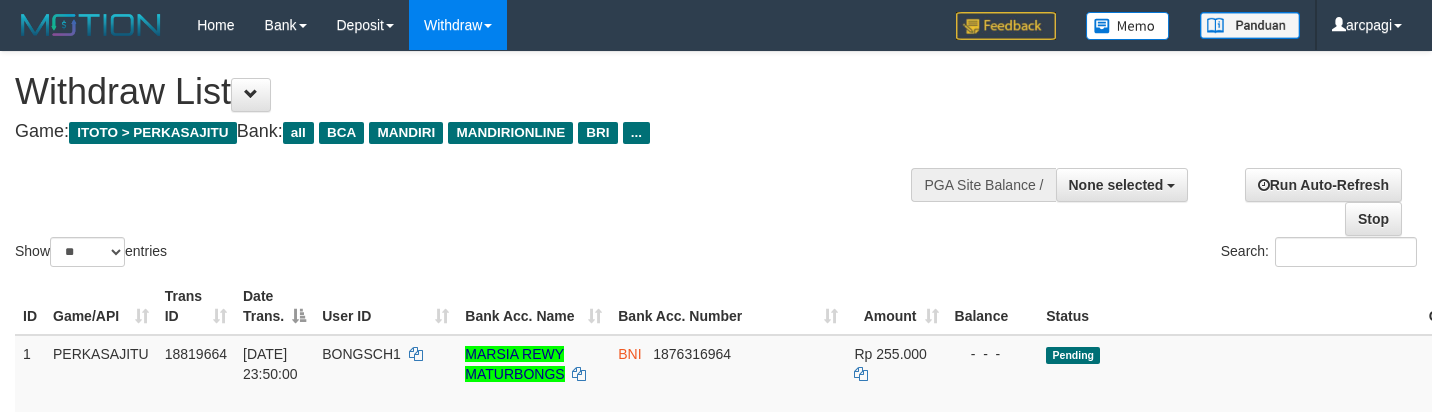 select 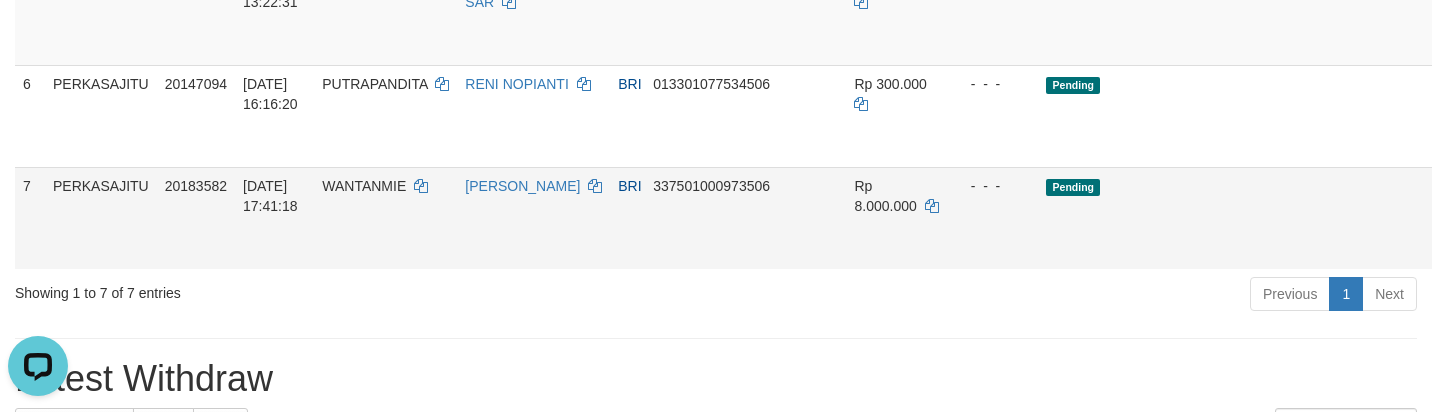 scroll, scrollTop: 0, scrollLeft: 0, axis: both 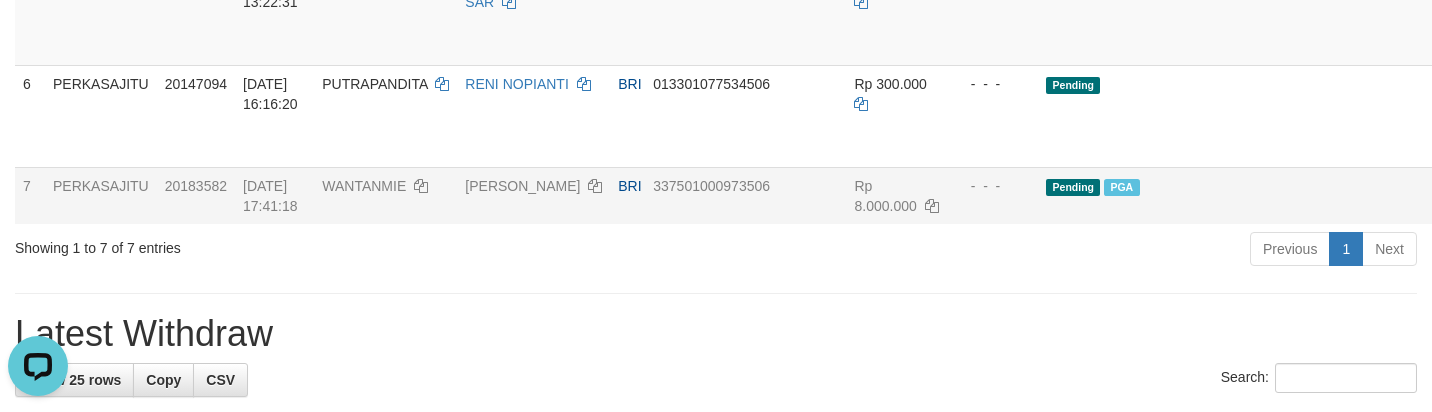 click on "Previous 1 Next" at bounding box center (1014, 251) 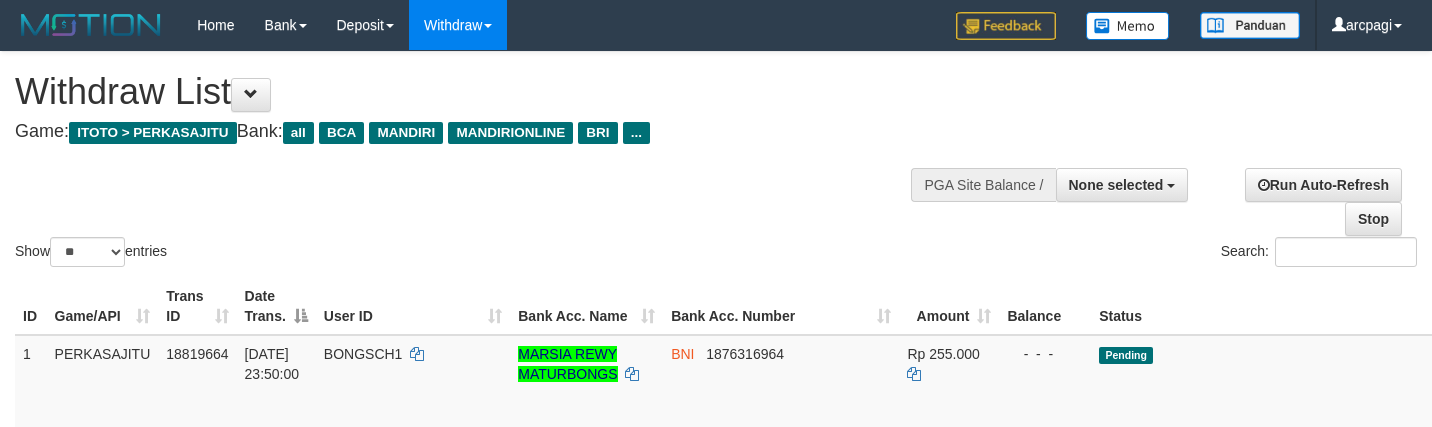 select 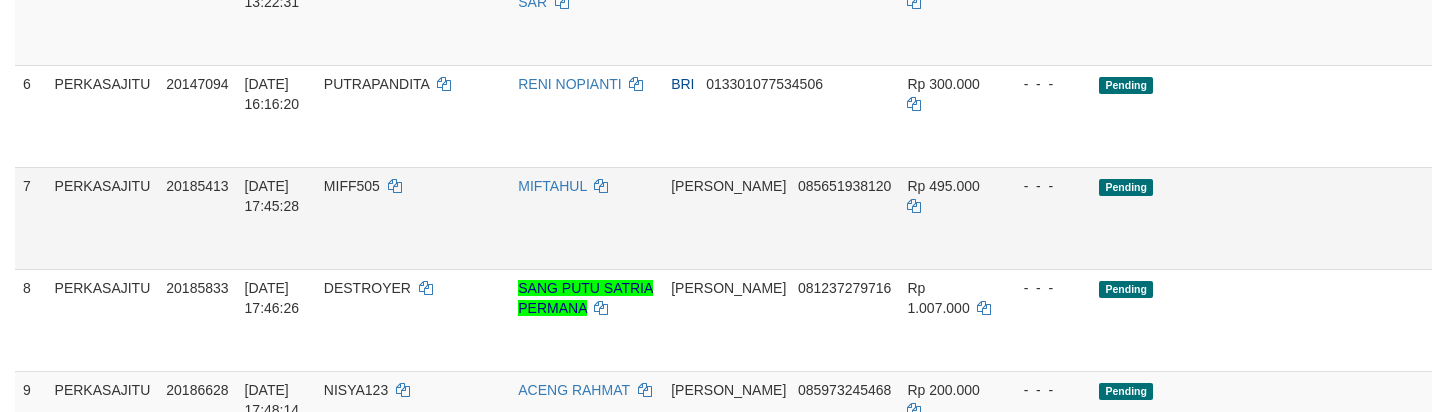 scroll, scrollTop: 888, scrollLeft: 0, axis: vertical 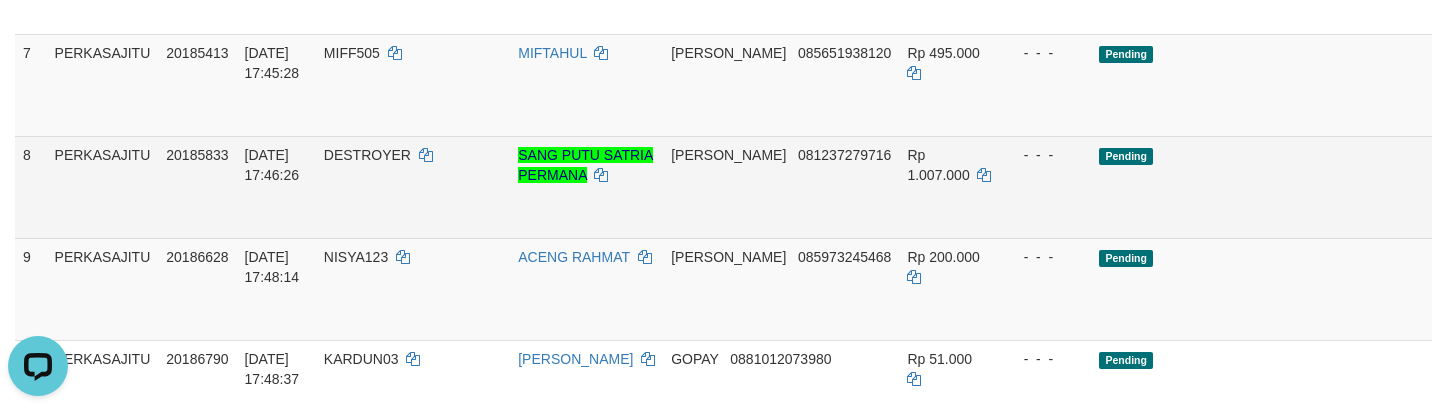 click on "Send PGA" at bounding box center (1580, 210) 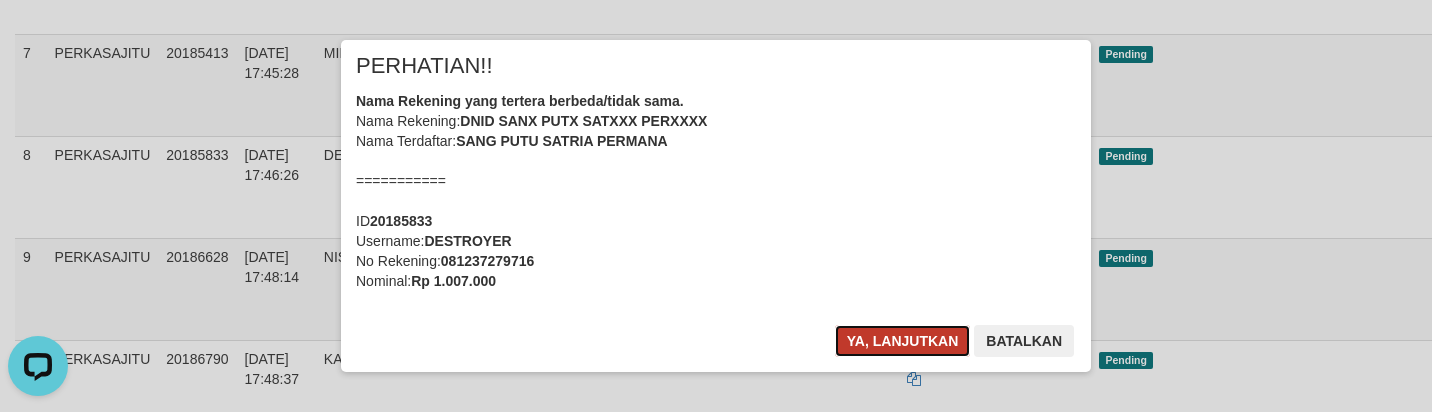 click on "Ya, lanjutkan" at bounding box center (903, 341) 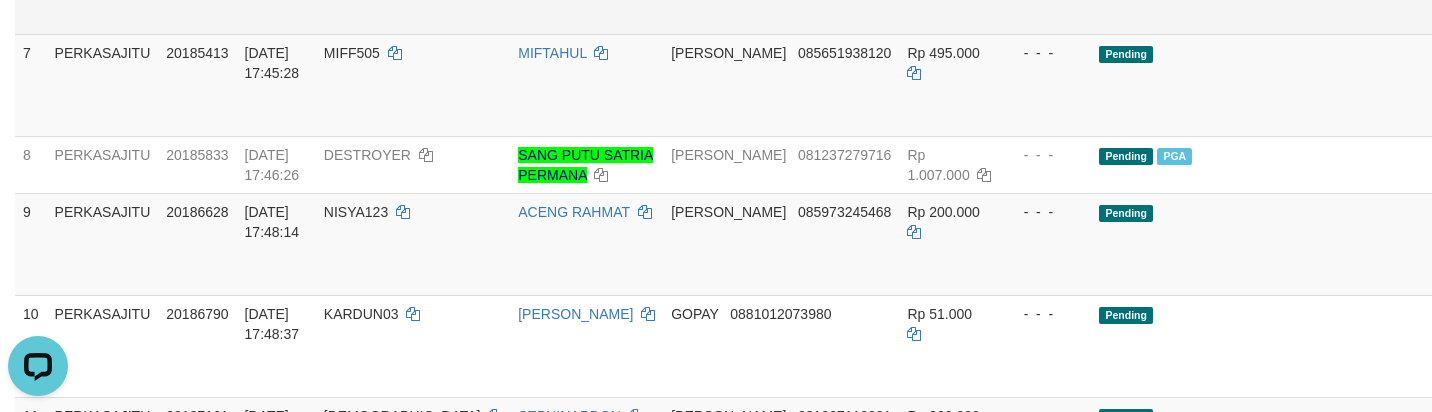 click on "RENI NOPIANTI" at bounding box center [586, -17] 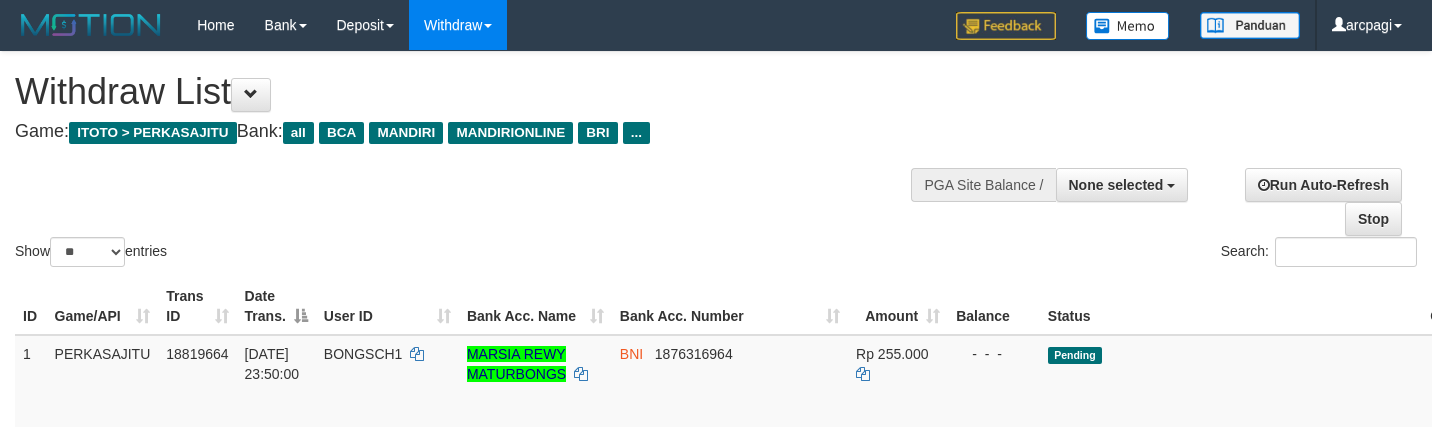 select 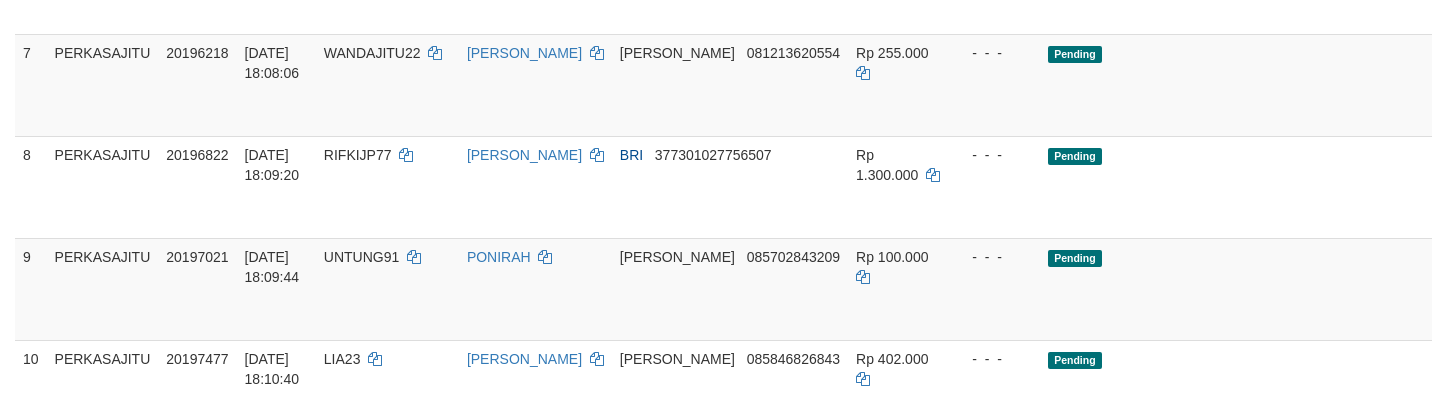 scroll, scrollTop: 1629, scrollLeft: 0, axis: vertical 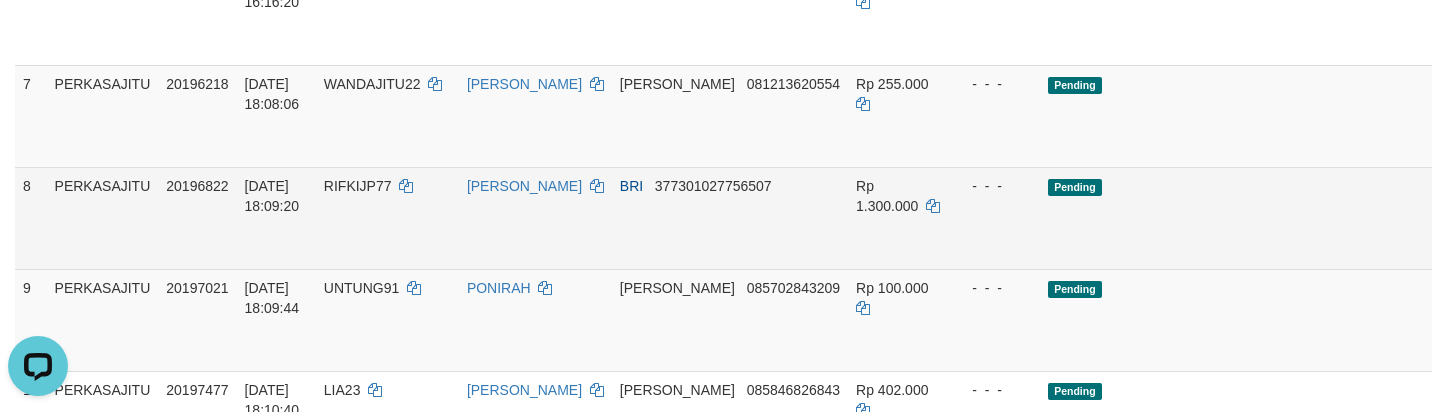 click on "Send PGA" at bounding box center [1529, 241] 